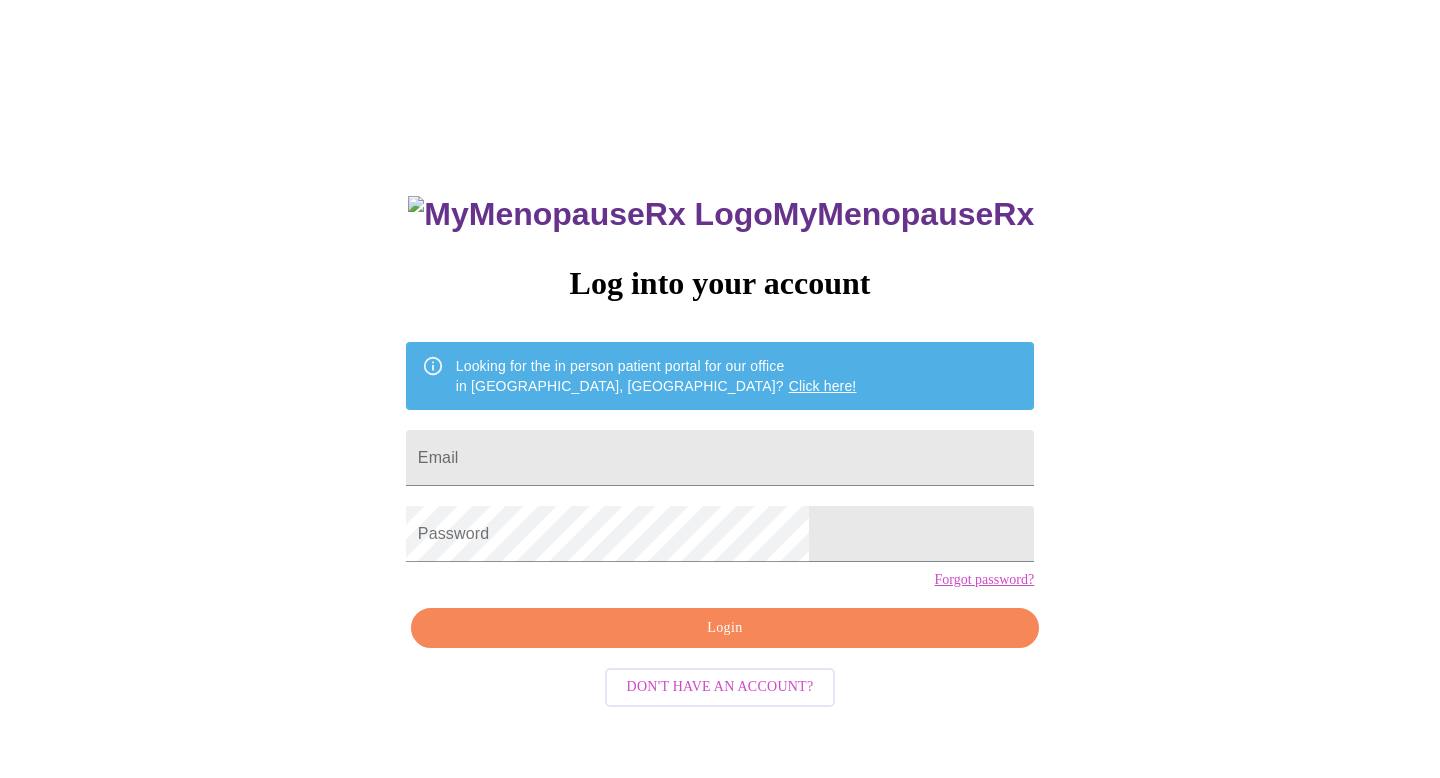 scroll, scrollTop: 0, scrollLeft: 0, axis: both 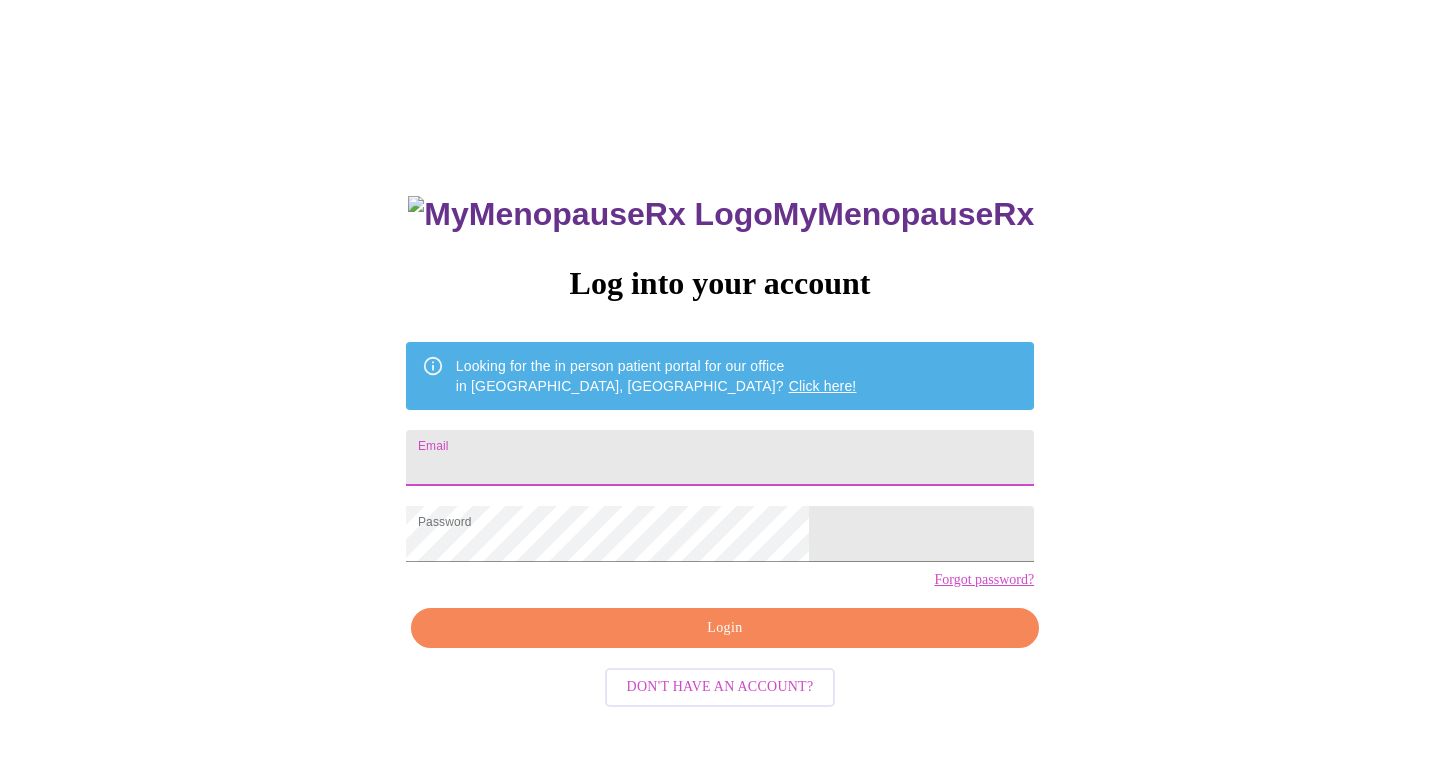 click on "Email" at bounding box center (720, 458) 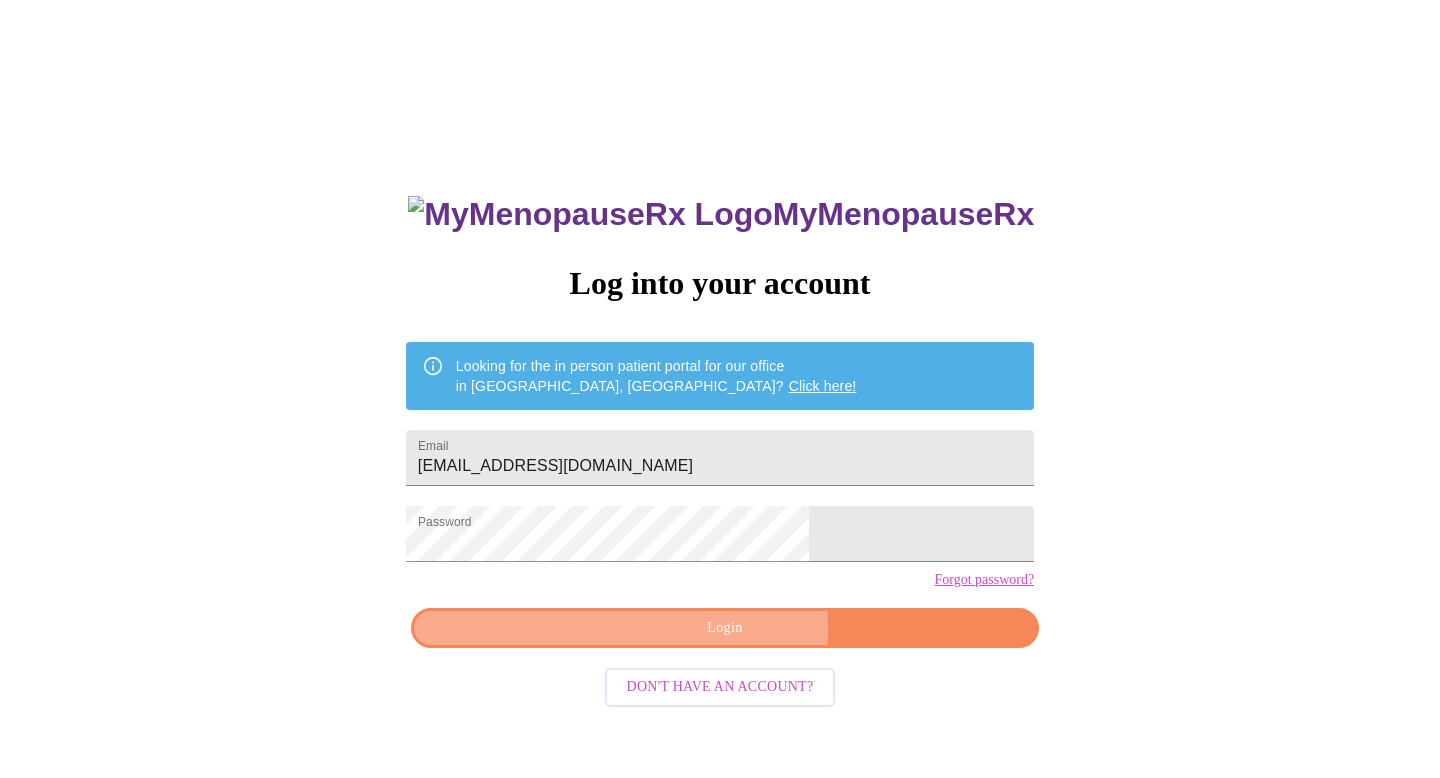 click on "Login" at bounding box center [725, 628] 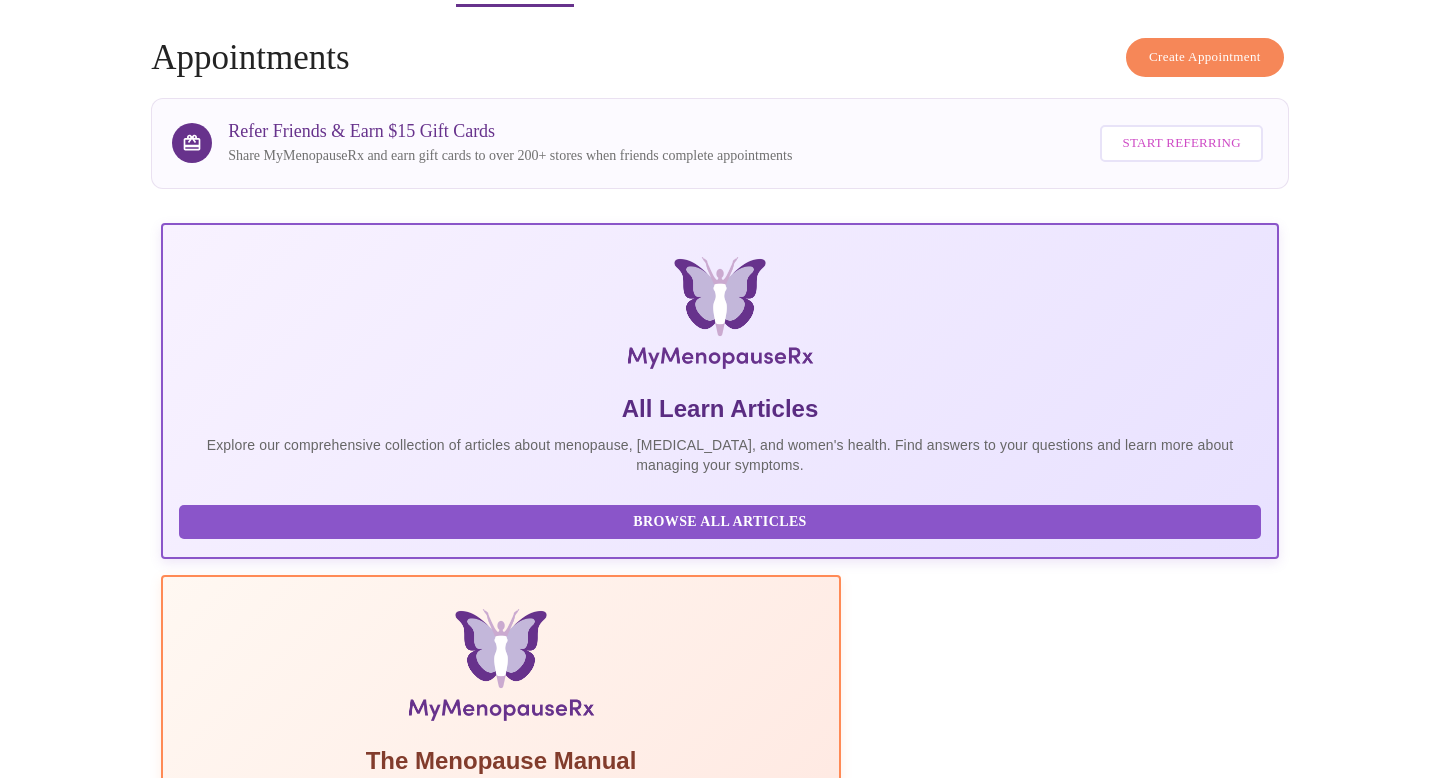 scroll, scrollTop: 0, scrollLeft: 0, axis: both 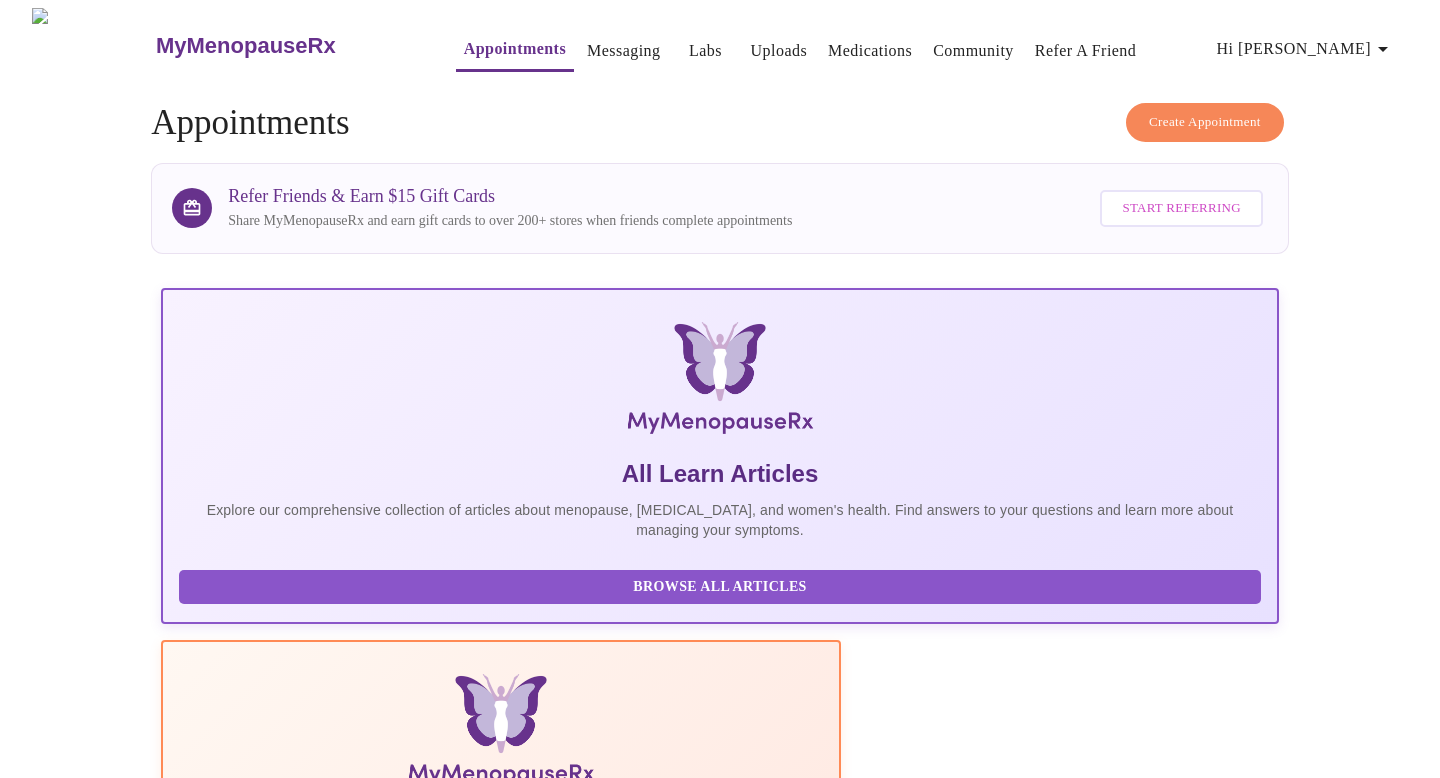 click on "Create Appointment" at bounding box center [1205, 122] 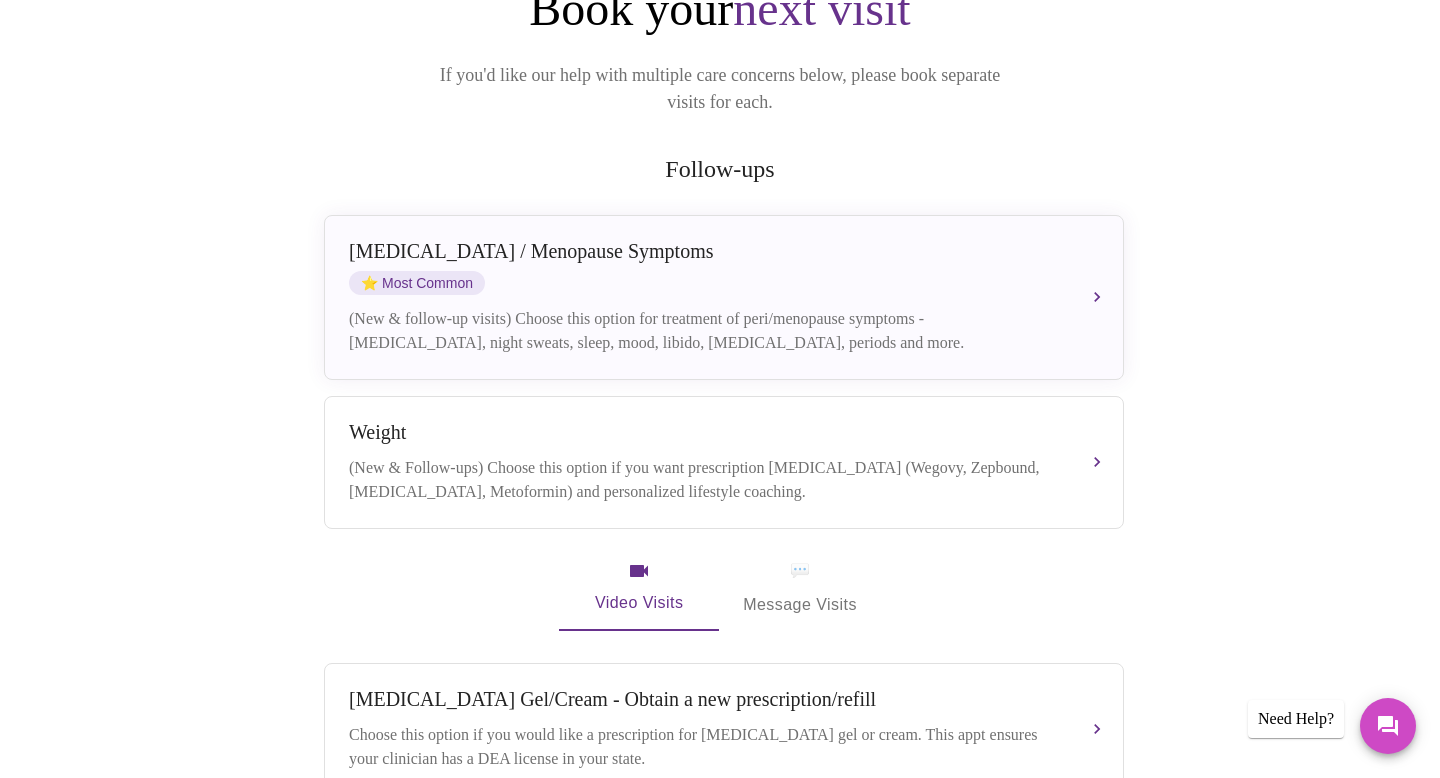 scroll, scrollTop: 258, scrollLeft: 0, axis: vertical 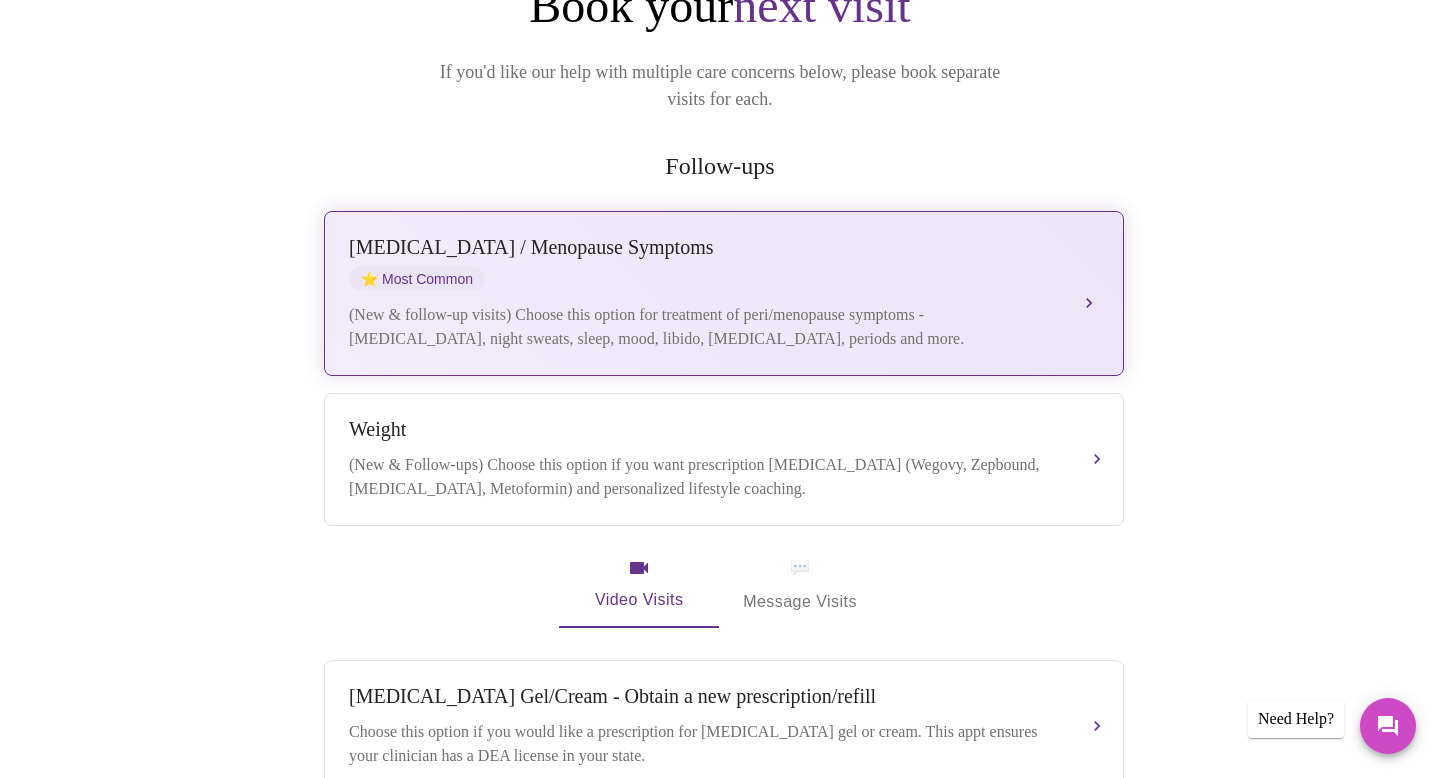 click on "(New & follow-up visits) Choose this option for treatment of peri/menopause symptoms - hot flashes, night sweats, sleep, mood, libido, vaginal dryness, periods and more." at bounding box center (704, 327) 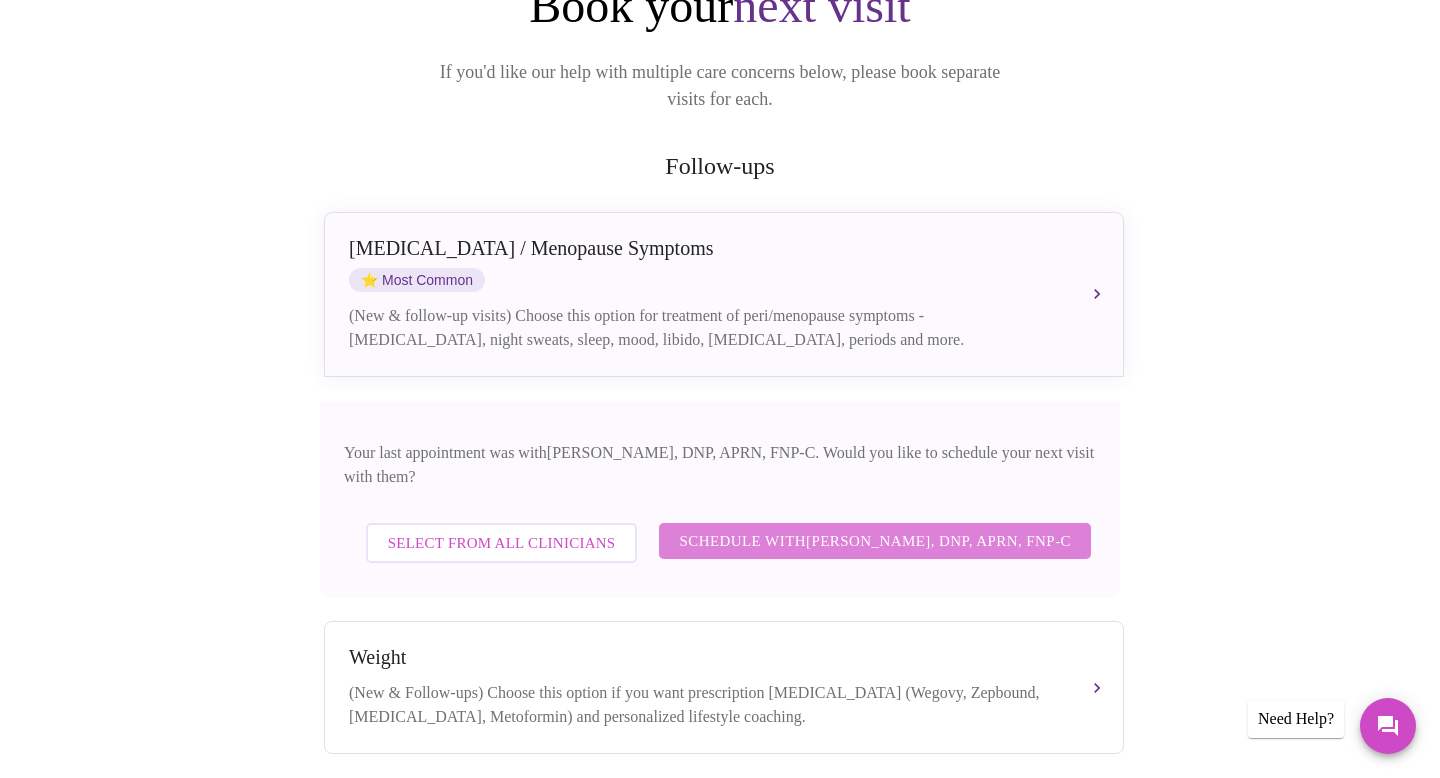click on "Schedule with  Jillian Montefusco, DNP, APRN, FNP-C" at bounding box center (875, 541) 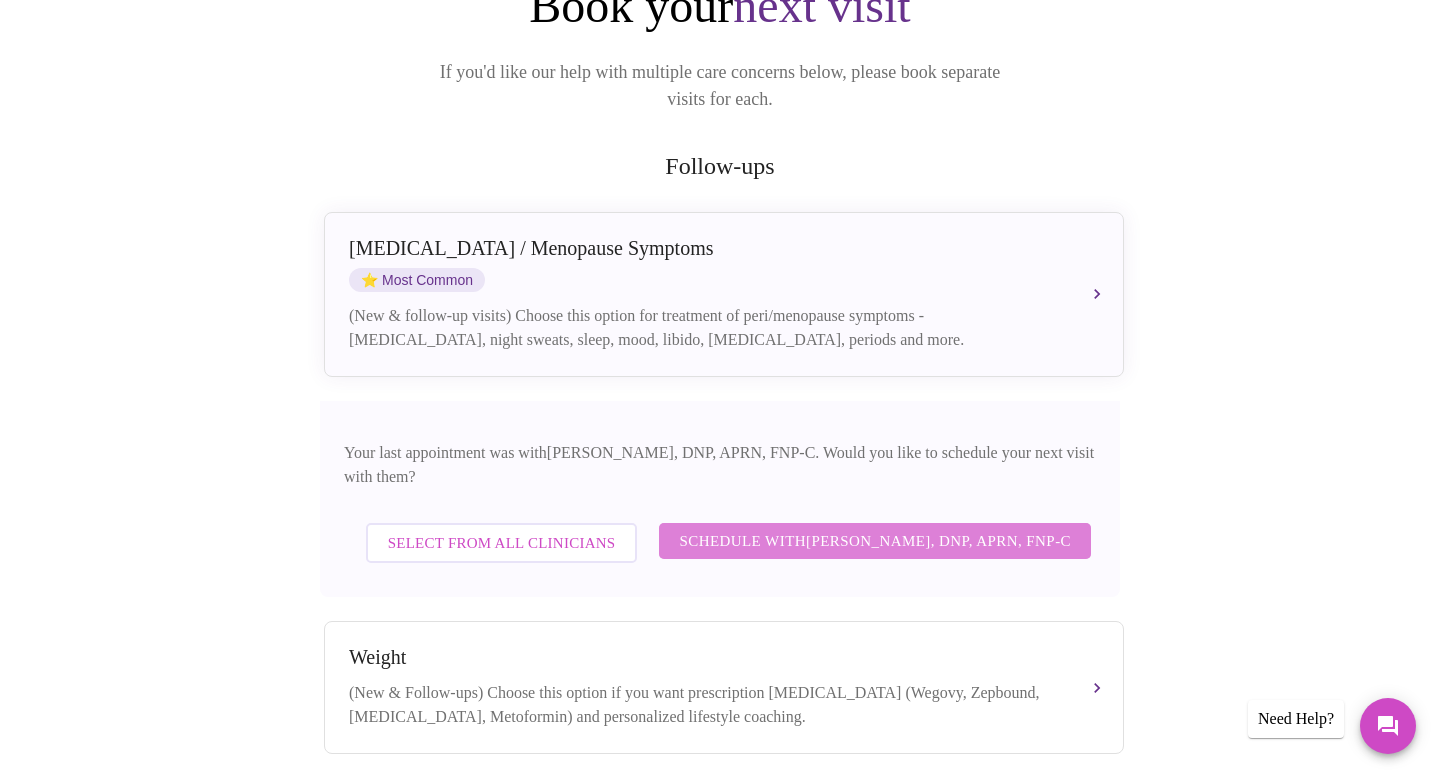 scroll, scrollTop: 8, scrollLeft: 0, axis: vertical 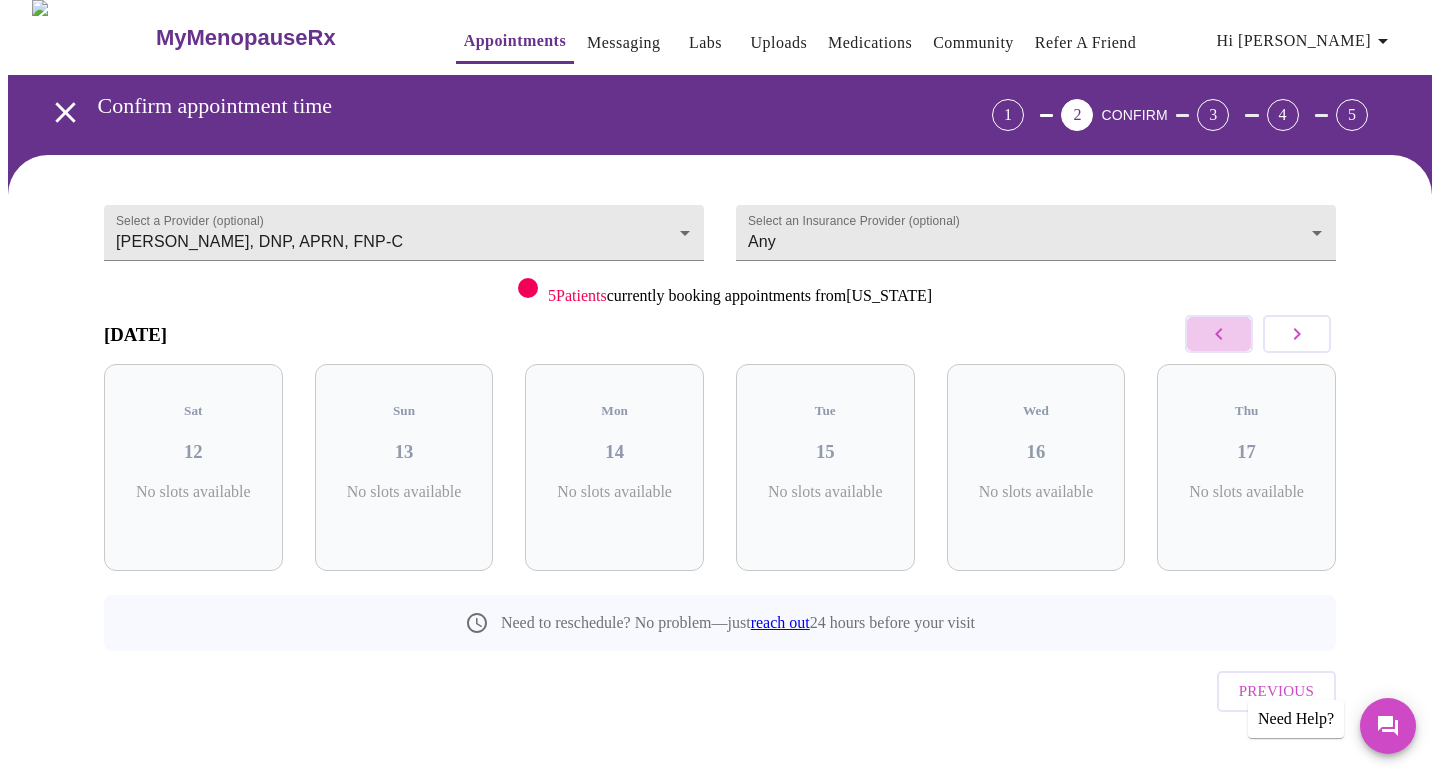 click 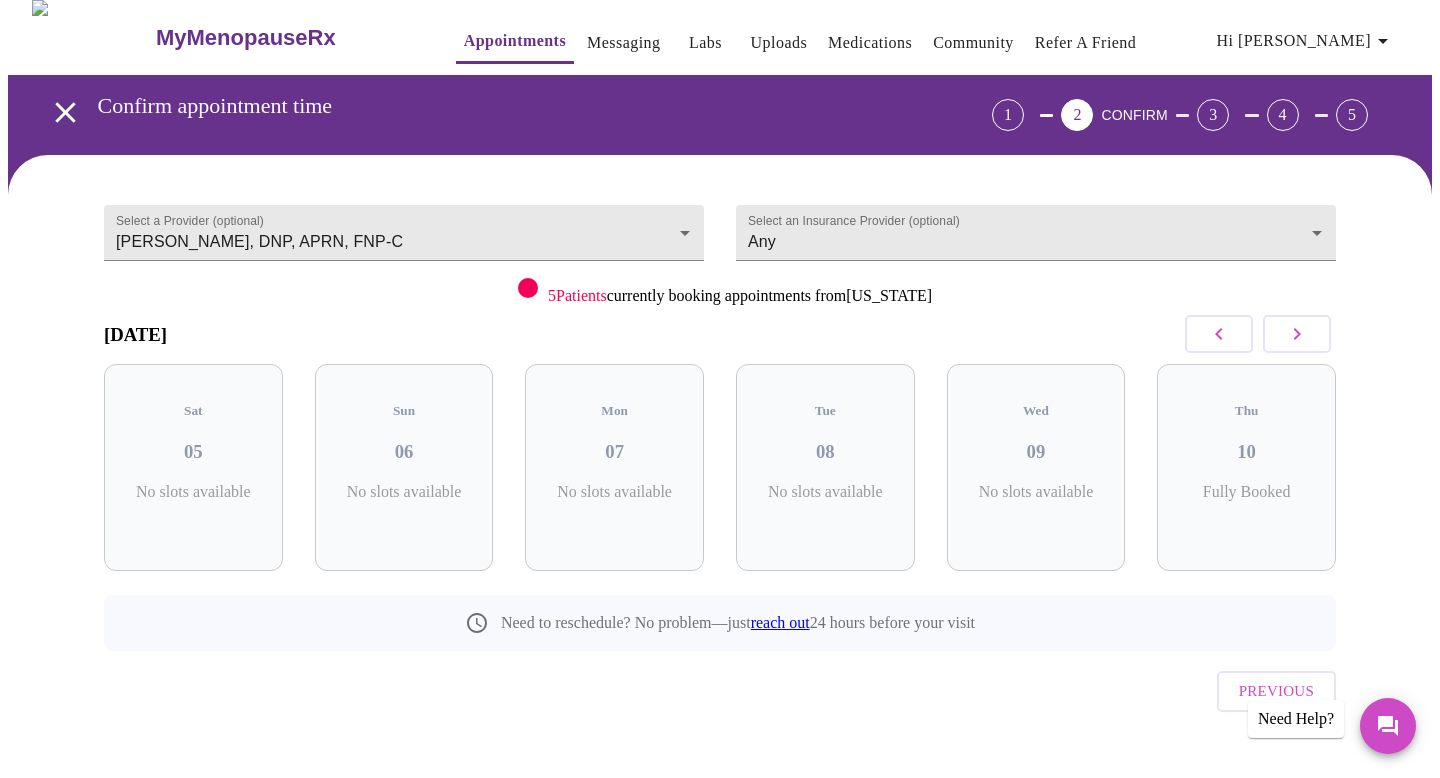 click 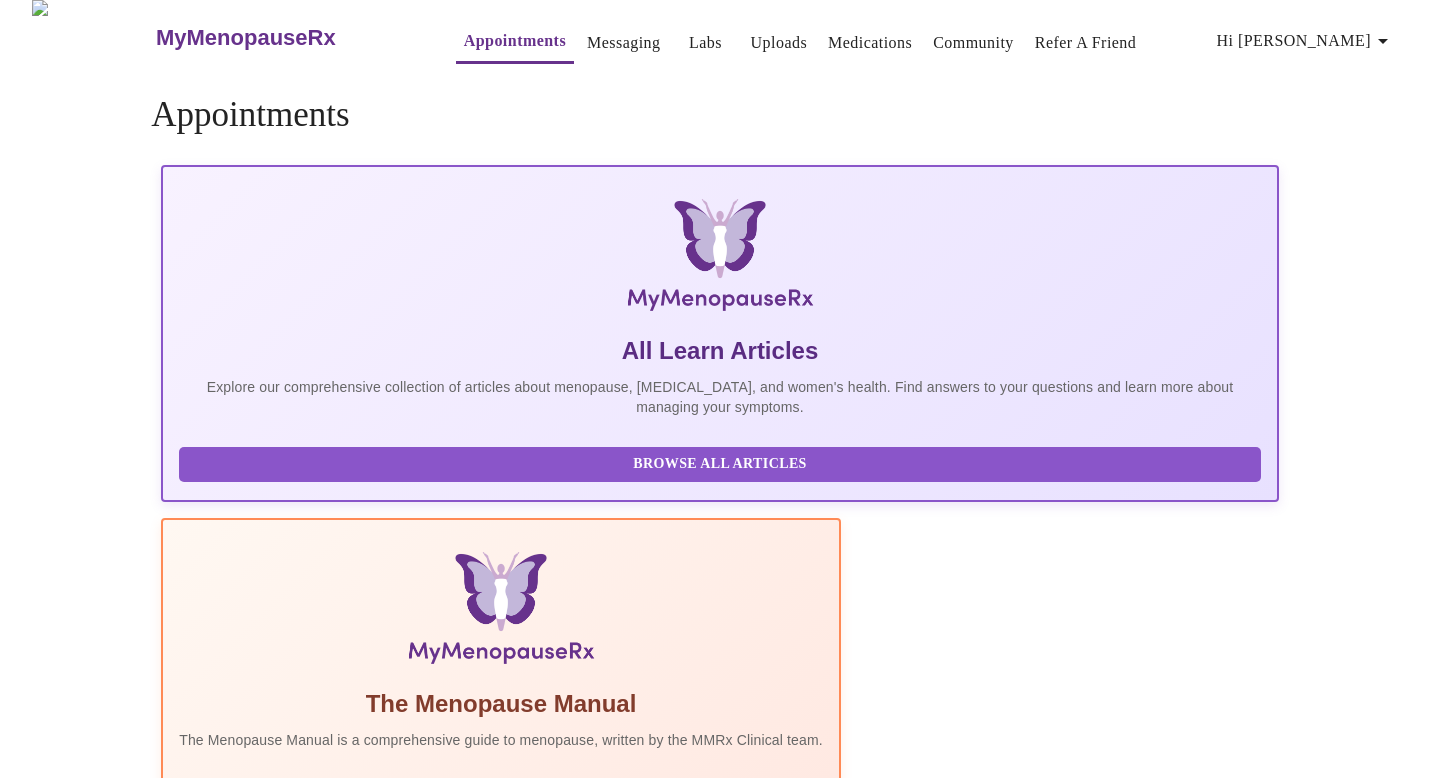 scroll, scrollTop: 0, scrollLeft: 0, axis: both 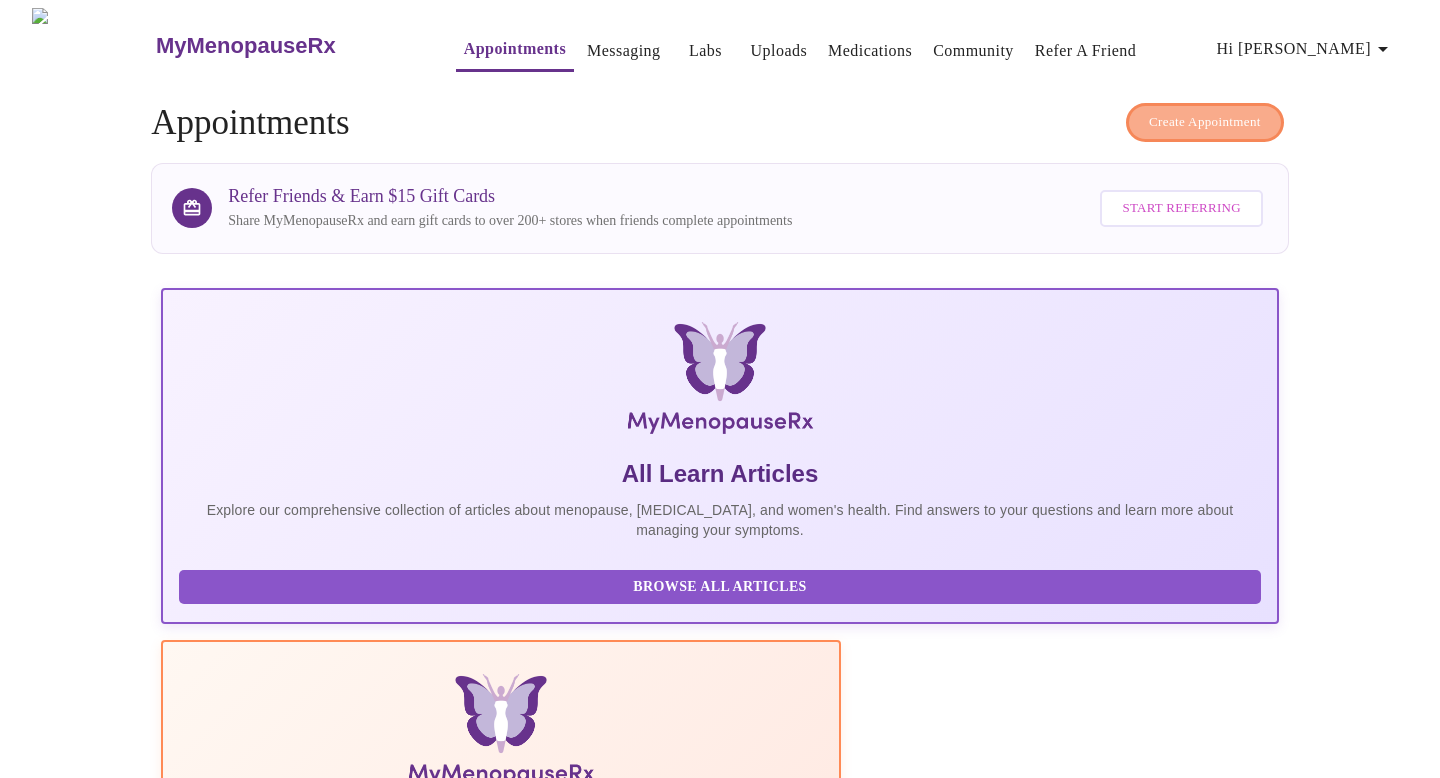 click on "Create Appointment" at bounding box center [1205, 122] 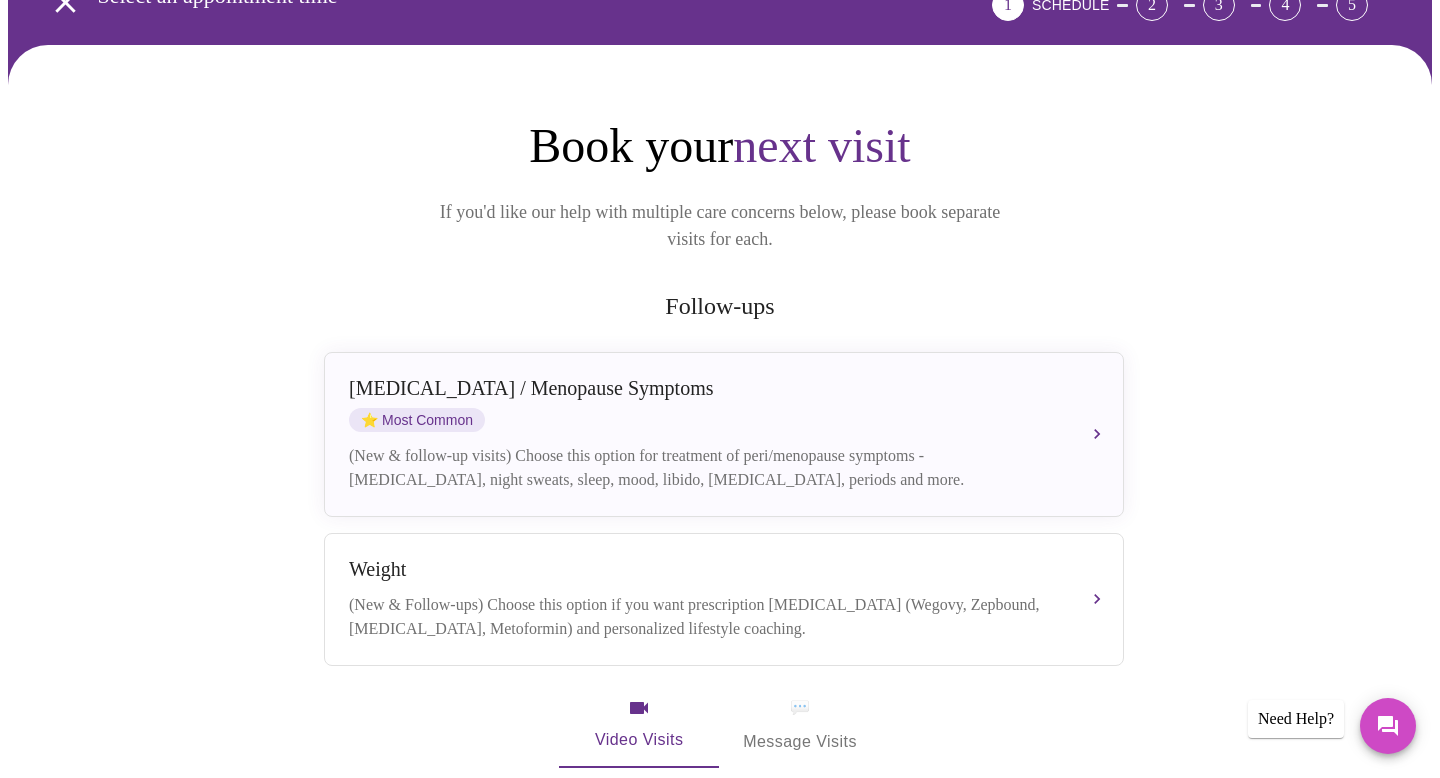scroll, scrollTop: 128, scrollLeft: 0, axis: vertical 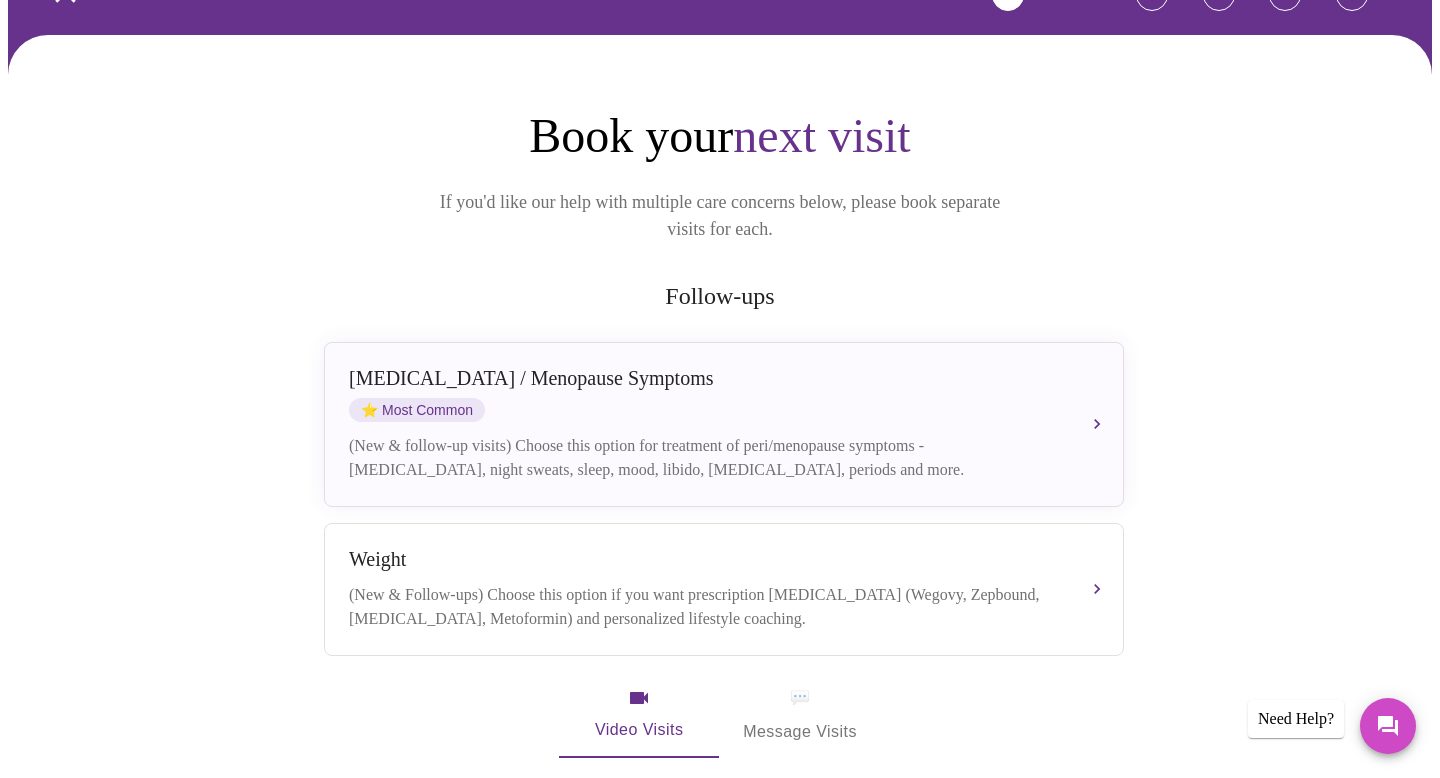 click on "Perimenopause / Menopause Symptoms  ⭐  Most Common" at bounding box center [704, 394] 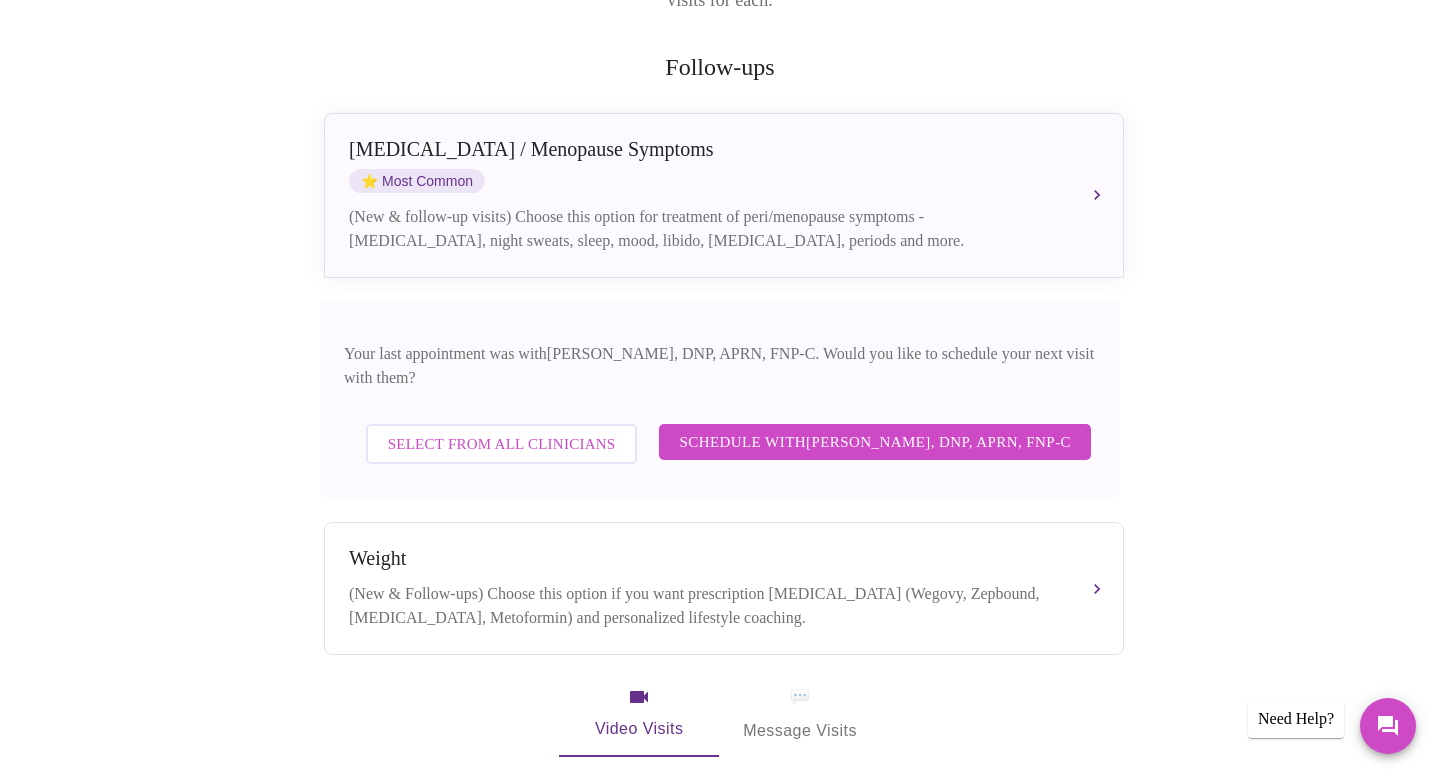 scroll, scrollTop: 371, scrollLeft: 0, axis: vertical 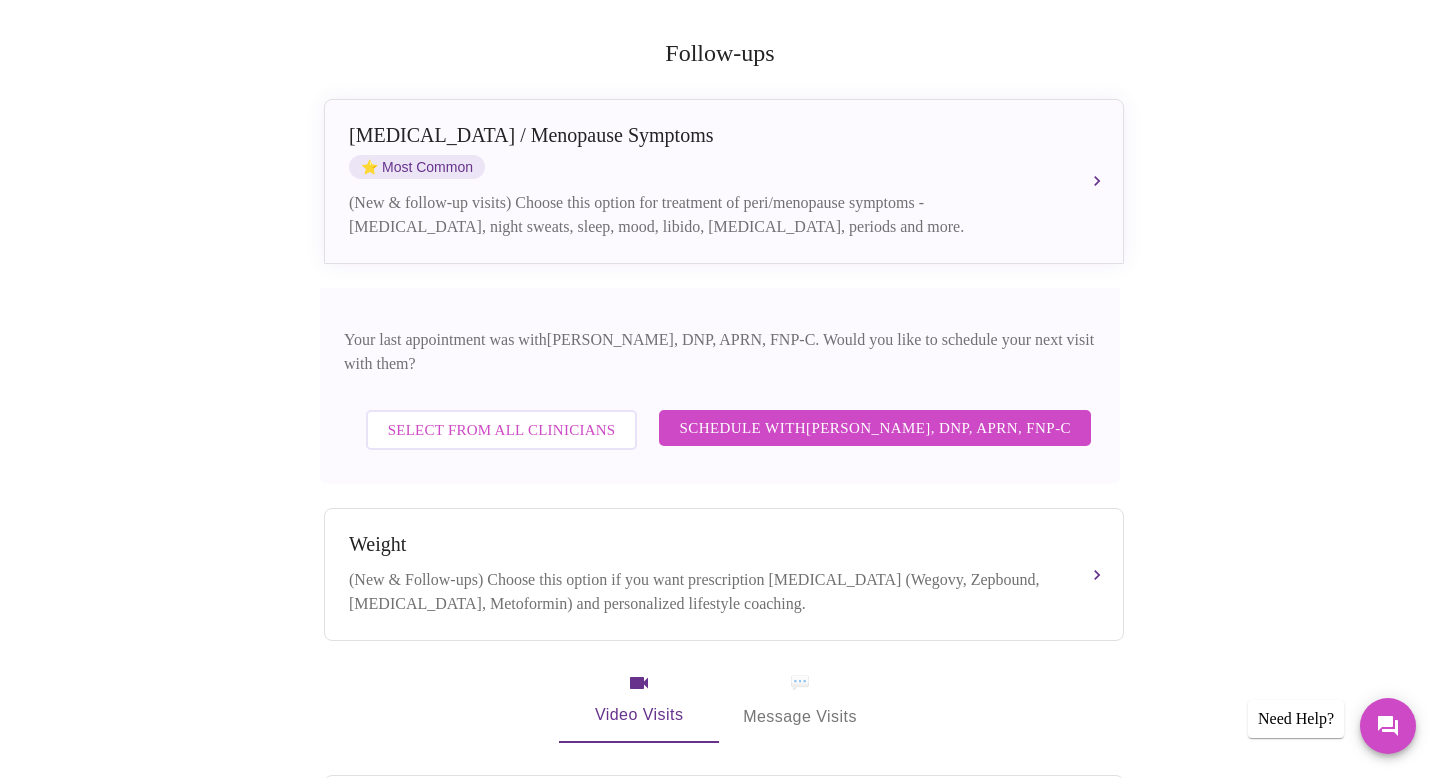 click on "Select from All Clinicians" at bounding box center [502, 430] 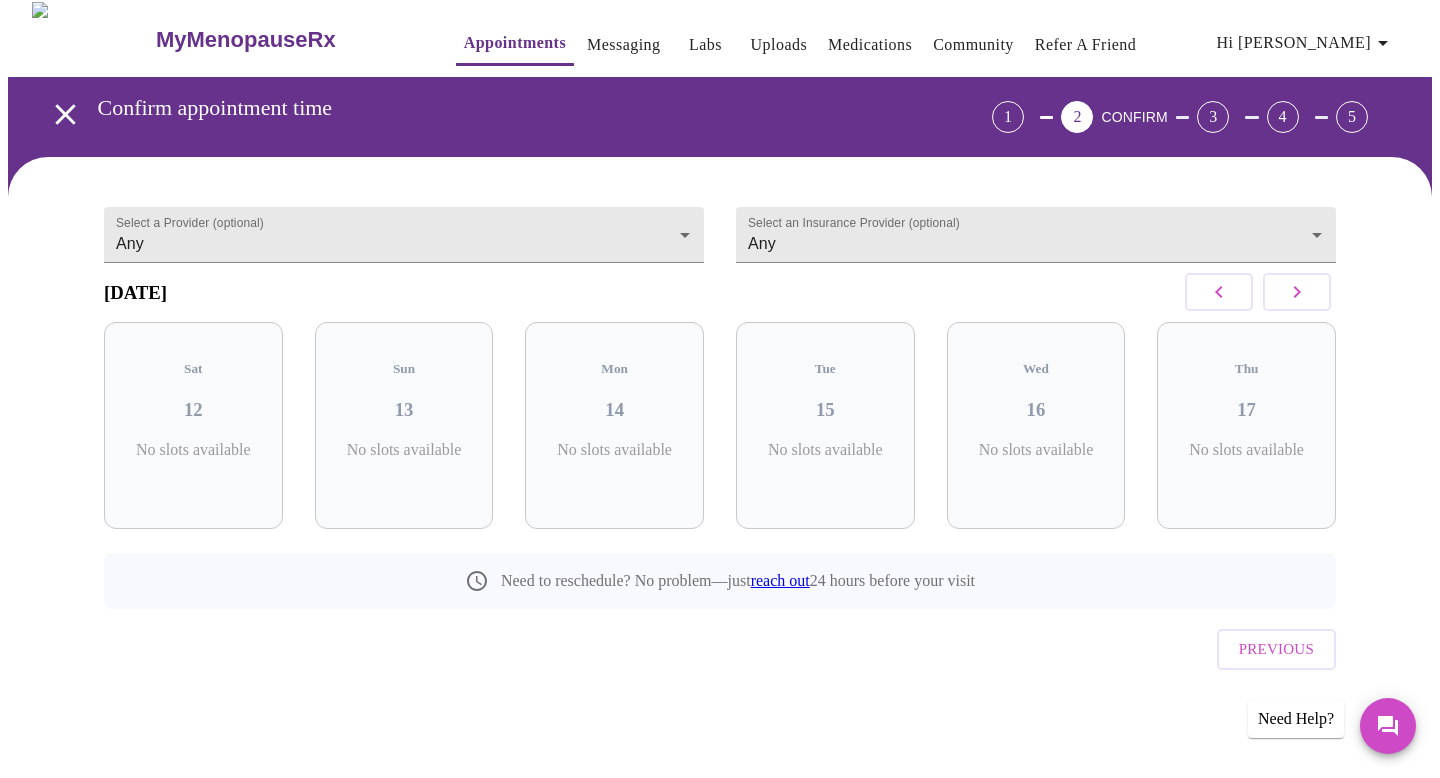 scroll, scrollTop: 0, scrollLeft: 0, axis: both 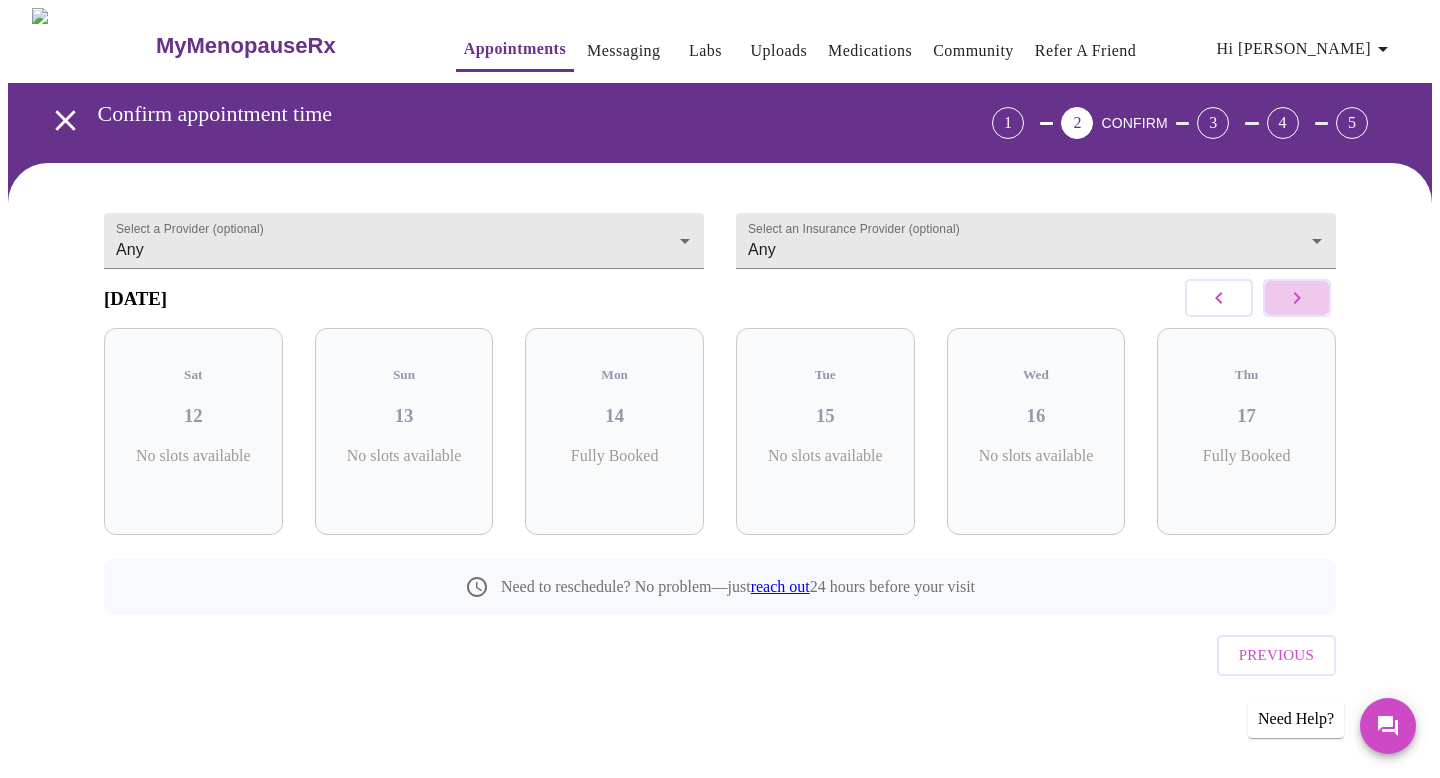 click 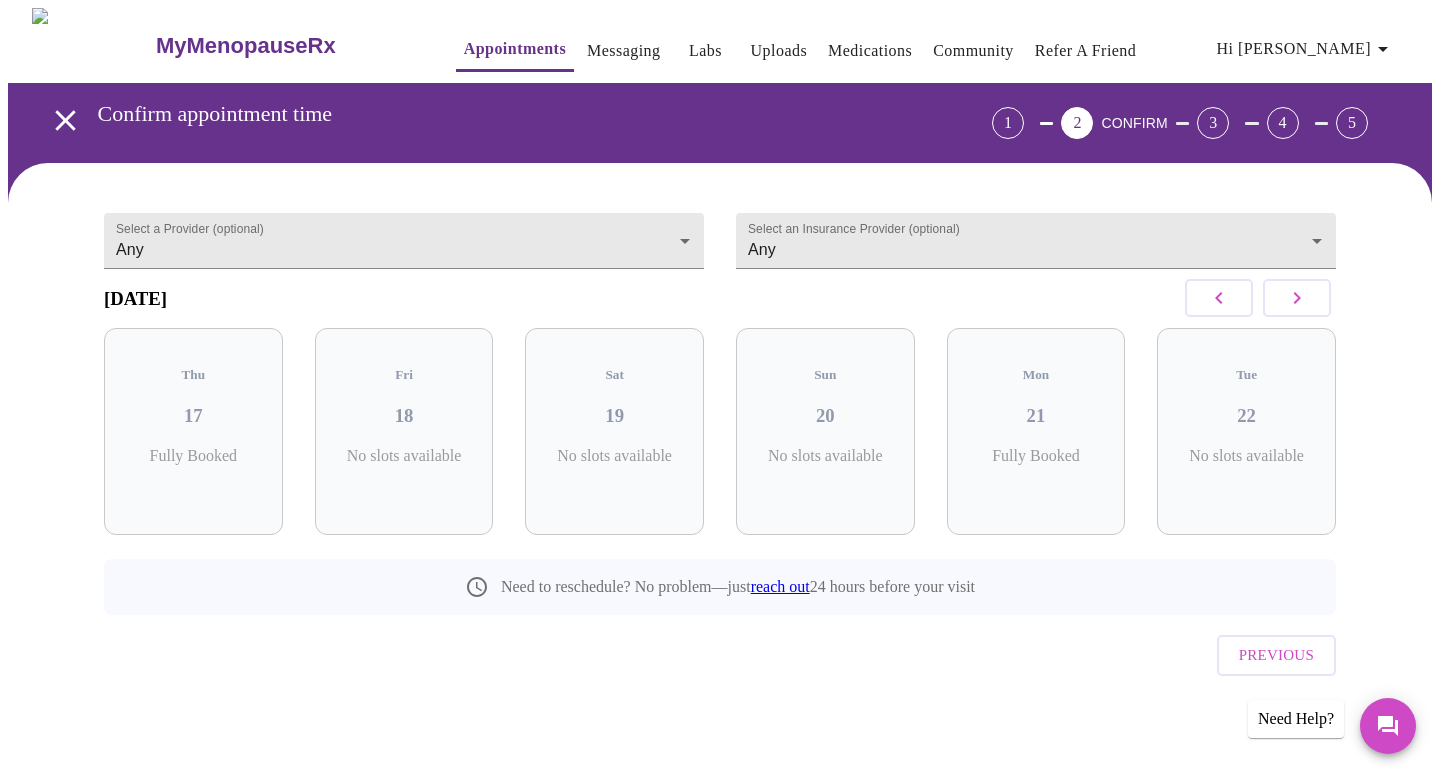 click 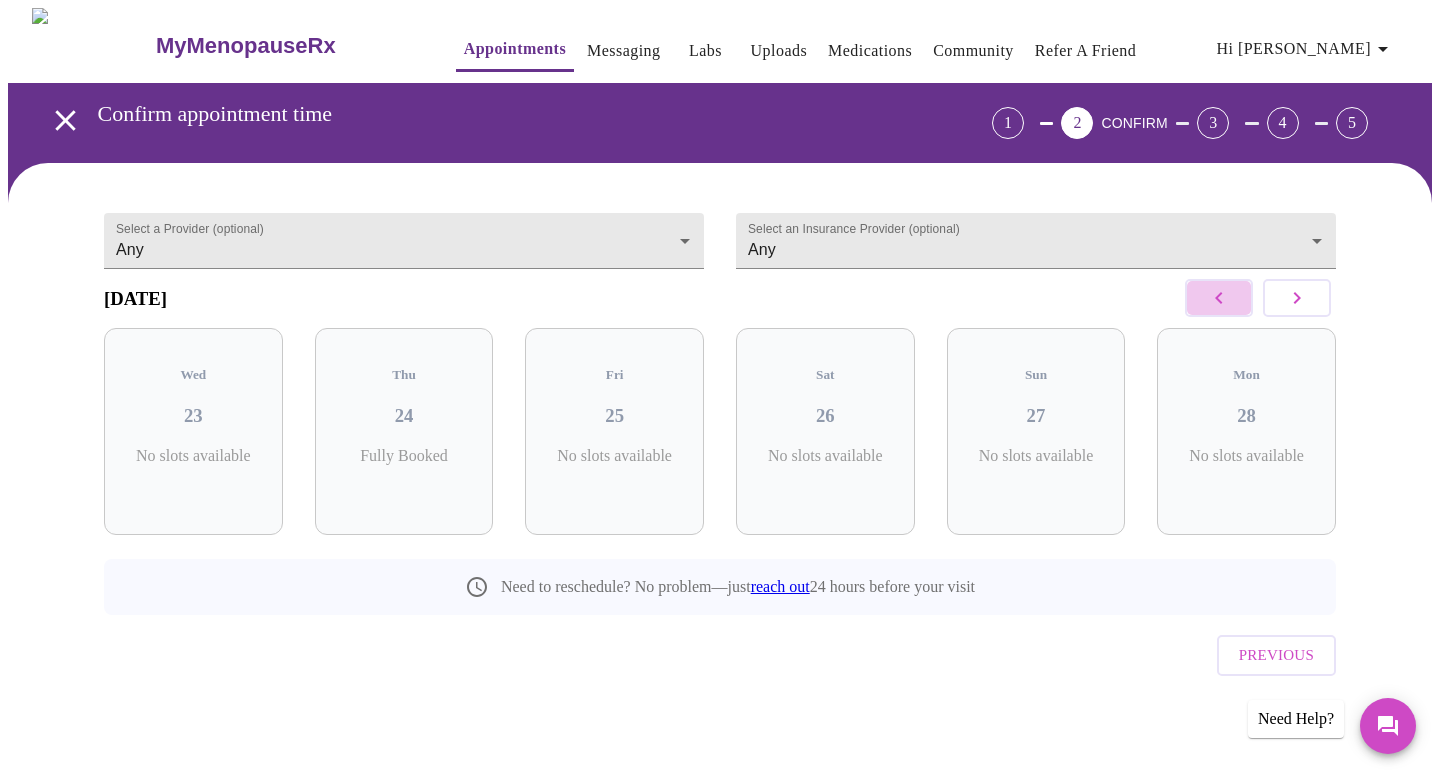 click at bounding box center (1219, 298) 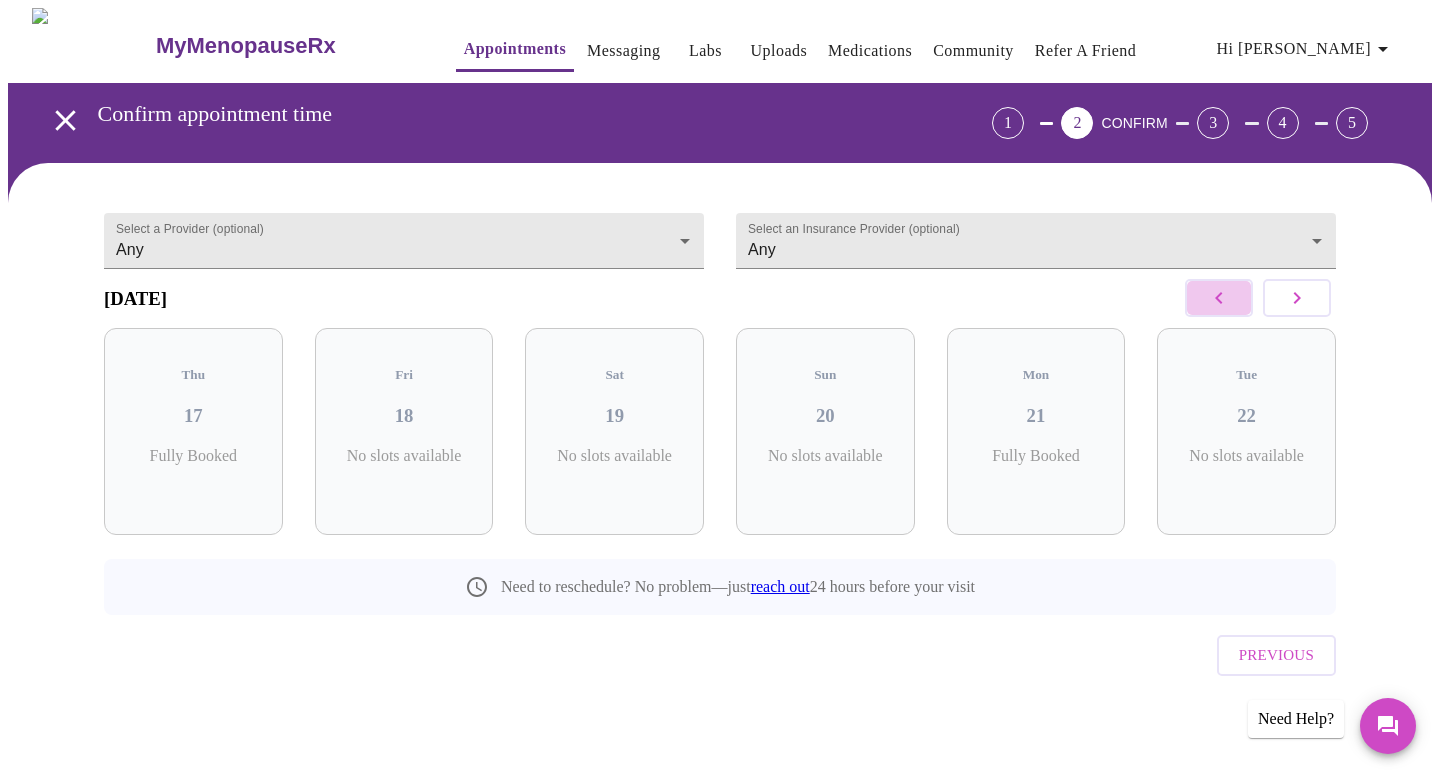 click at bounding box center (1219, 298) 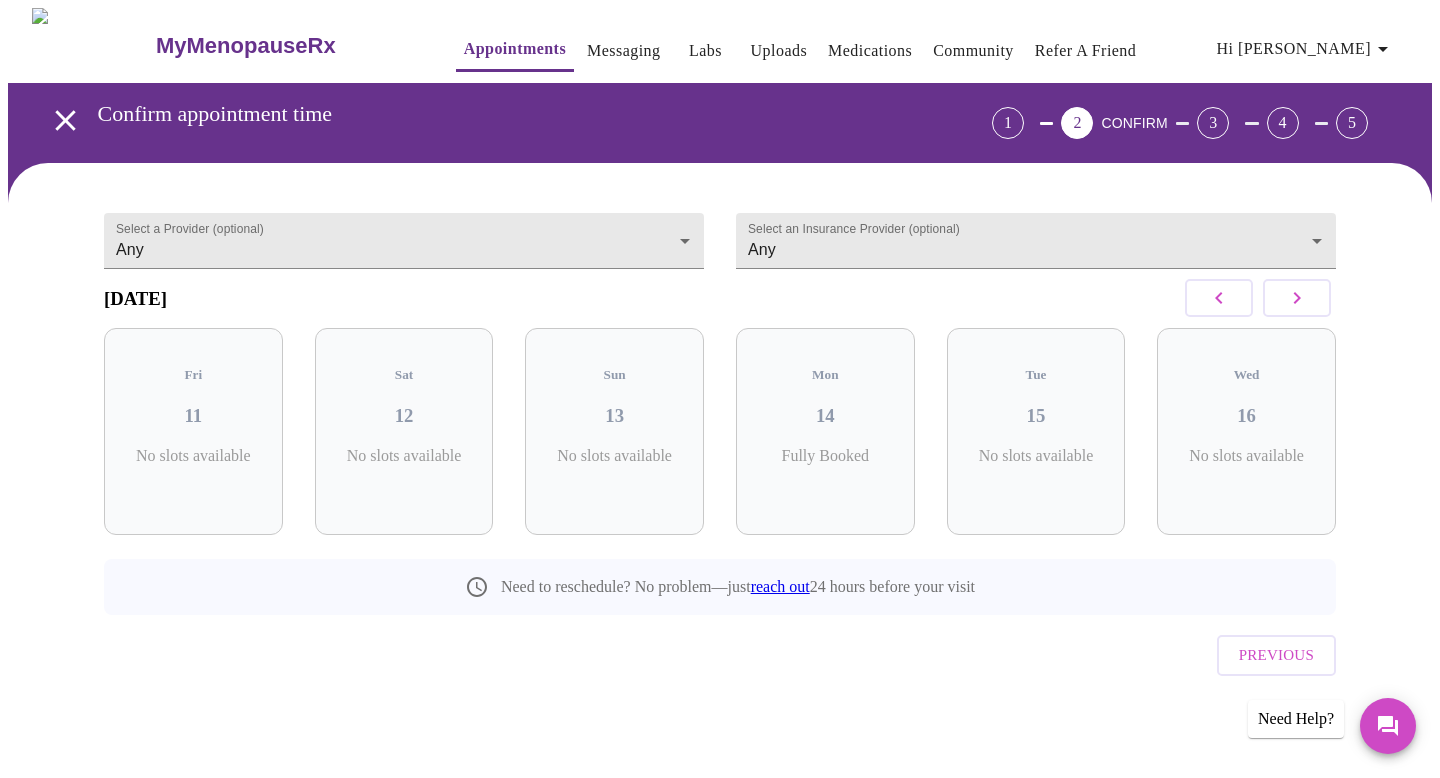 click at bounding box center [1219, 298] 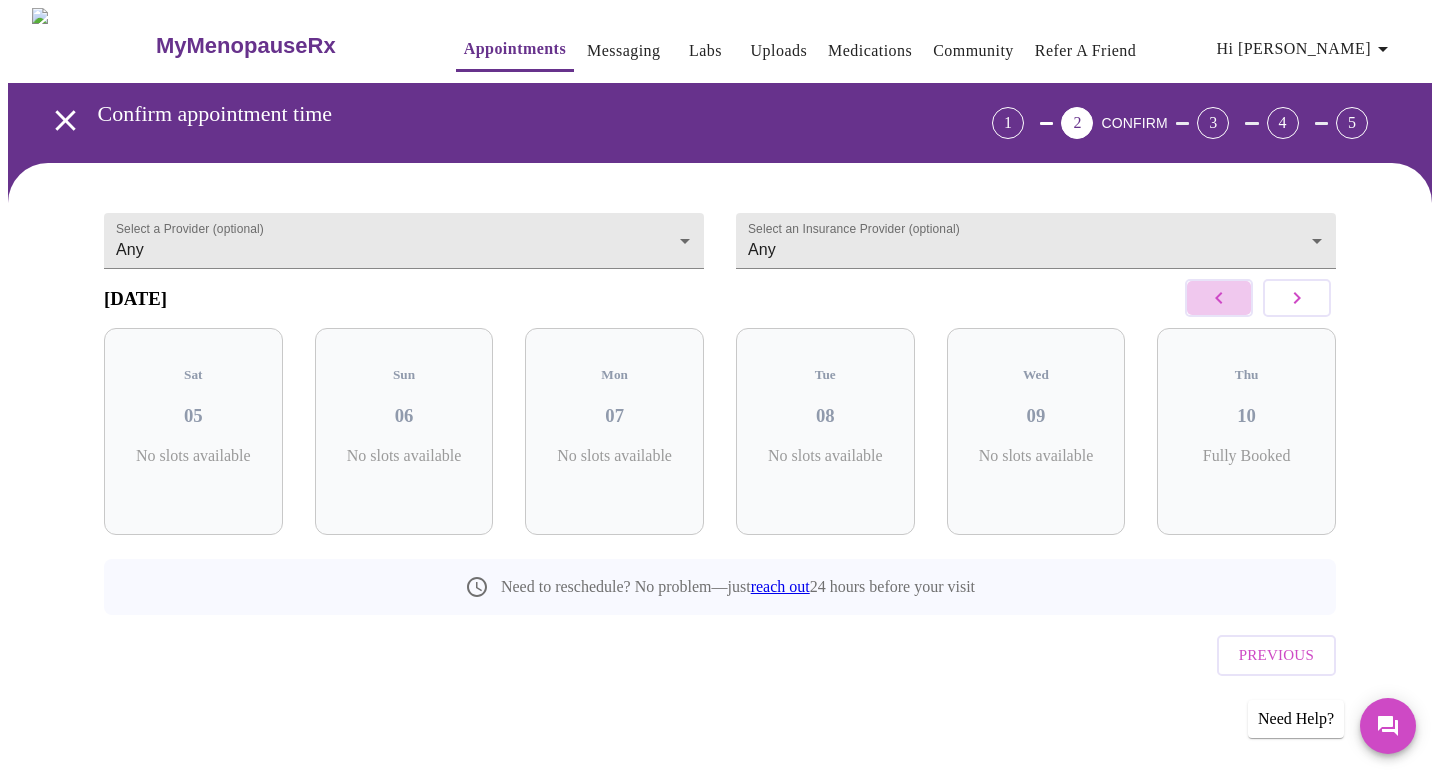 click at bounding box center [1219, 298] 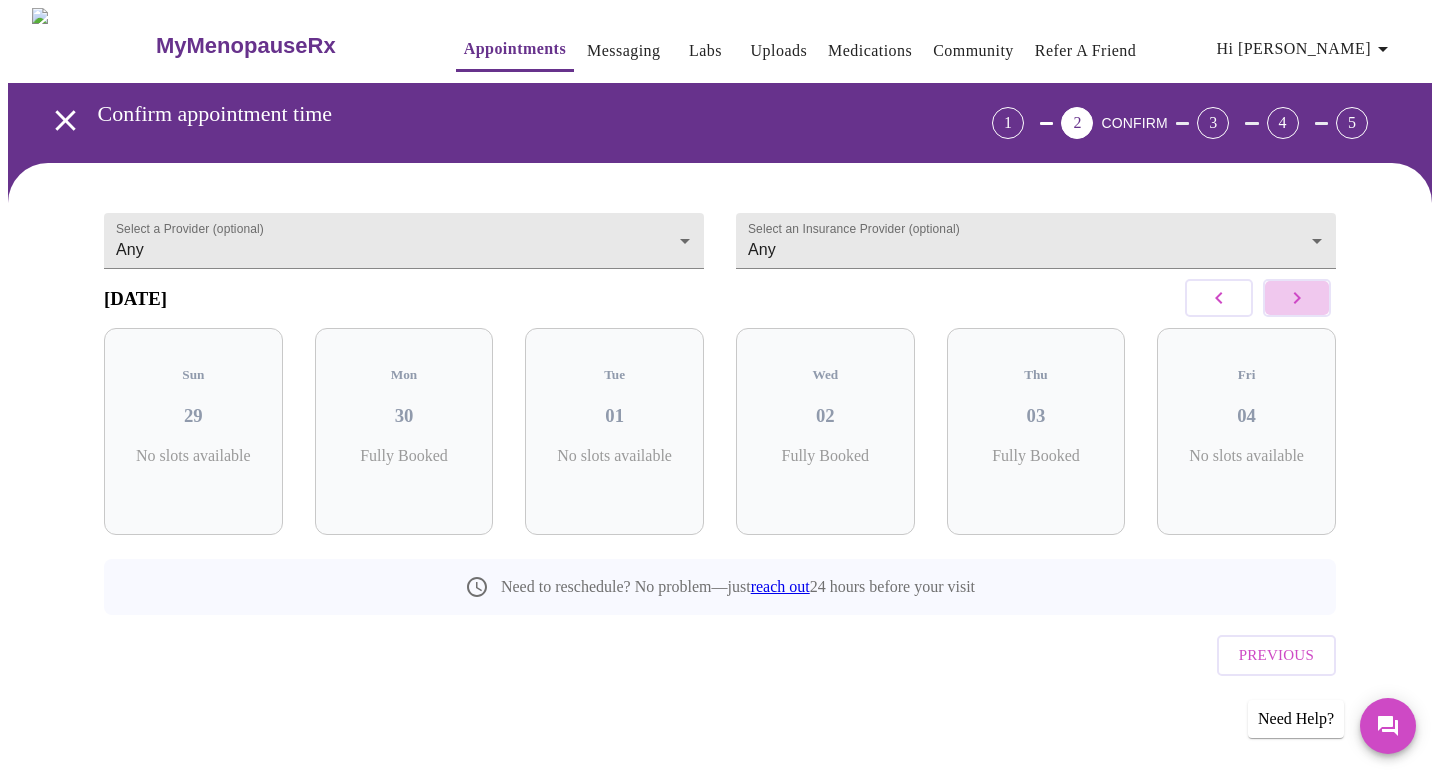 click at bounding box center [1297, 298] 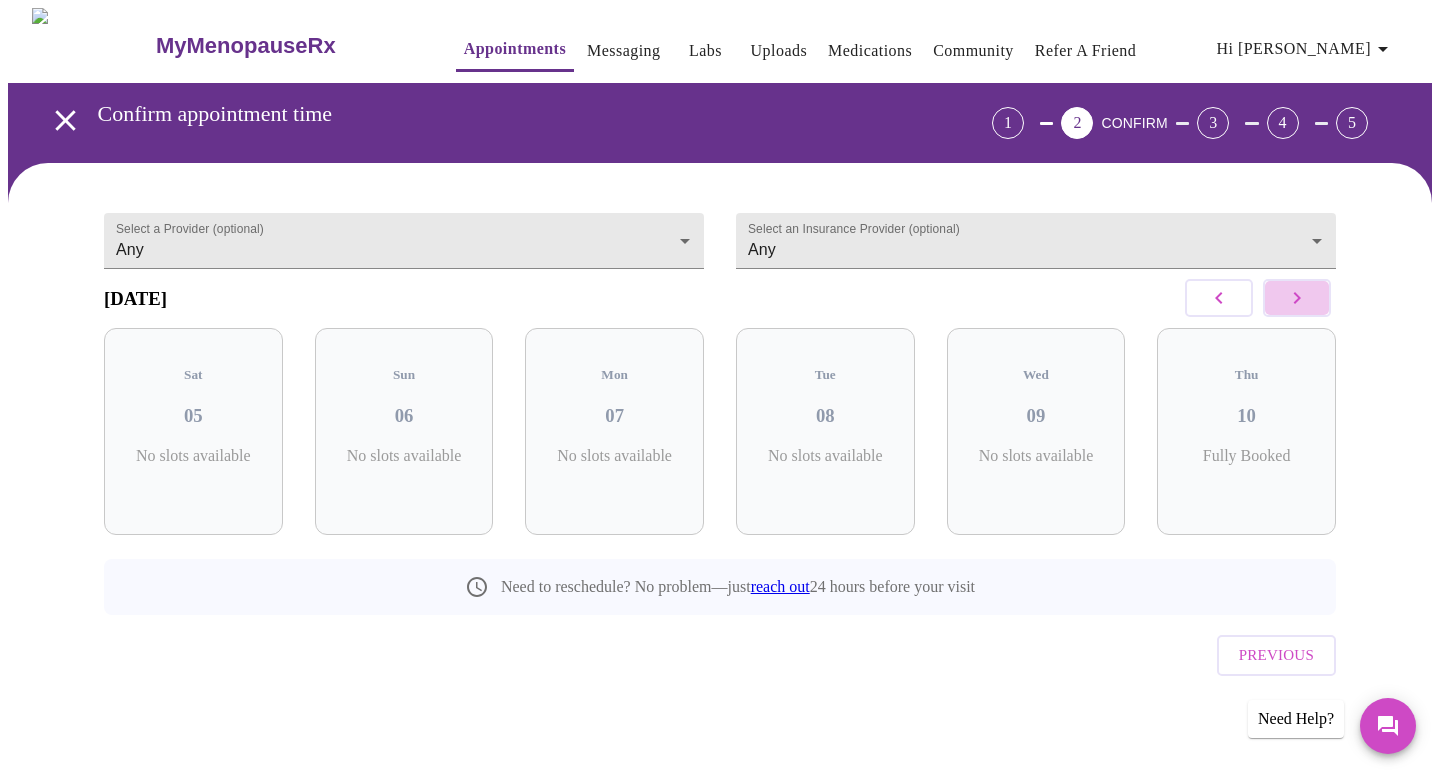click at bounding box center [1297, 298] 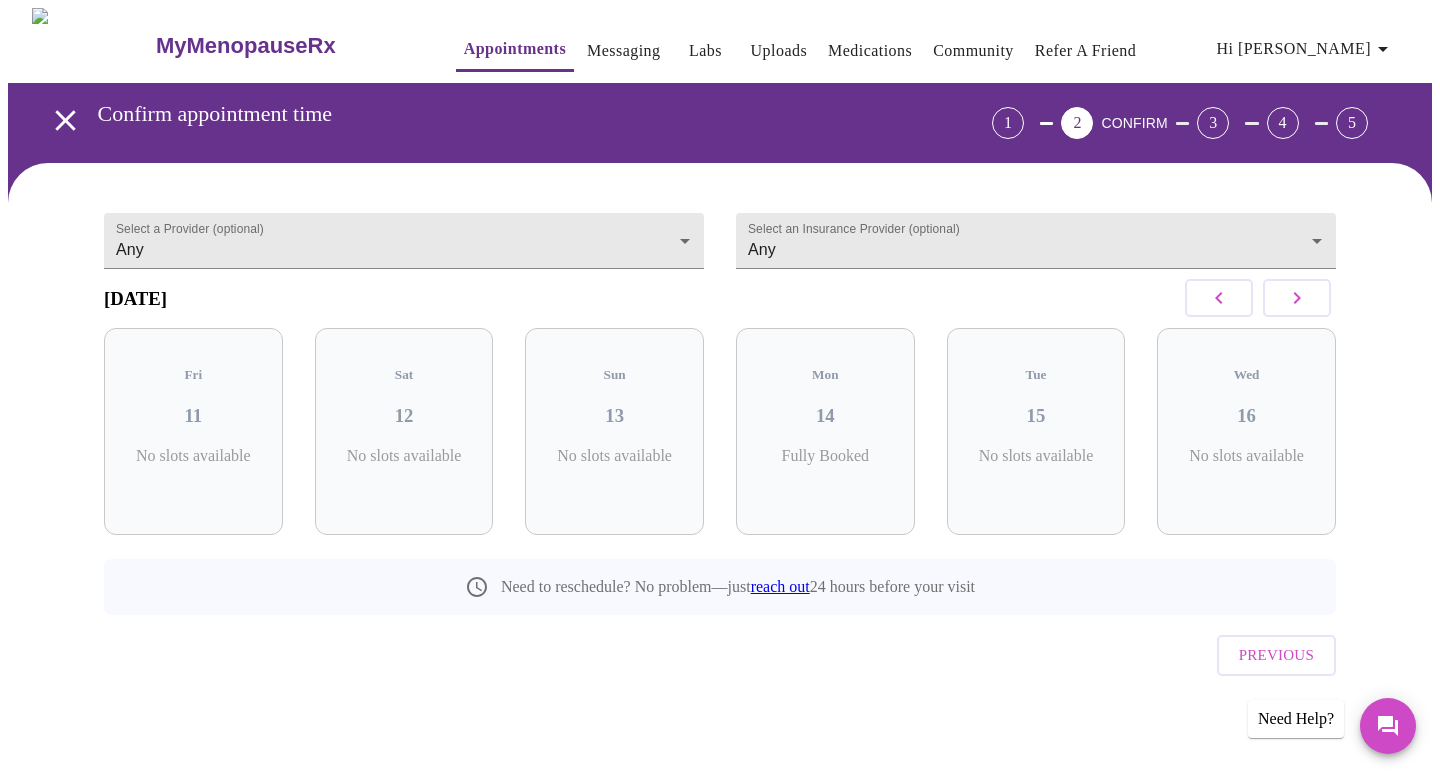 click at bounding box center [1297, 298] 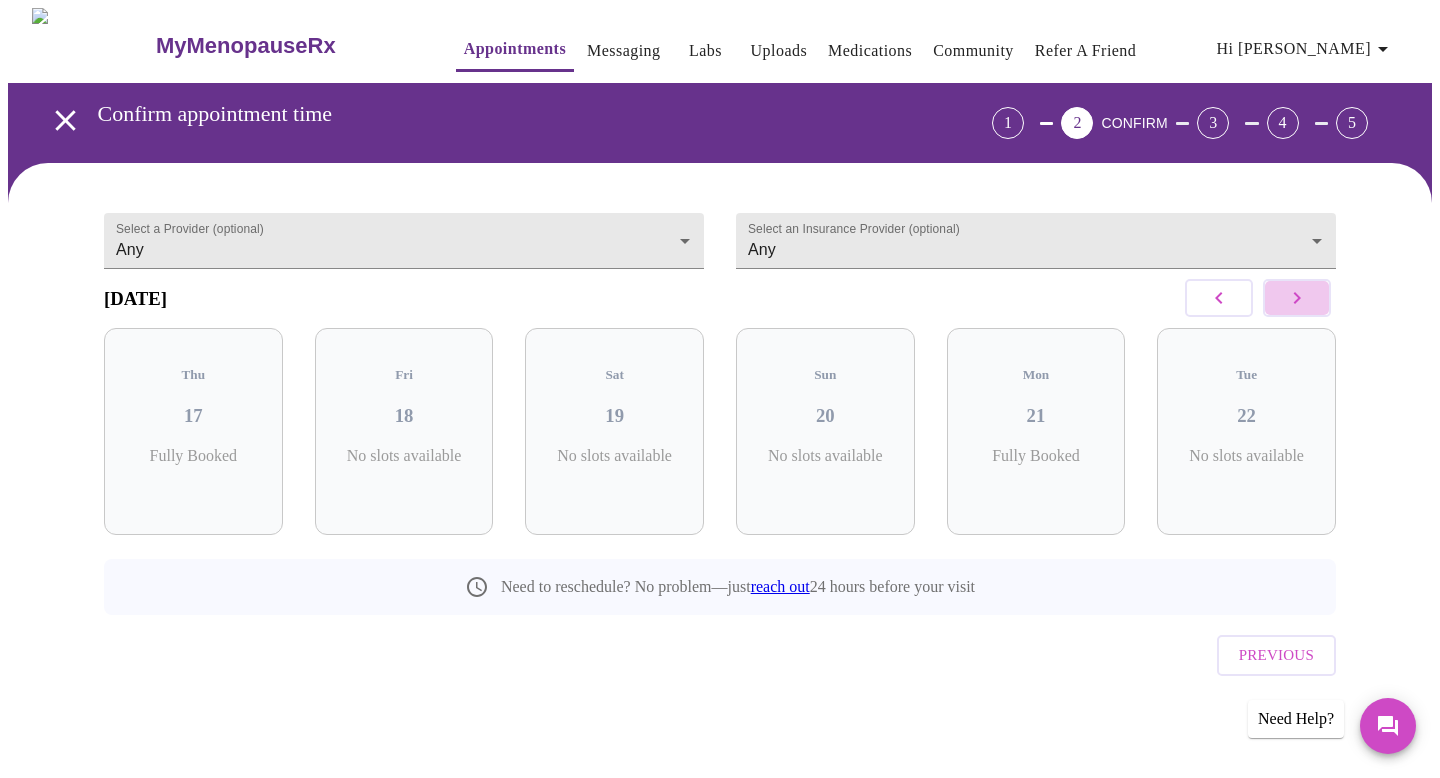 click at bounding box center [1297, 298] 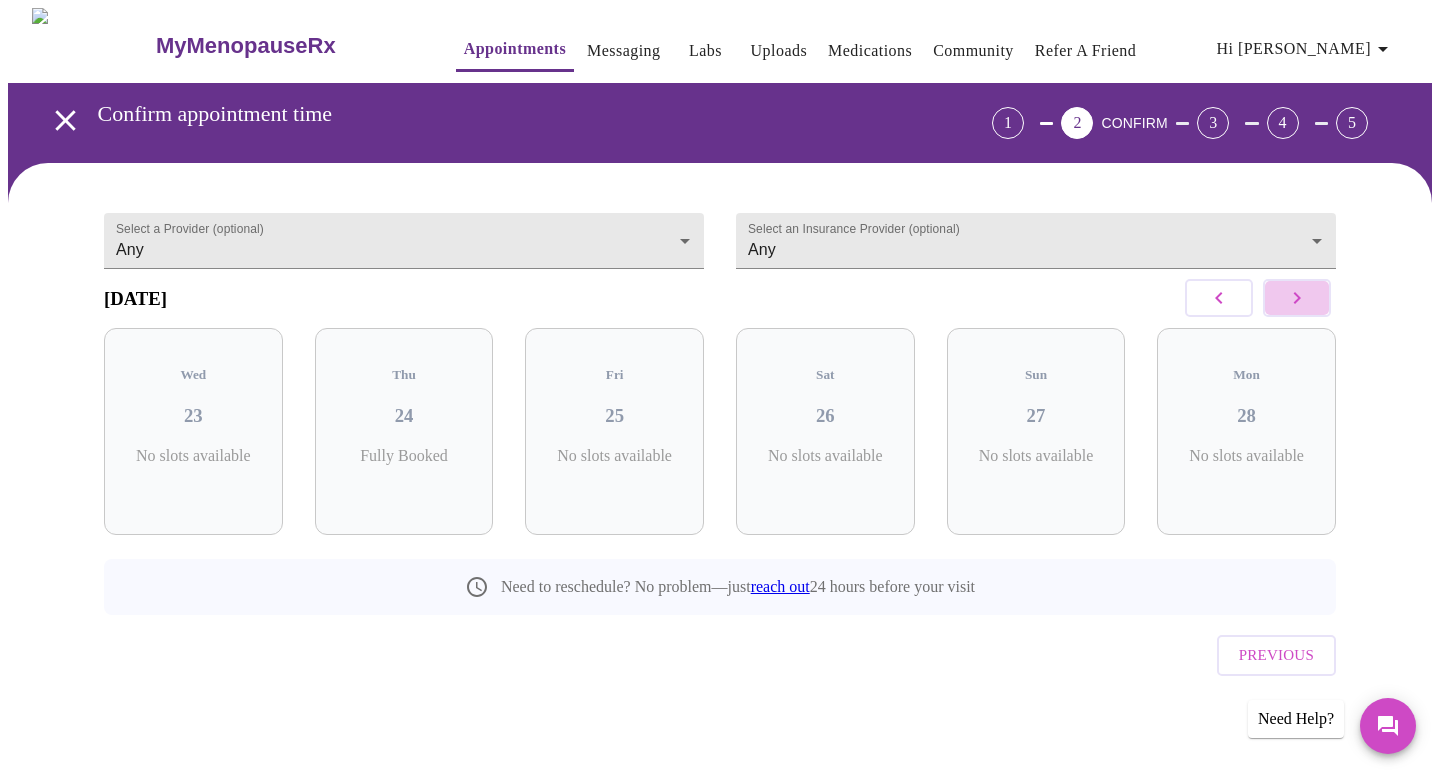 click at bounding box center [1297, 298] 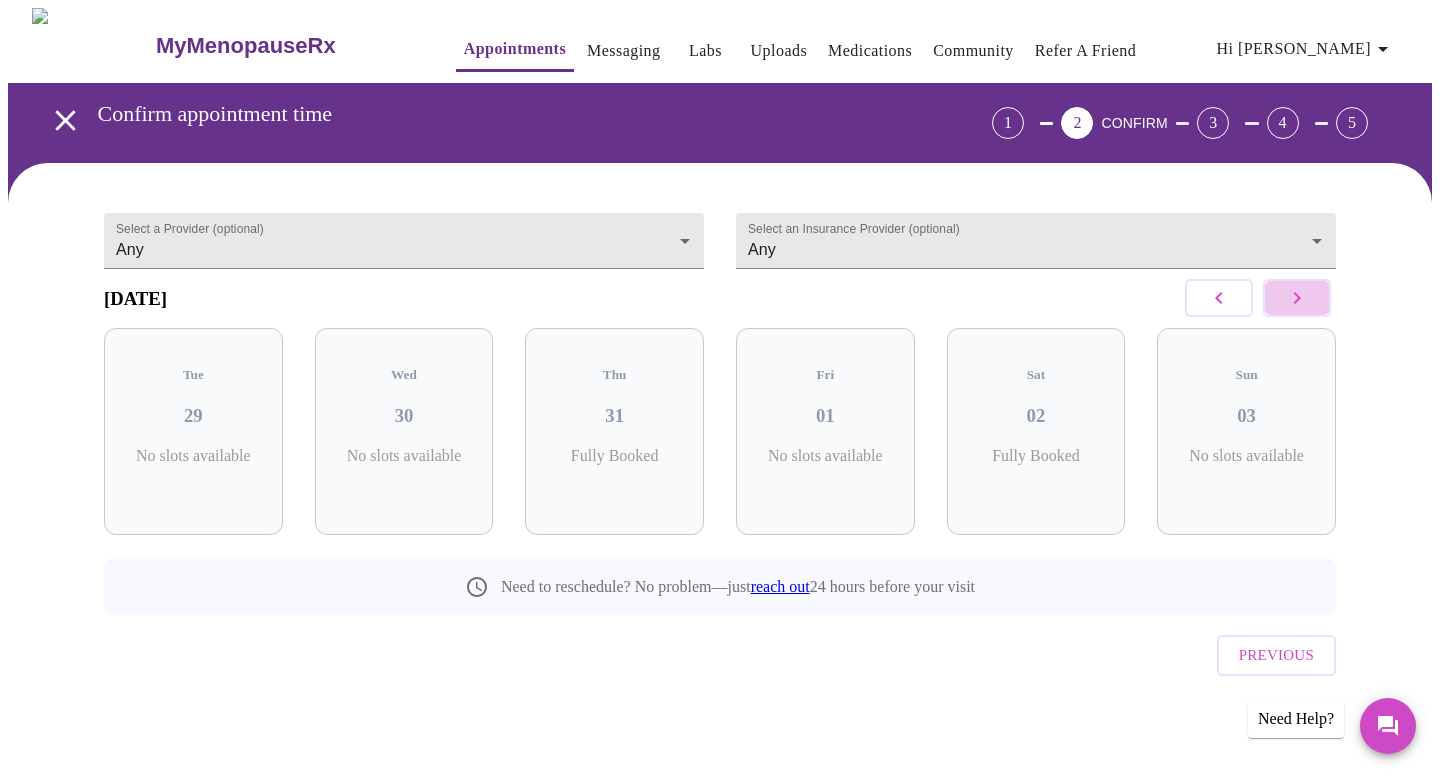 click at bounding box center [1297, 298] 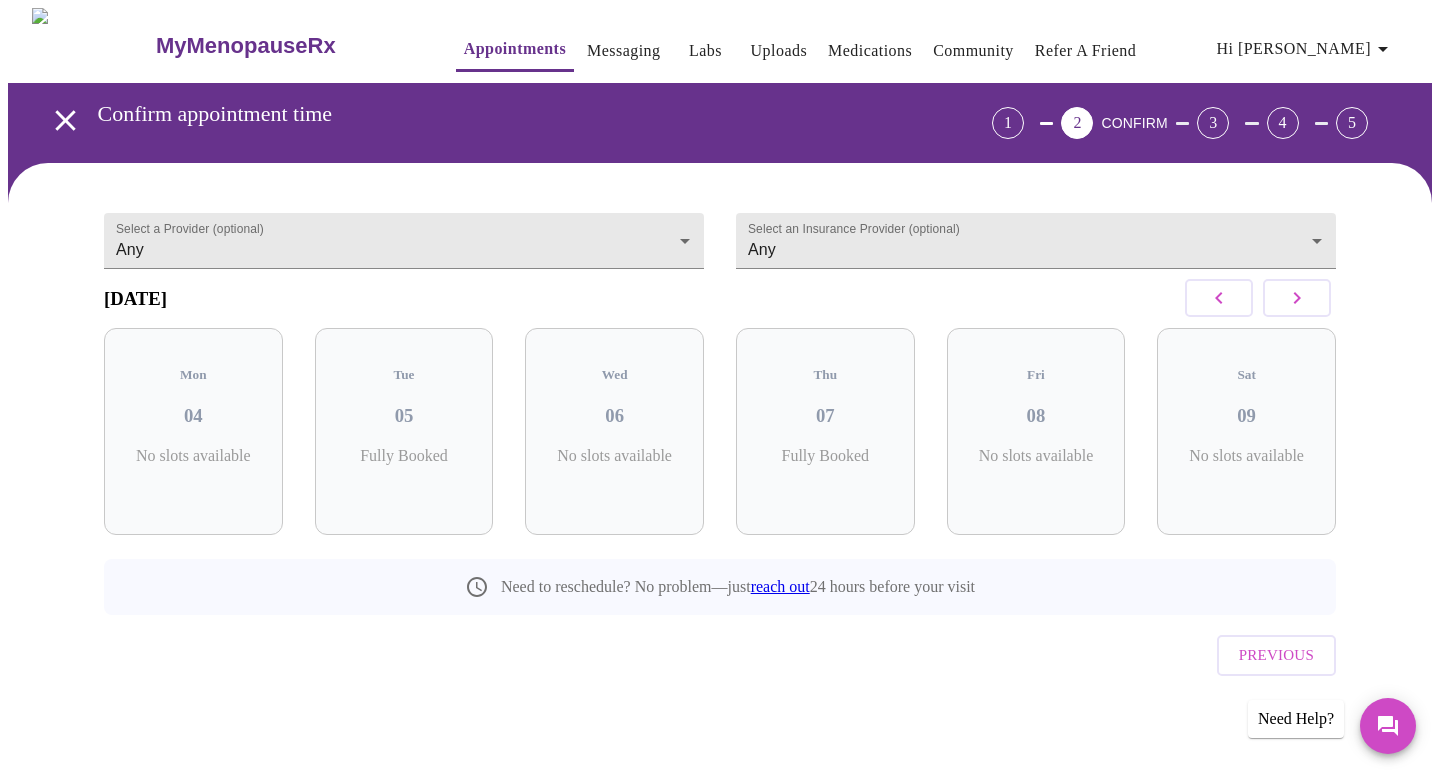 click at bounding box center [1297, 298] 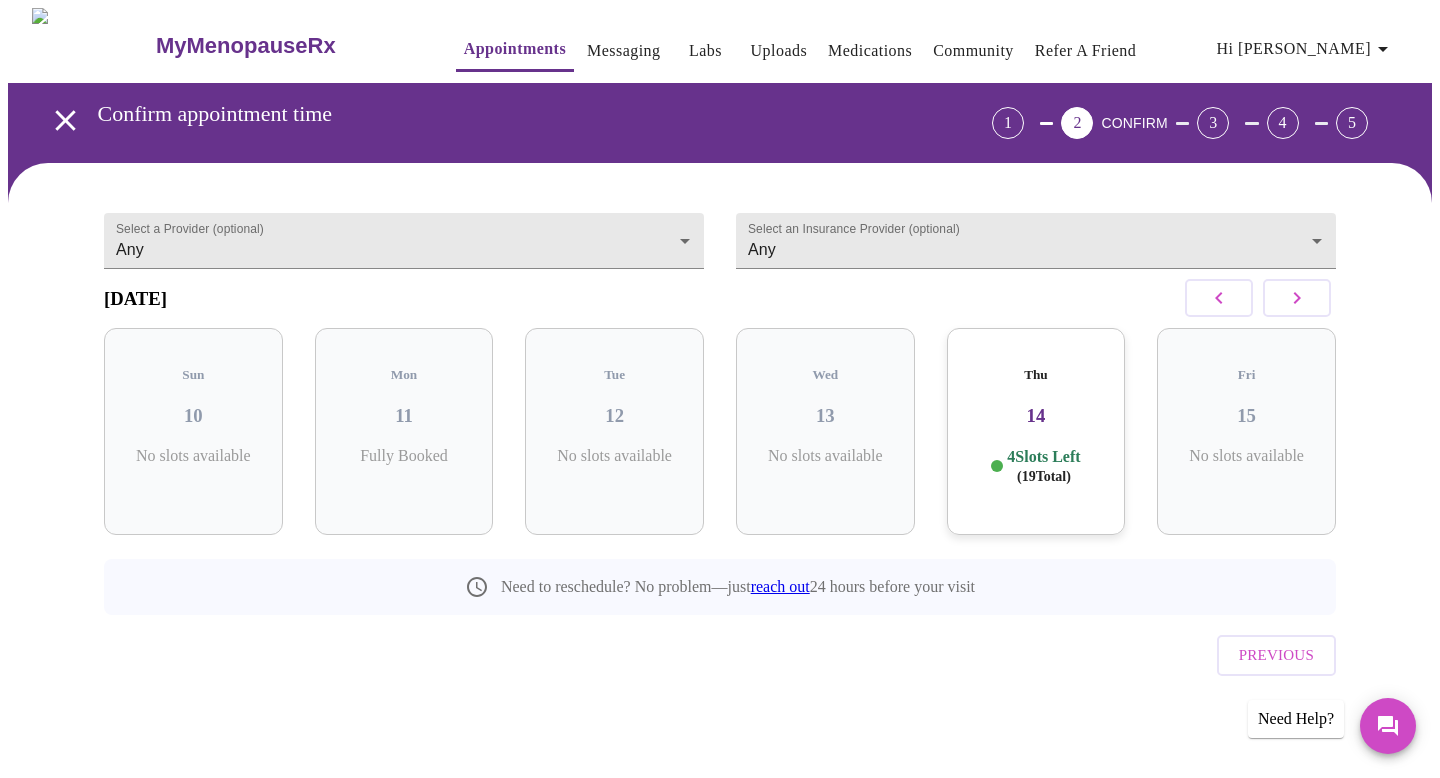 click on "Messaging" at bounding box center [623, 51] 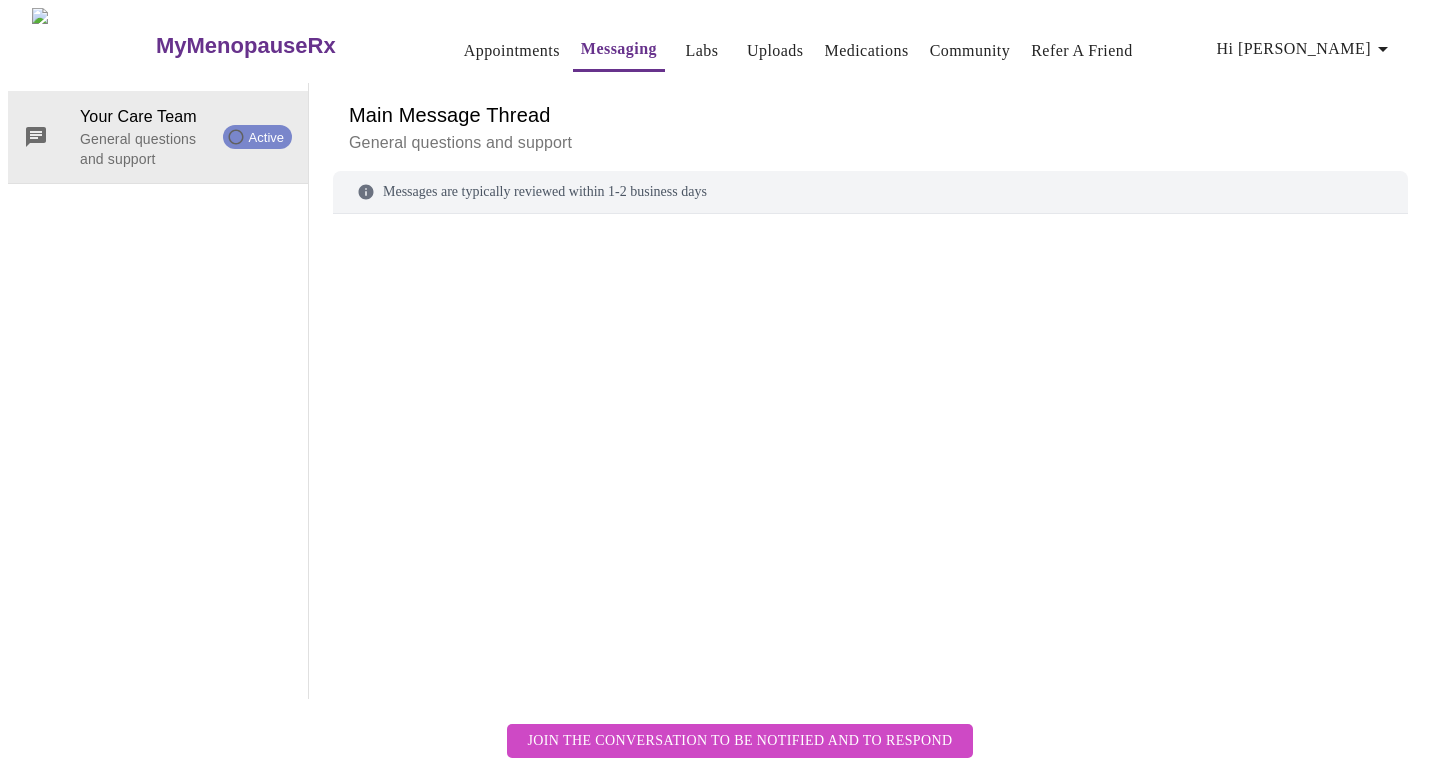 scroll, scrollTop: 75, scrollLeft: 0, axis: vertical 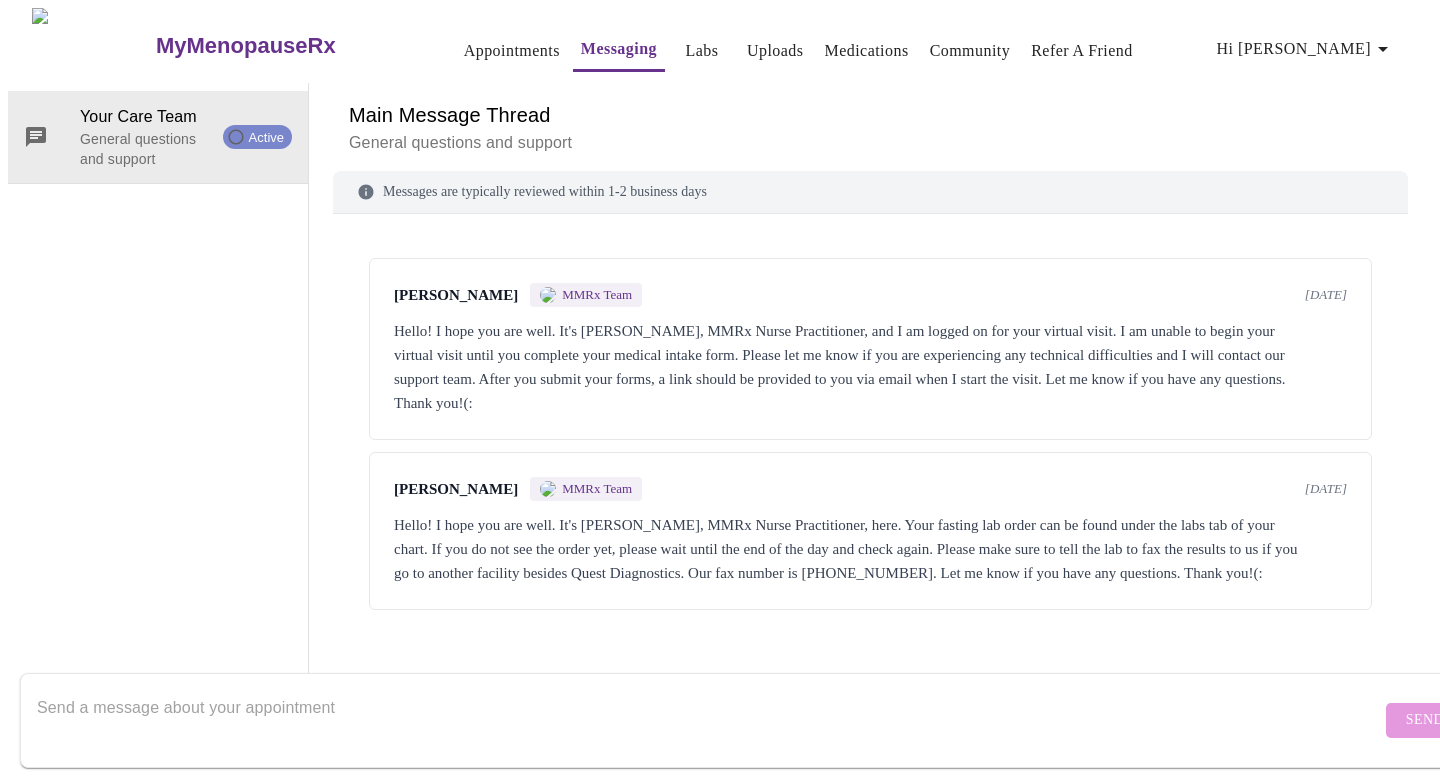 click at bounding box center (709, 720) 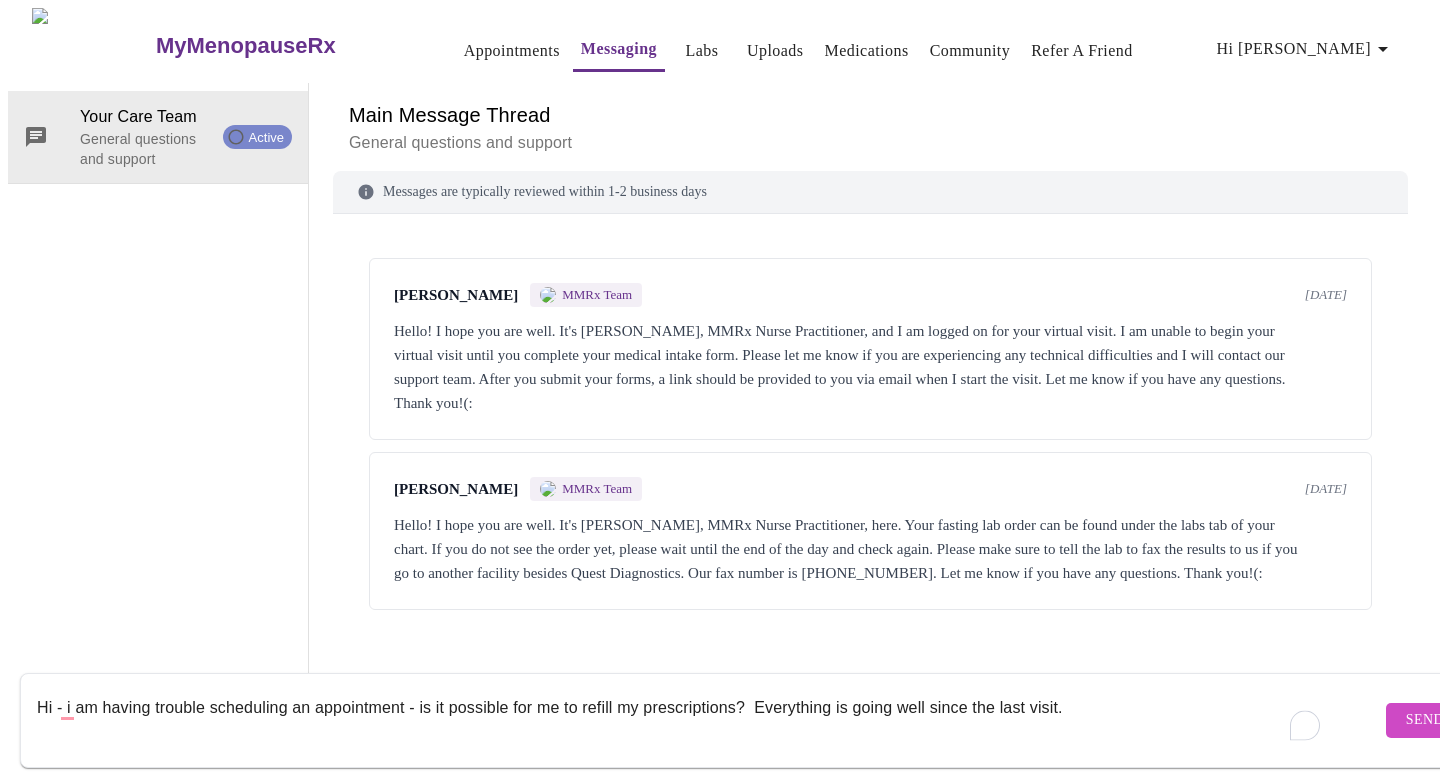 type on "Hi - i am having trouble scheduling an appointment - is it possible for me to refill my prescriptions?  Everything is going well since the last visit." 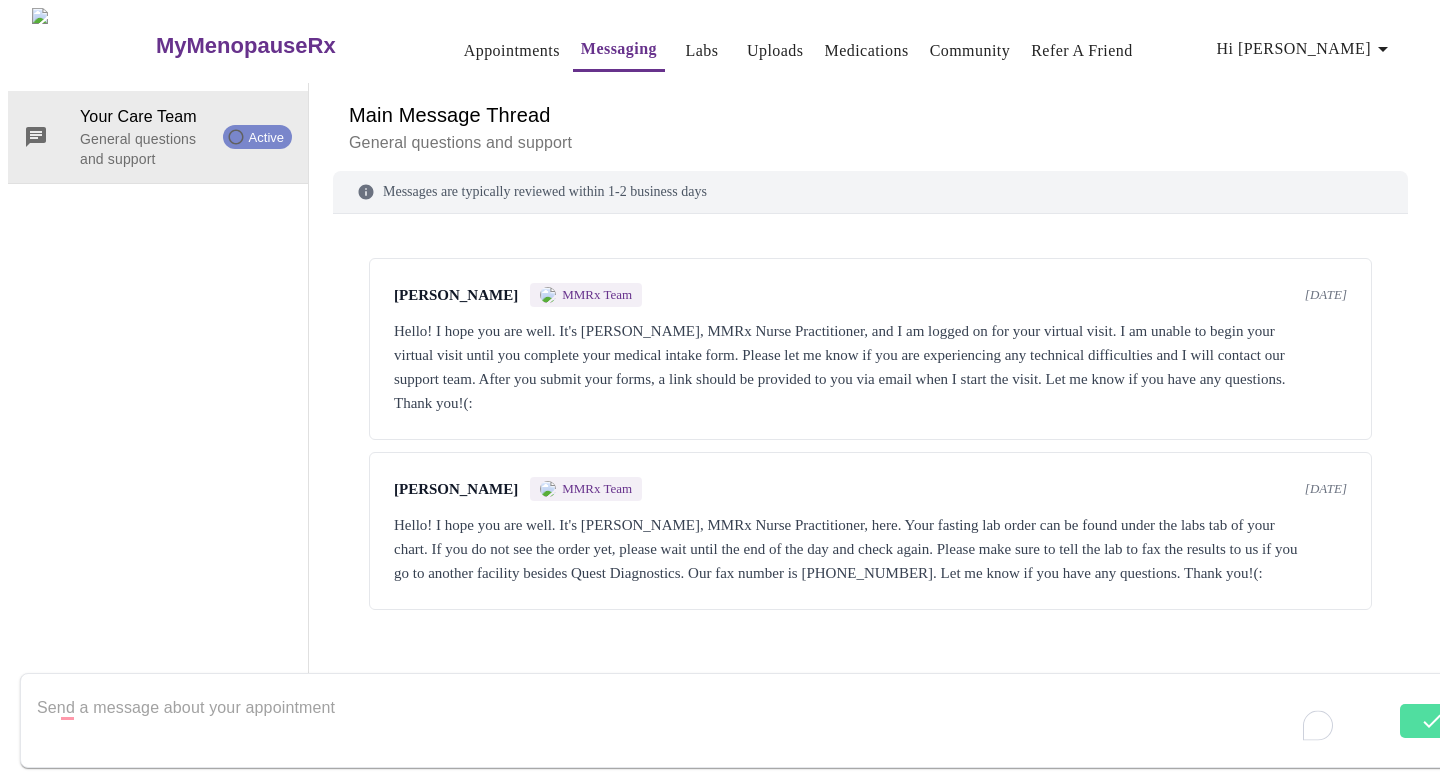 scroll, scrollTop: 89, scrollLeft: 0, axis: vertical 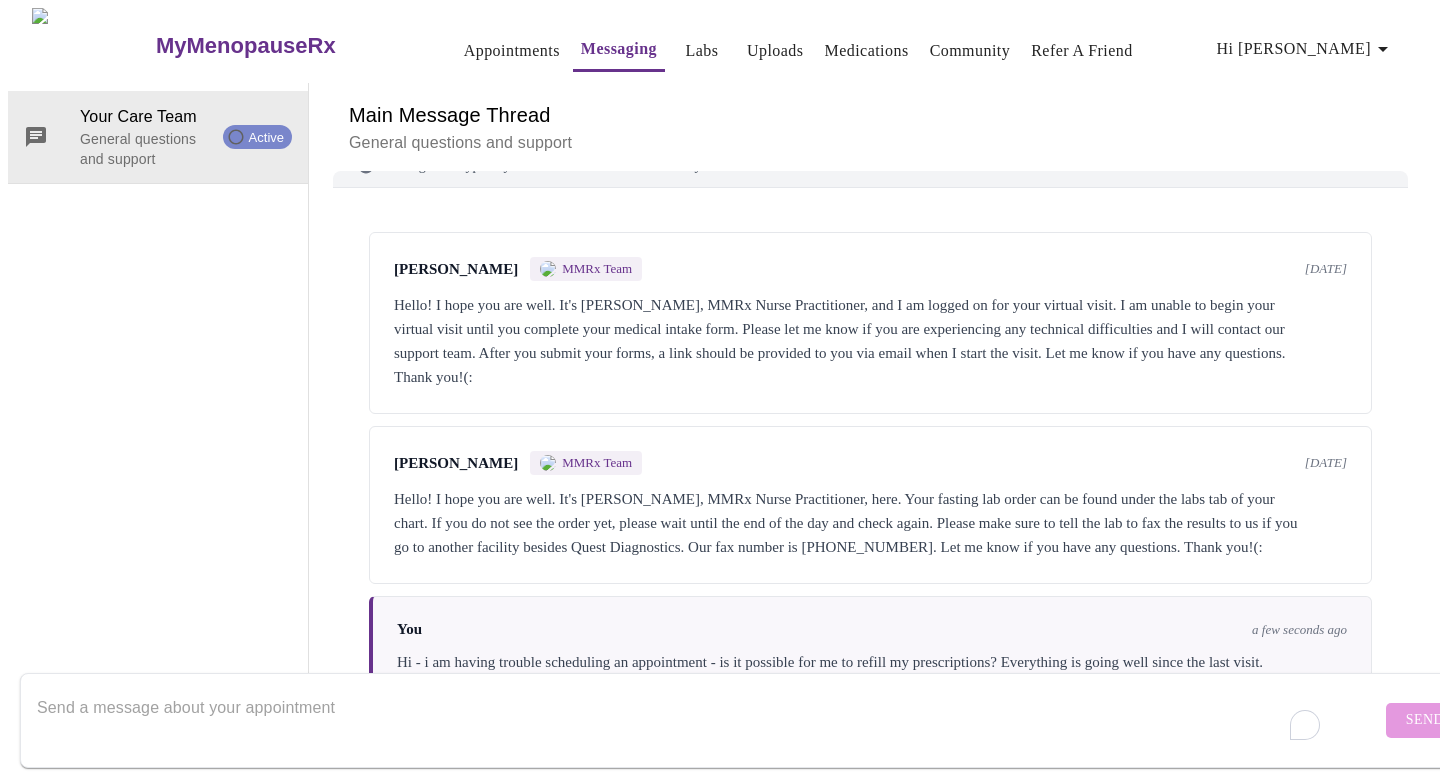 click on "Hi - i am having trouble scheduling an appointment - is it possible for me to refill my prescriptions?  Everything is going well since the last visit." at bounding box center [872, 662] 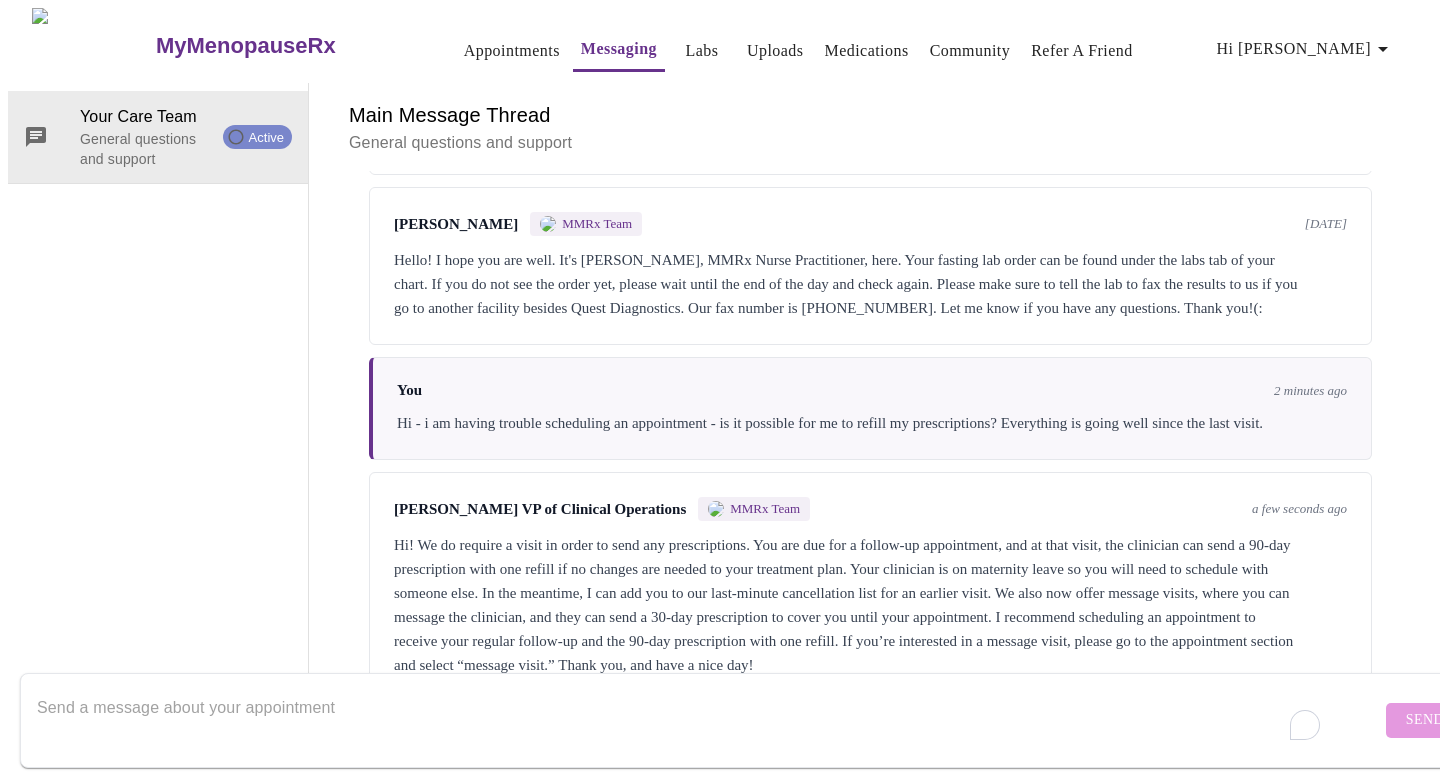 scroll, scrollTop: 335, scrollLeft: 0, axis: vertical 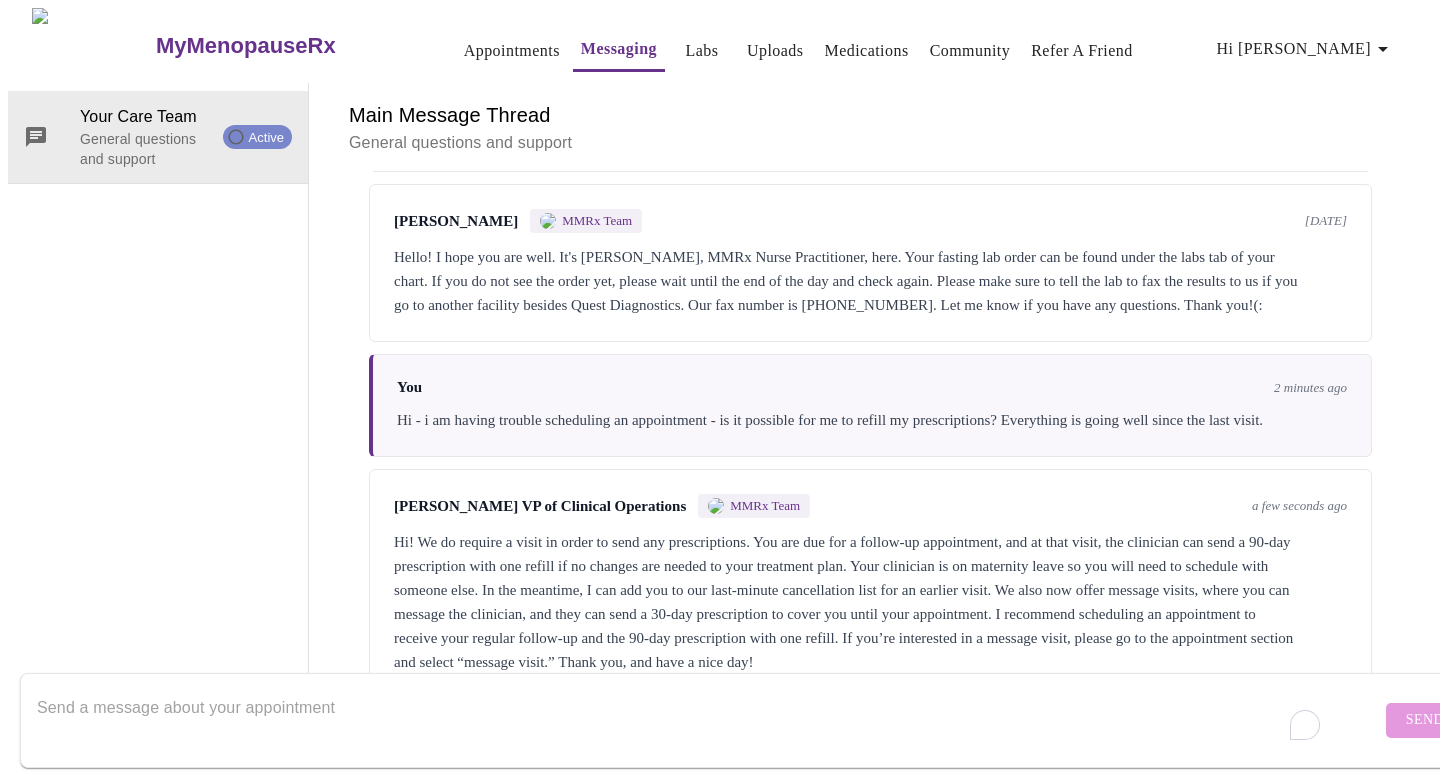 click on "Hi! We do require a visit in order to send any prescriptions. You are due for a follow-up appointment, and at that visit, the clinician can send a 90-day prescription with one refill if no changes are needed to your treatment plan. Your clinician is on maternity leave so you will need to schedule with someone else.
In the meantime, I can add you to our last-minute cancellation list for an earlier visit. We also now offer message visits, where you can message the clinician, and they can send a 30-day prescription to cover you until your appointment.
I recommend scheduling an appointment to receive your regular follow-up and the 90-day prescription with one refill.
If you’re interested in a message visit, please go to the appointment section and select “message visit.”
Thank you, and have a nice day!" at bounding box center (870, 602) 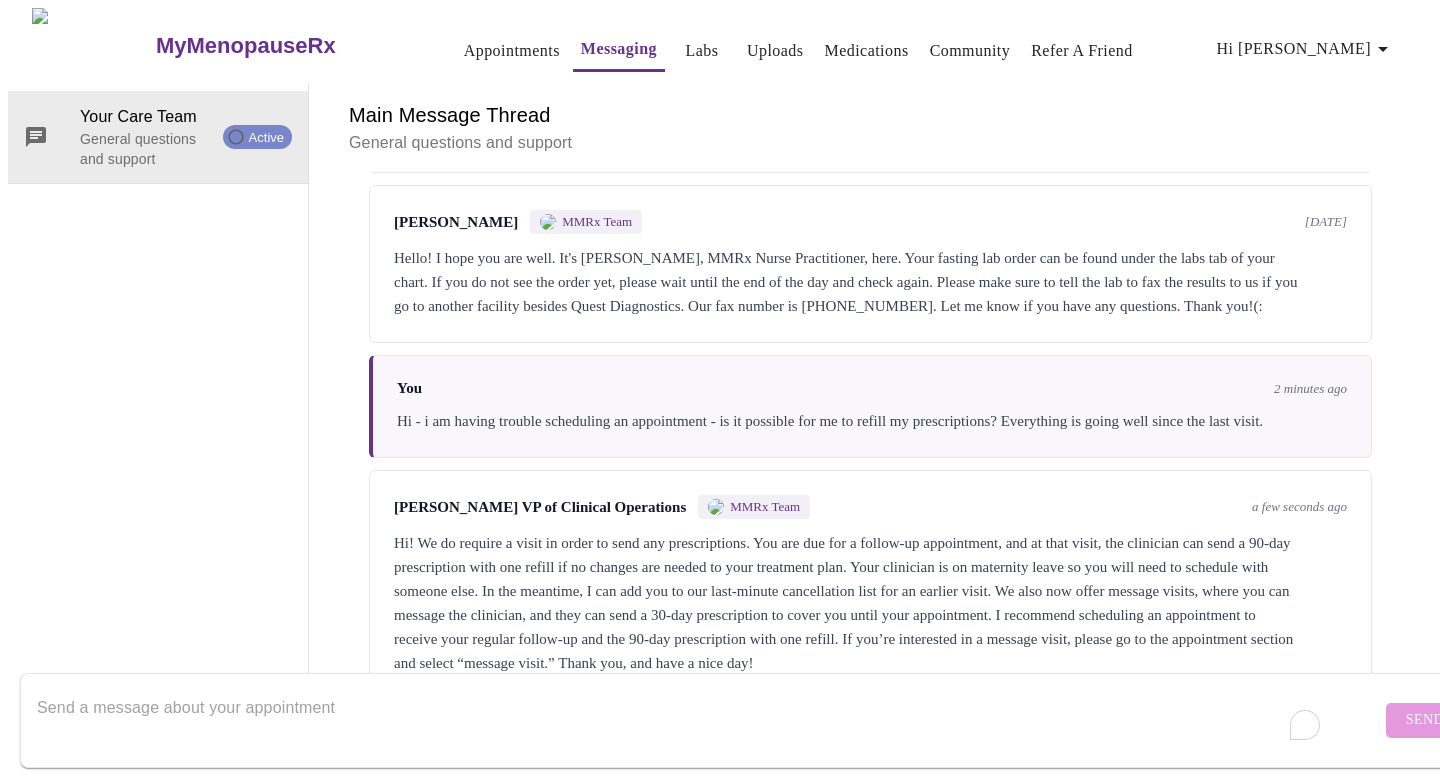 click at bounding box center [709, 720] 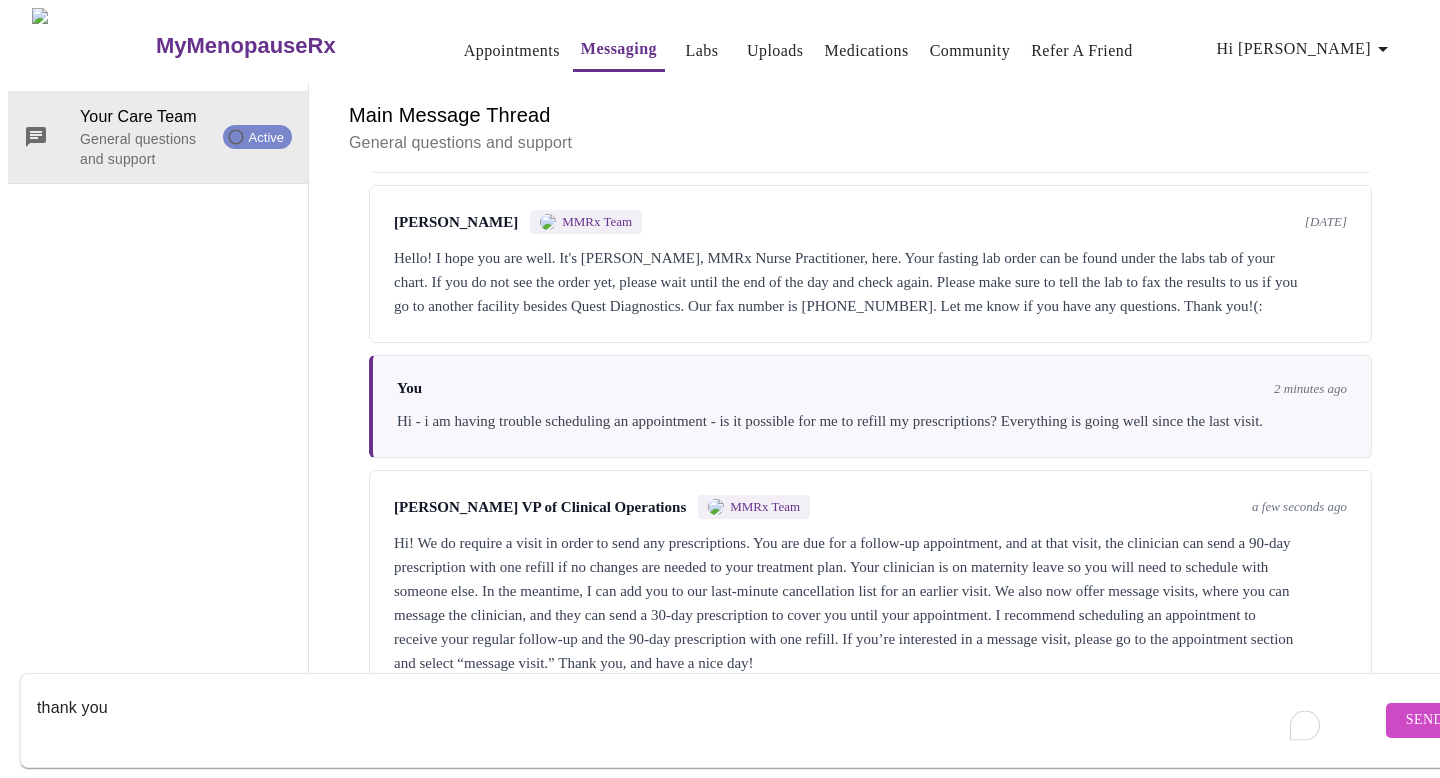 type on "thank you" 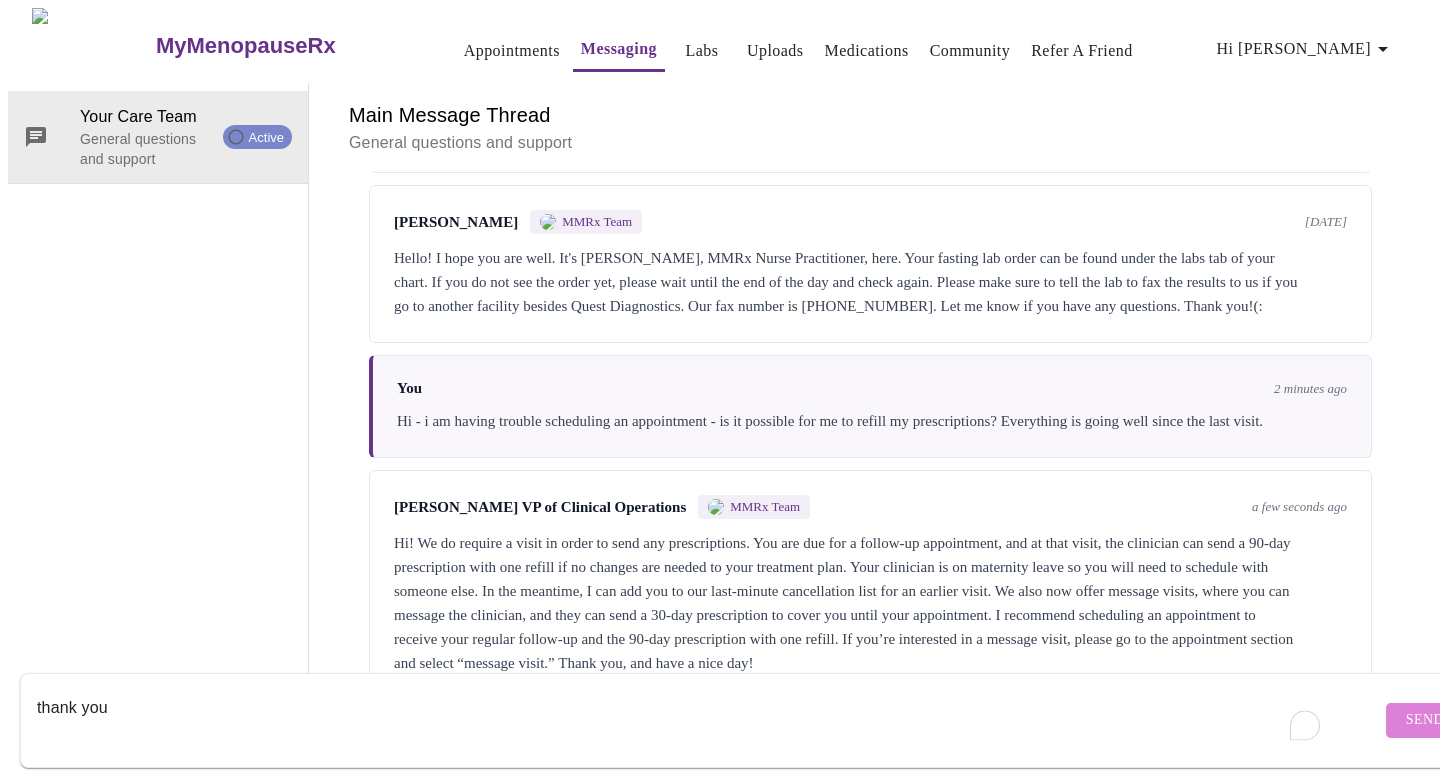 click on "Send" at bounding box center [1425, 720] 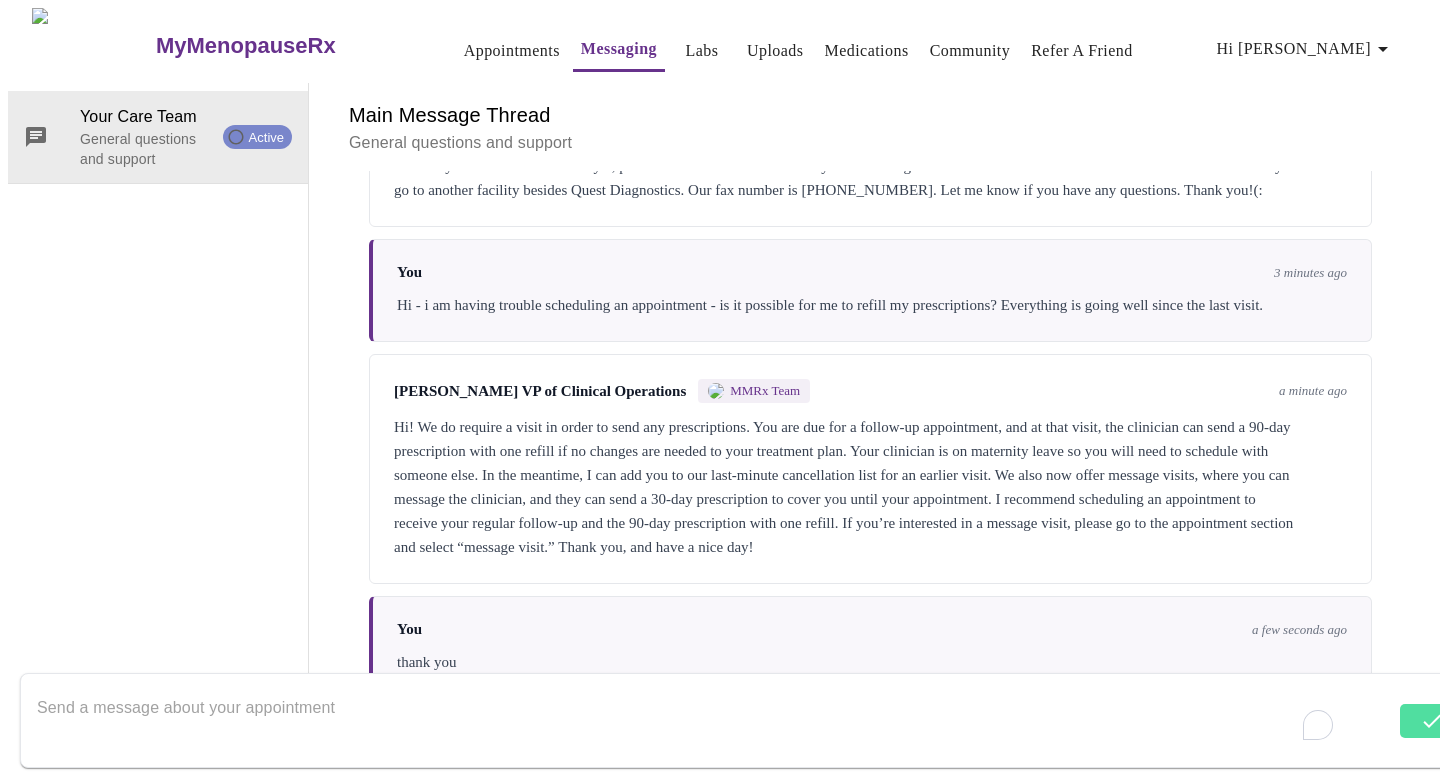 scroll, scrollTop: 455, scrollLeft: 0, axis: vertical 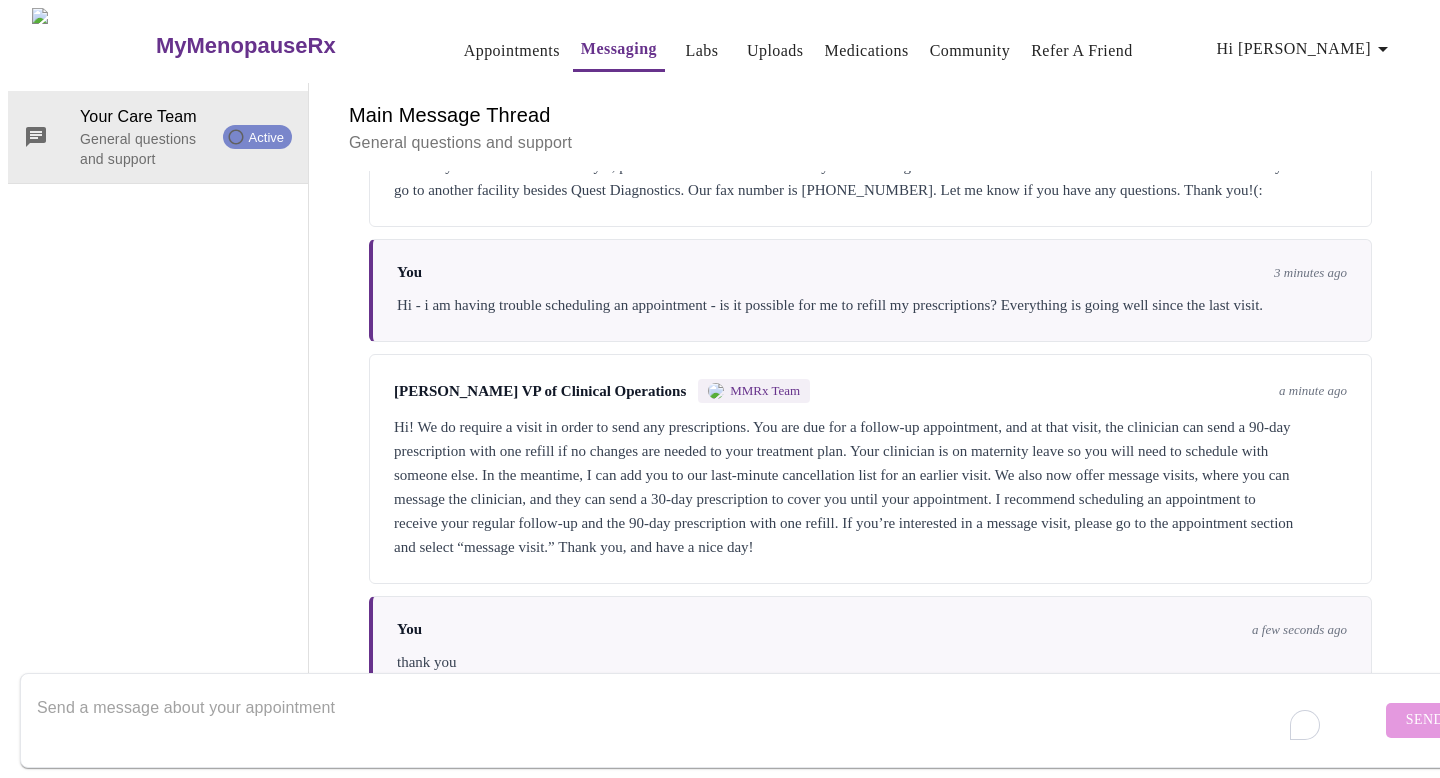 click at bounding box center [92, 45] 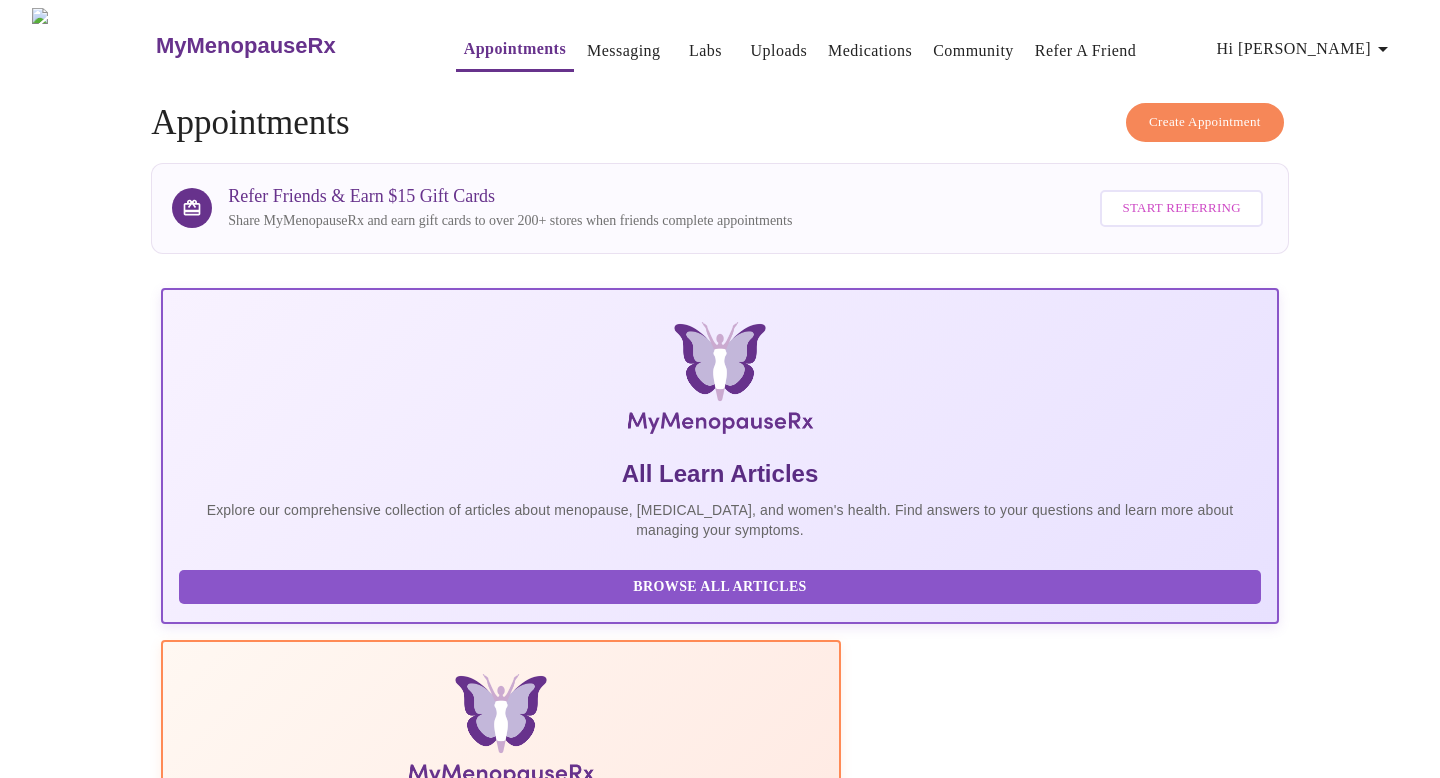 click on "Create Appointment" at bounding box center (1205, 122) 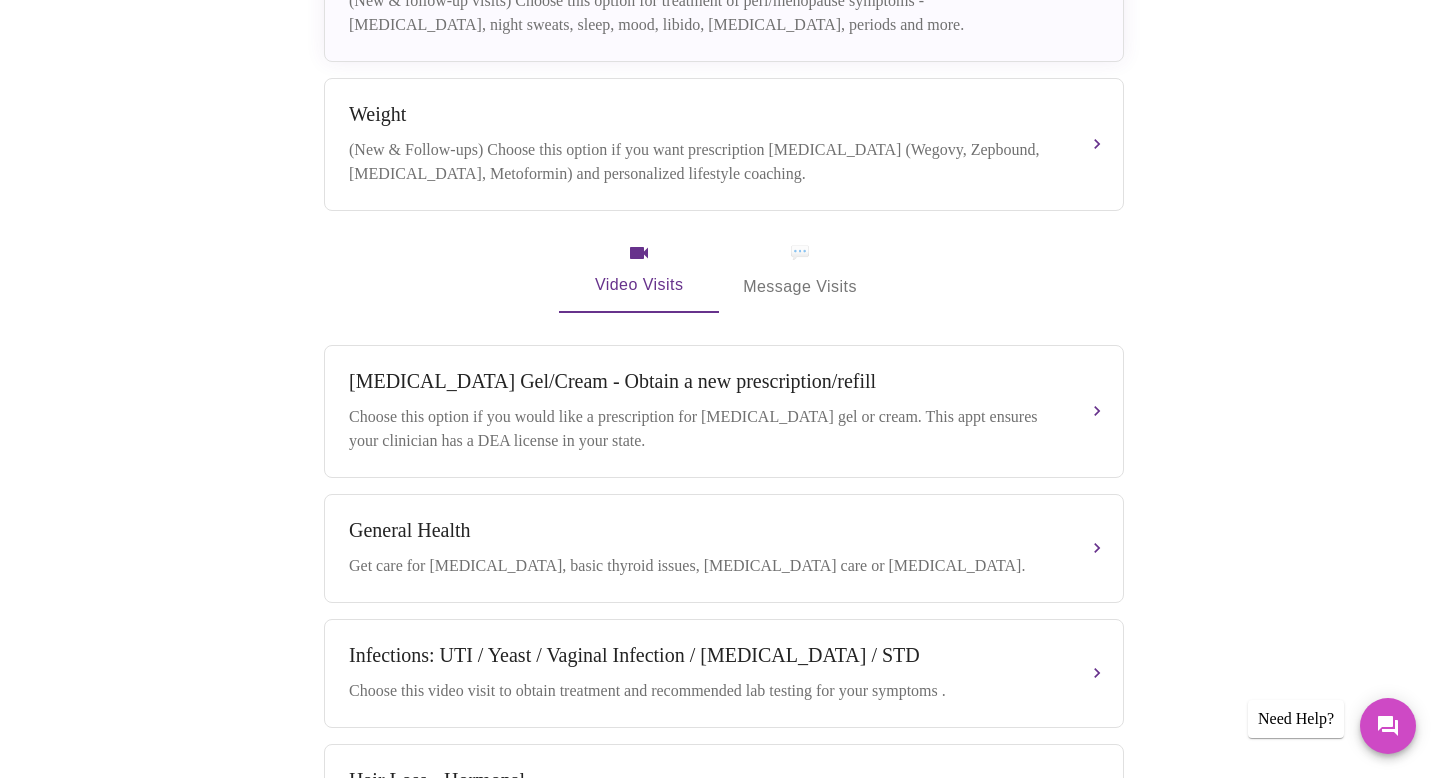 scroll, scrollTop: 575, scrollLeft: 0, axis: vertical 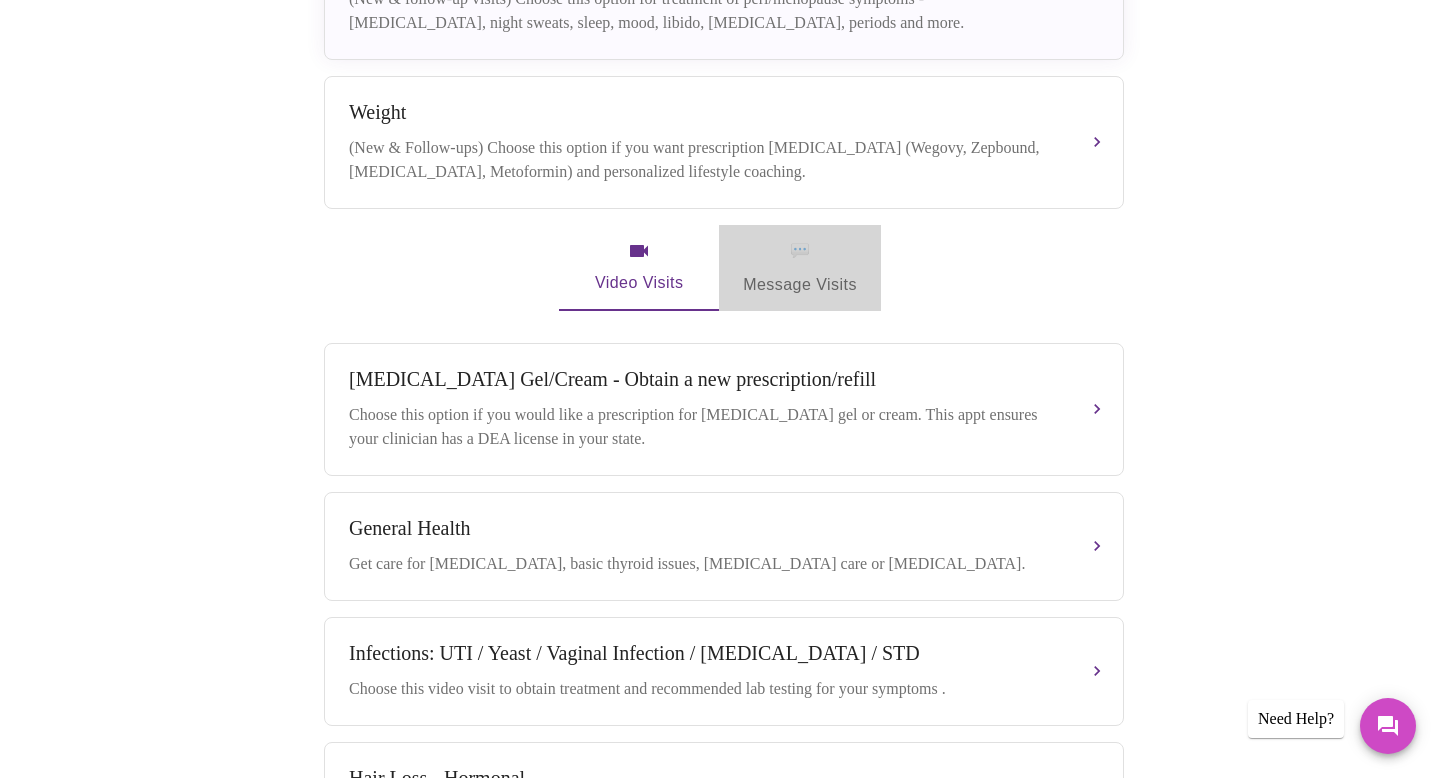 click on "💬 Message Visits" at bounding box center [800, 268] 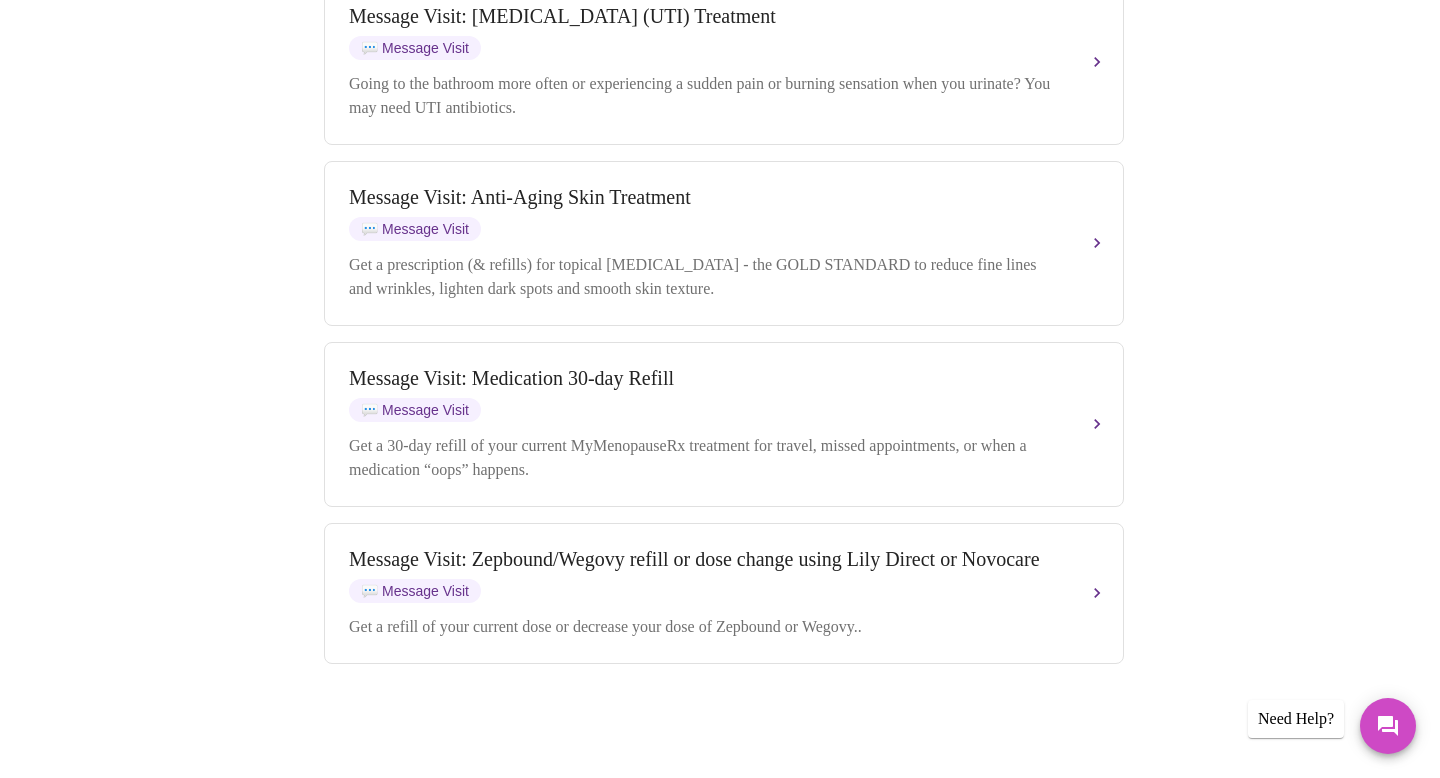 click on "Message Visit: Medication 30-day Refill 💬  Message Visit Get a 30-day refill of your current MyMenopauseRx treatment for travel, missed appointments, or when a medication “oops” happens." at bounding box center [724, 424] 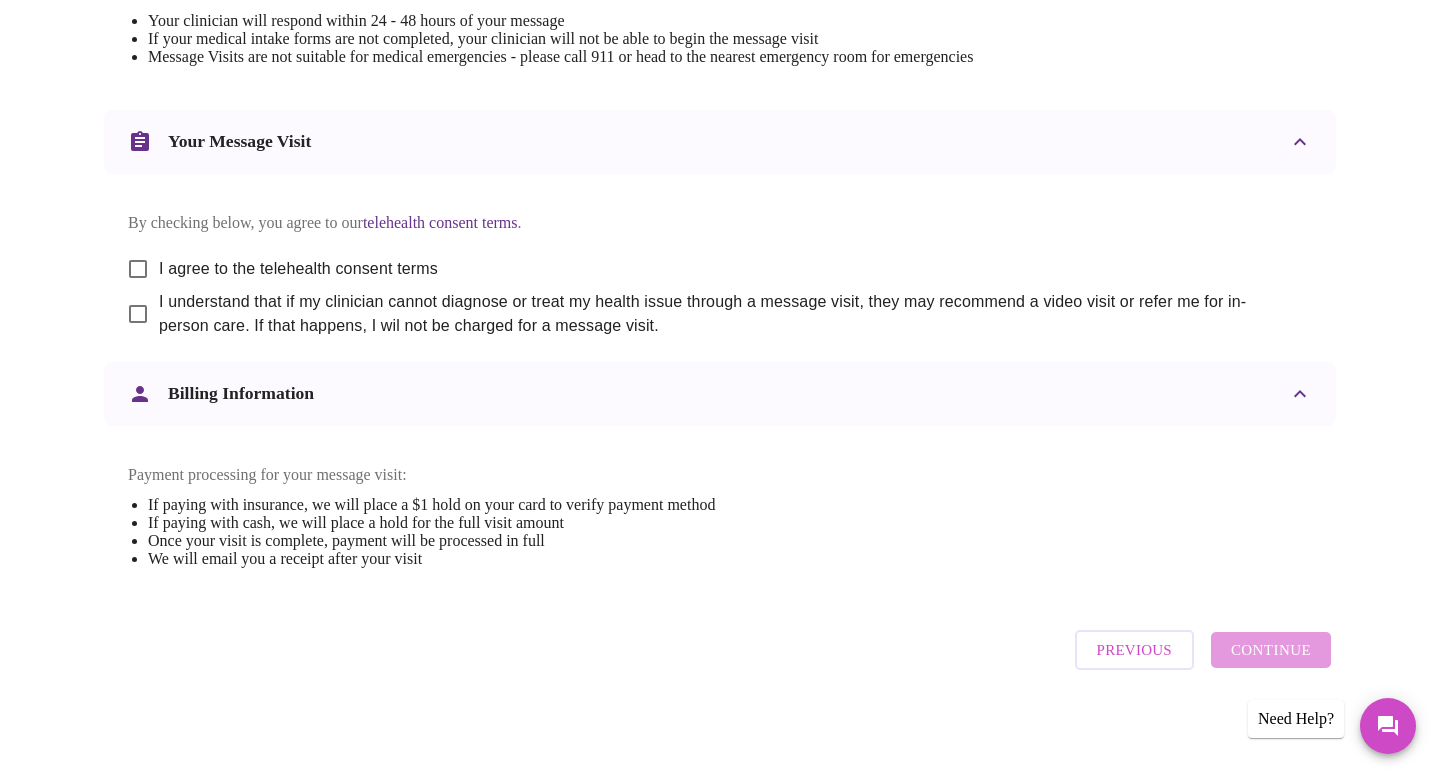 scroll, scrollTop: 989, scrollLeft: 0, axis: vertical 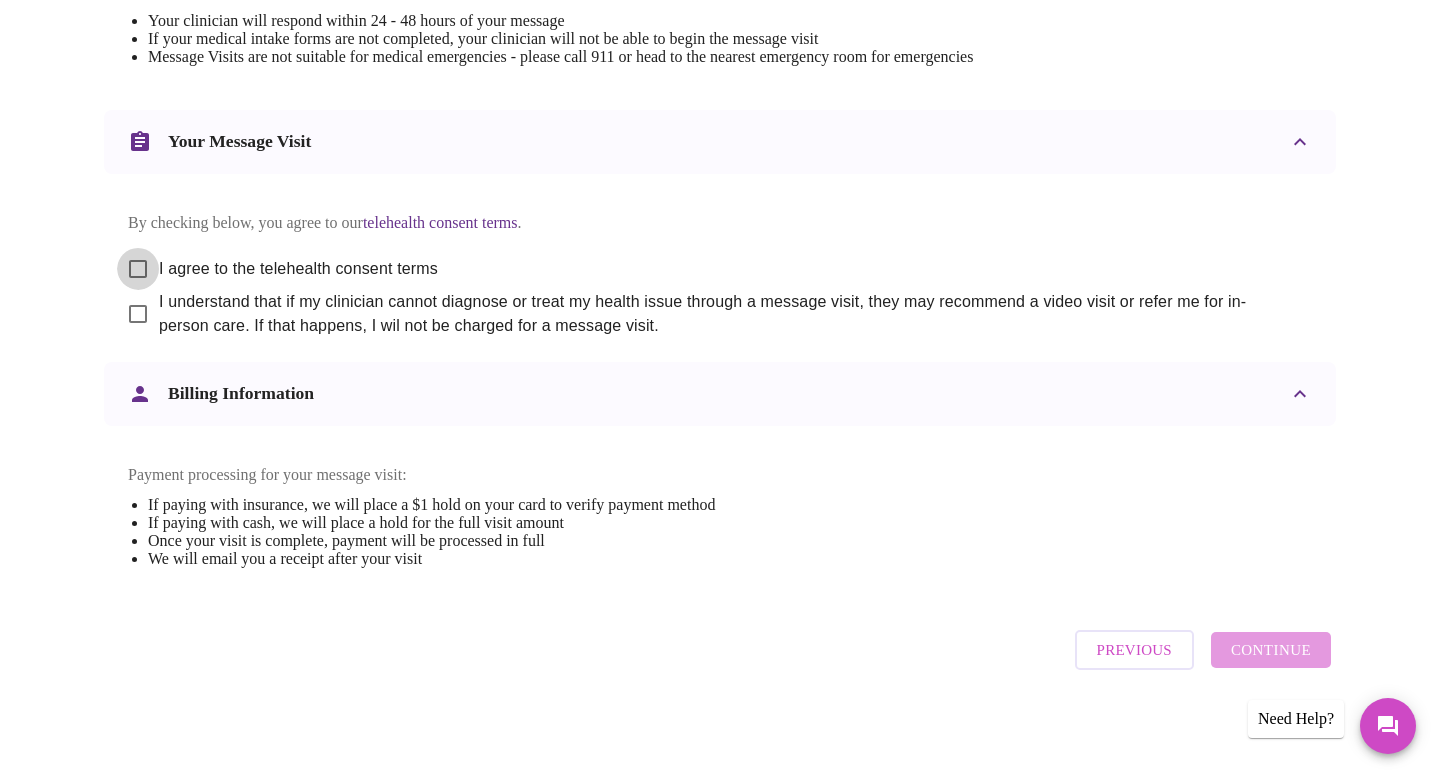click on "I agree to the telehealth consent terms" at bounding box center [138, 269] 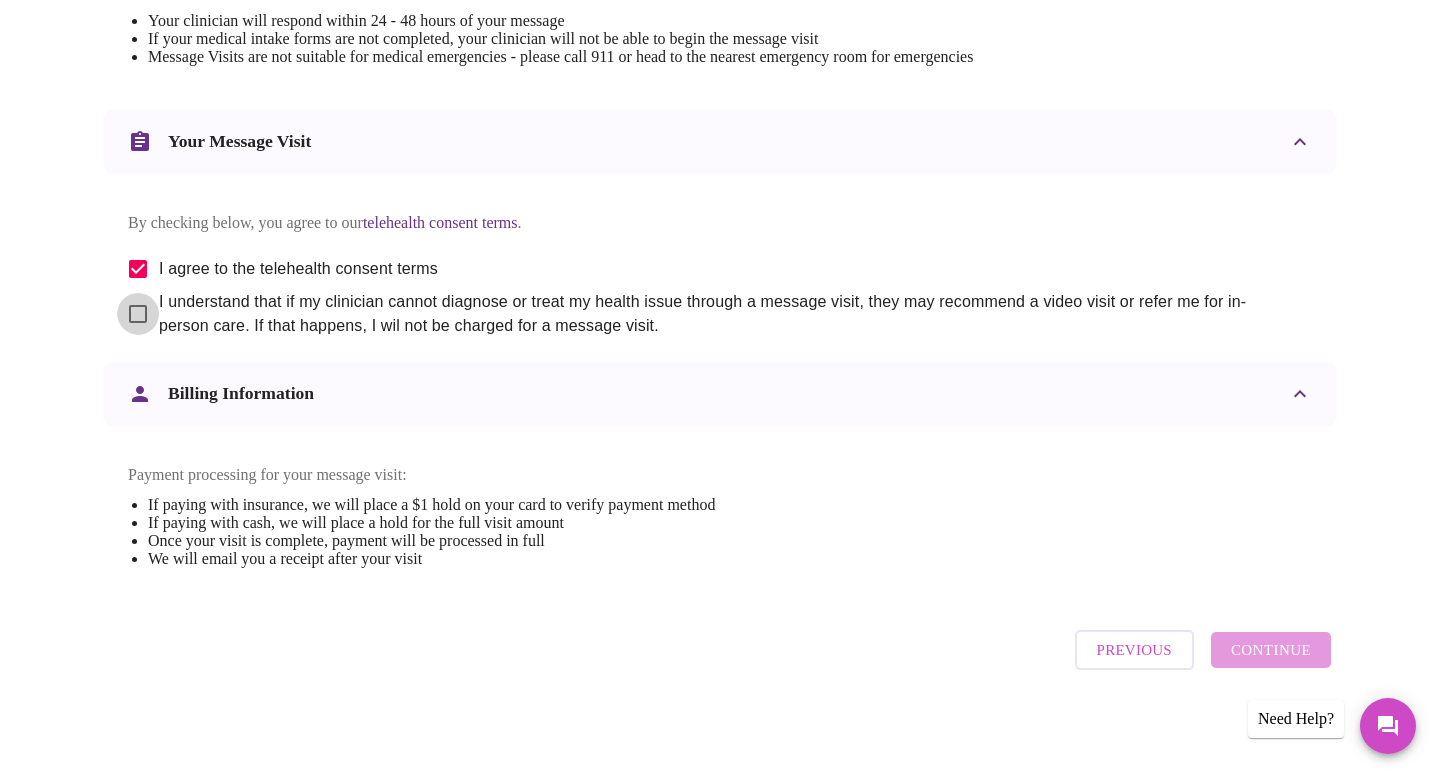 click on "I understand that if my clinician cannot diagnose or treat my health issue through a message visit, they may recommend a video visit or refer me for in-person care. If that happens, I wil not be charged for a message visit." at bounding box center [138, 314] 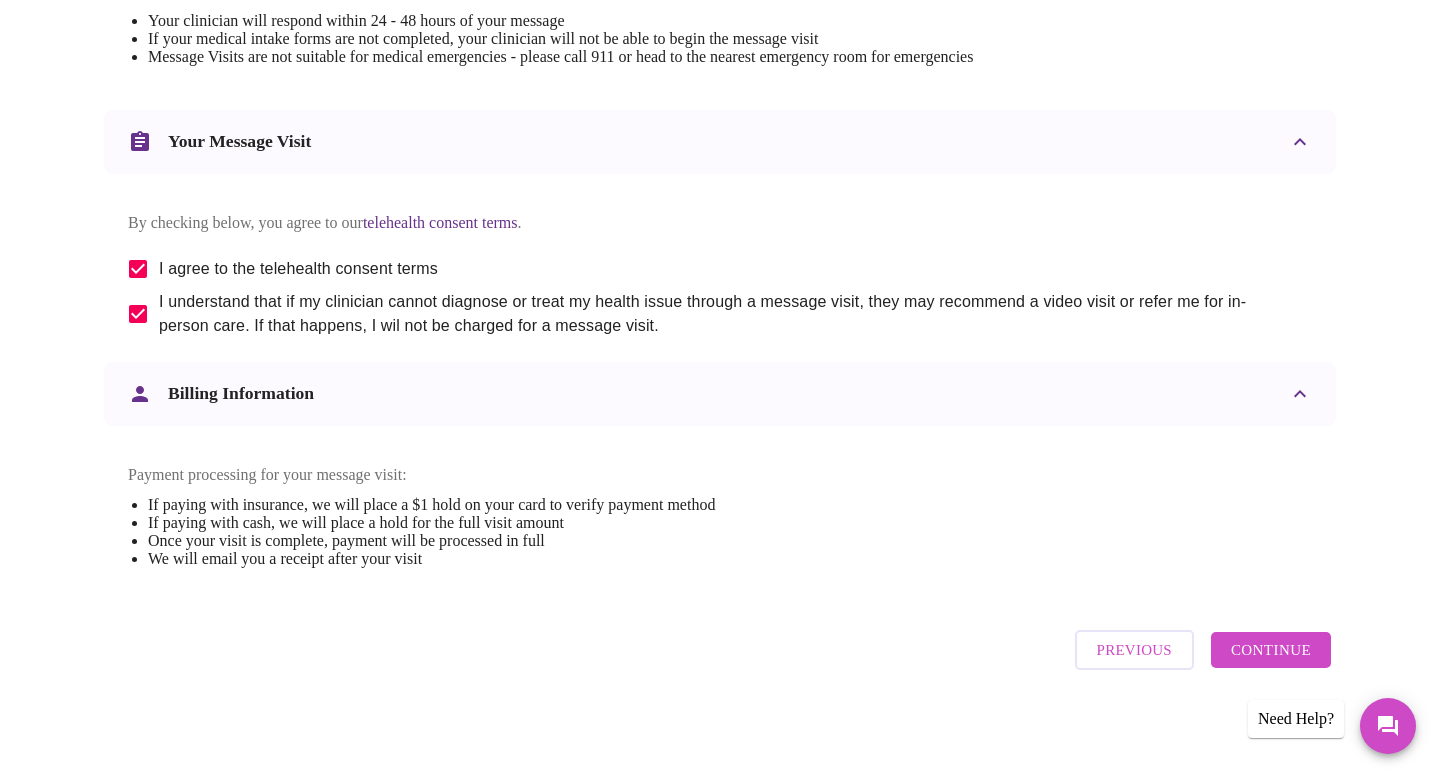 click on "Continue" at bounding box center [1271, 650] 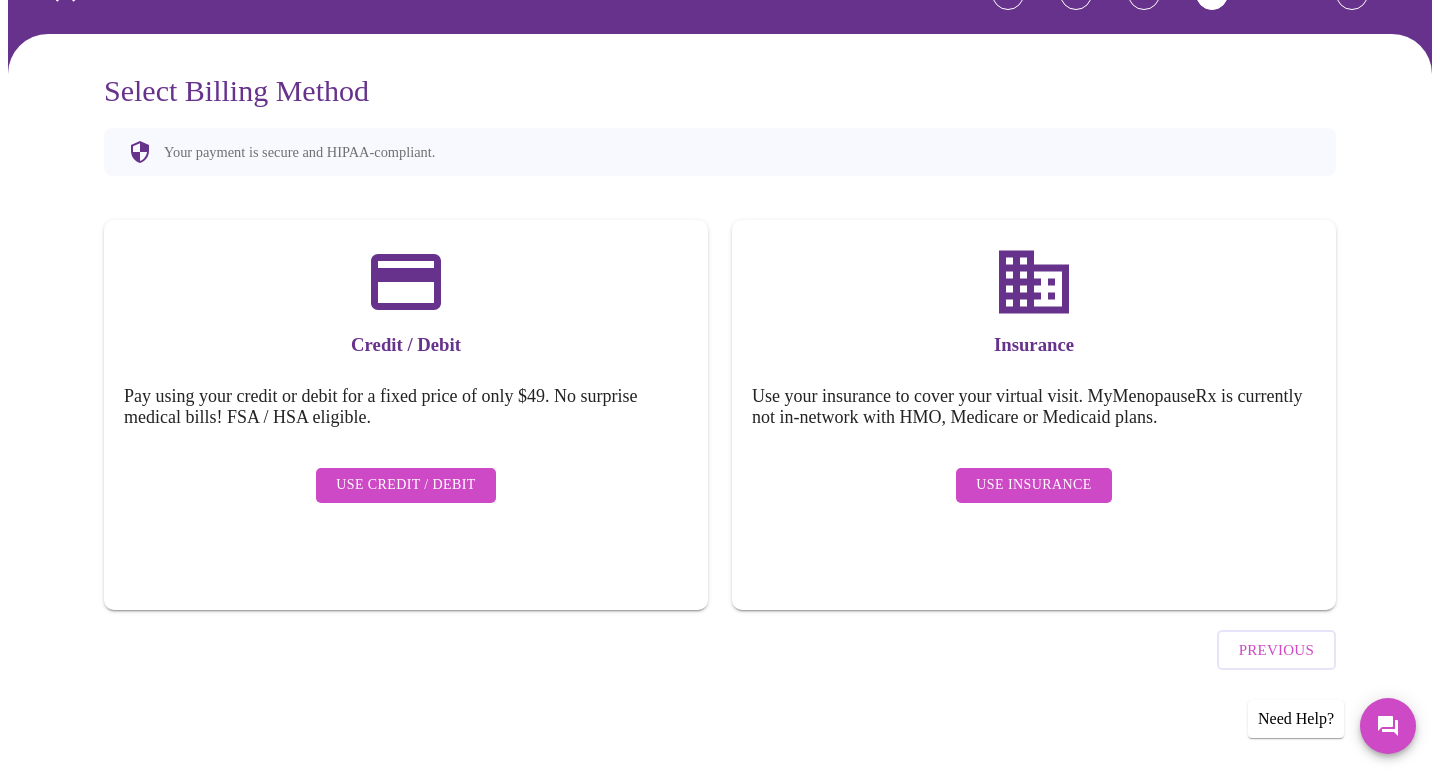 scroll, scrollTop: 73, scrollLeft: 0, axis: vertical 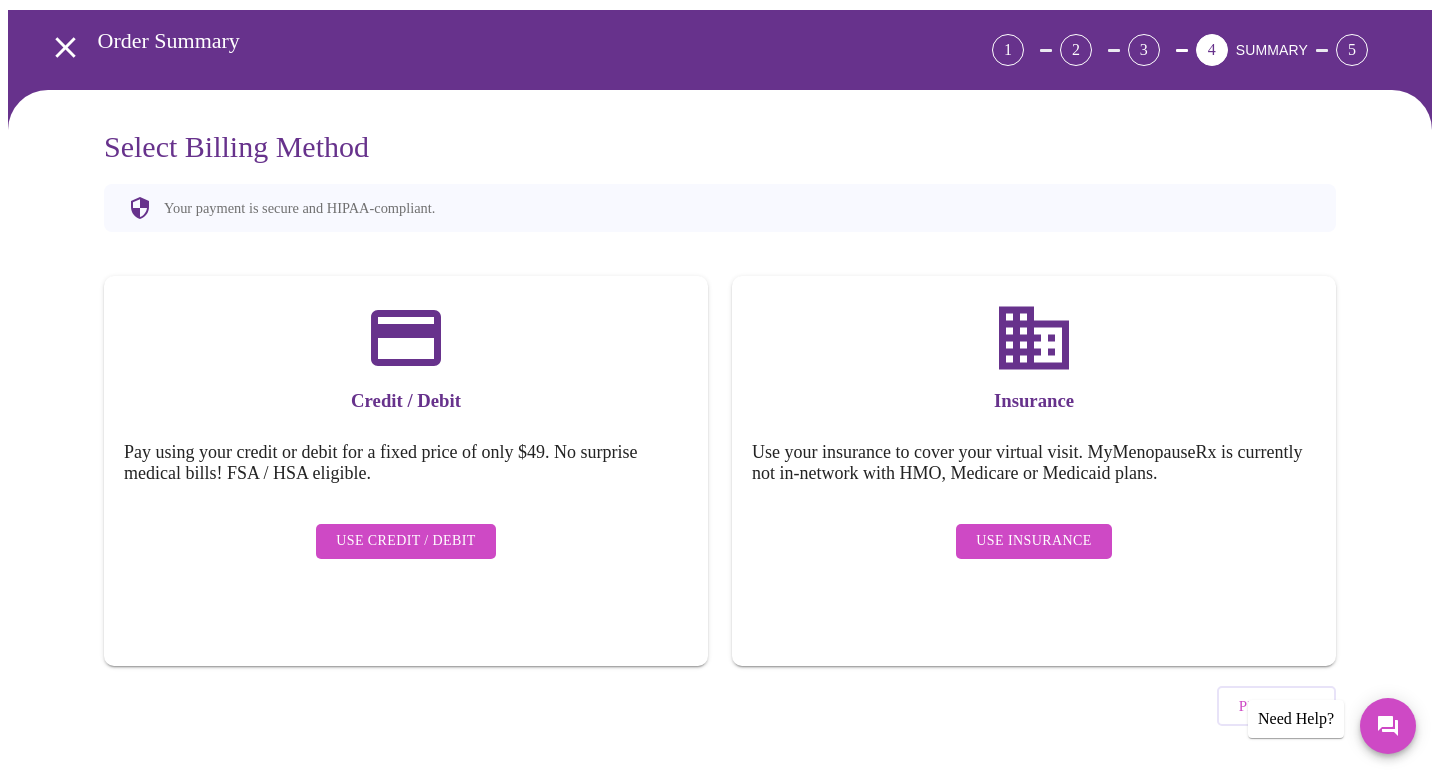 click on "Use Insurance" at bounding box center (1033, 541) 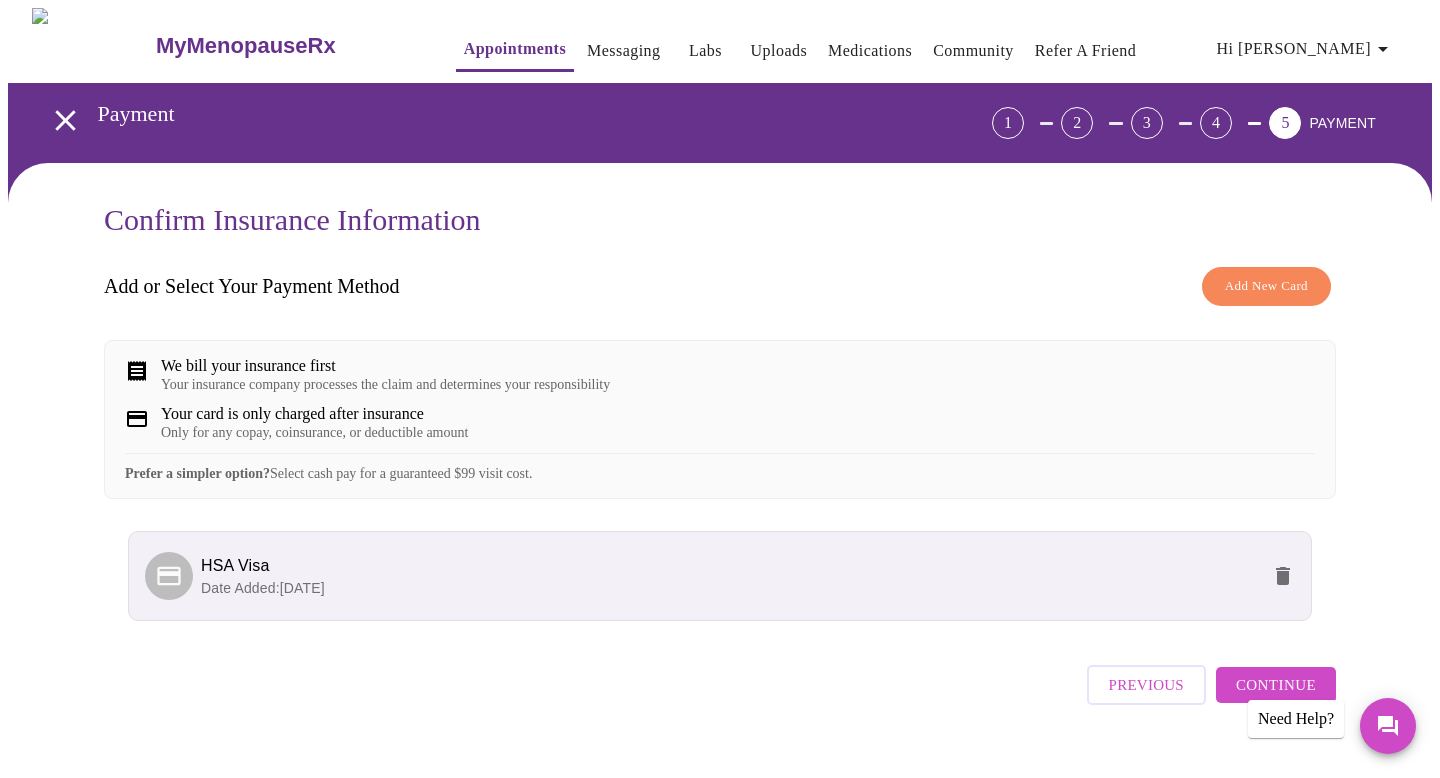 scroll, scrollTop: 43, scrollLeft: 0, axis: vertical 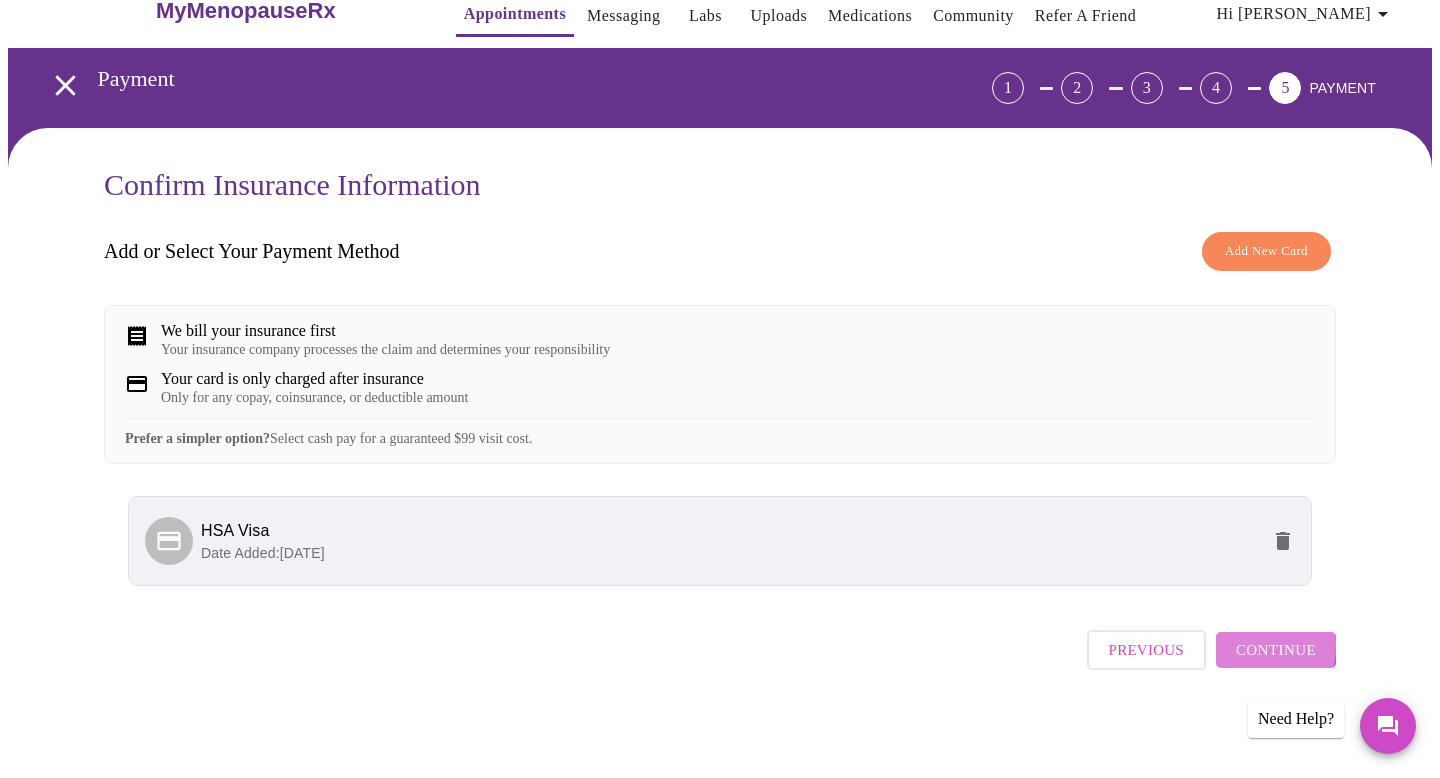 click on "Continue" at bounding box center (1276, 650) 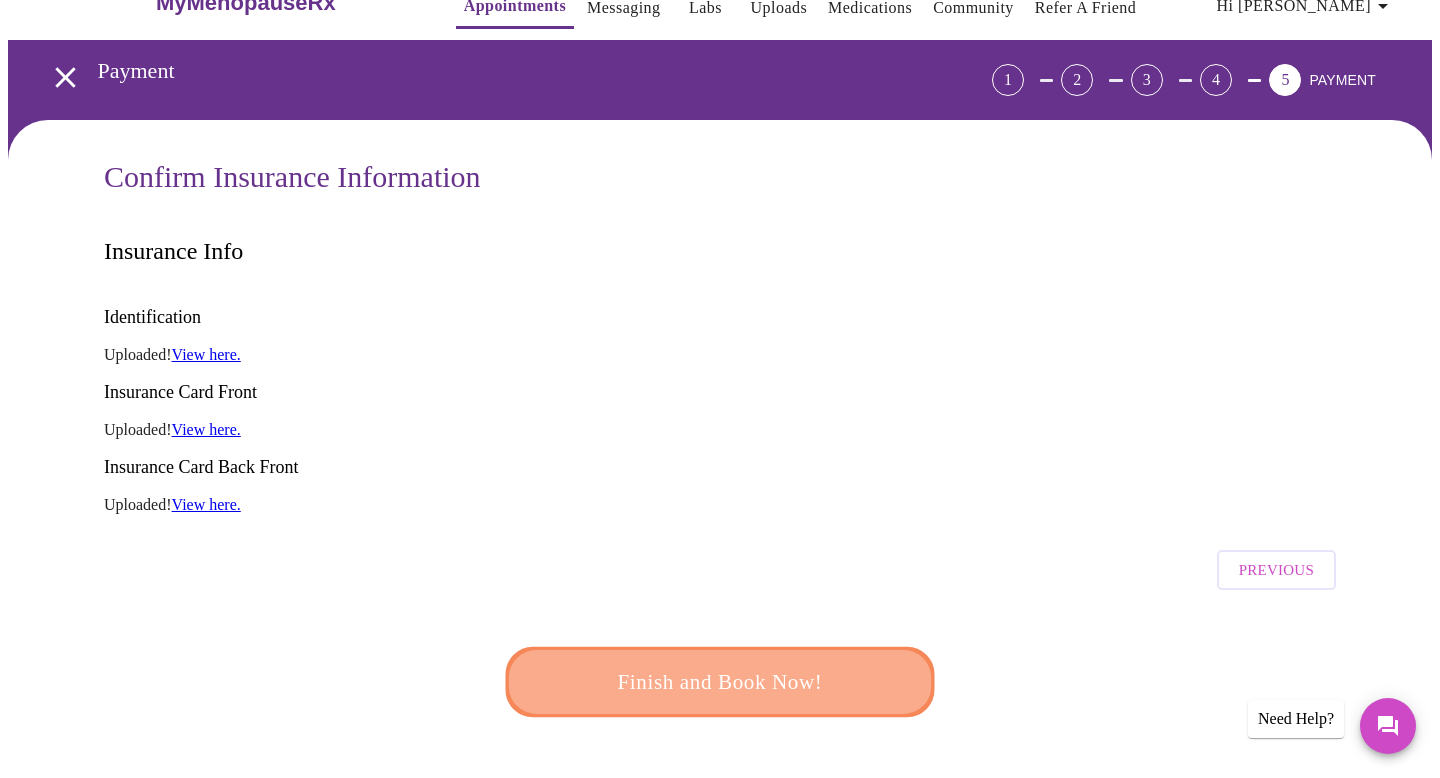 click on "Finish and Book Now!" at bounding box center [720, 681] 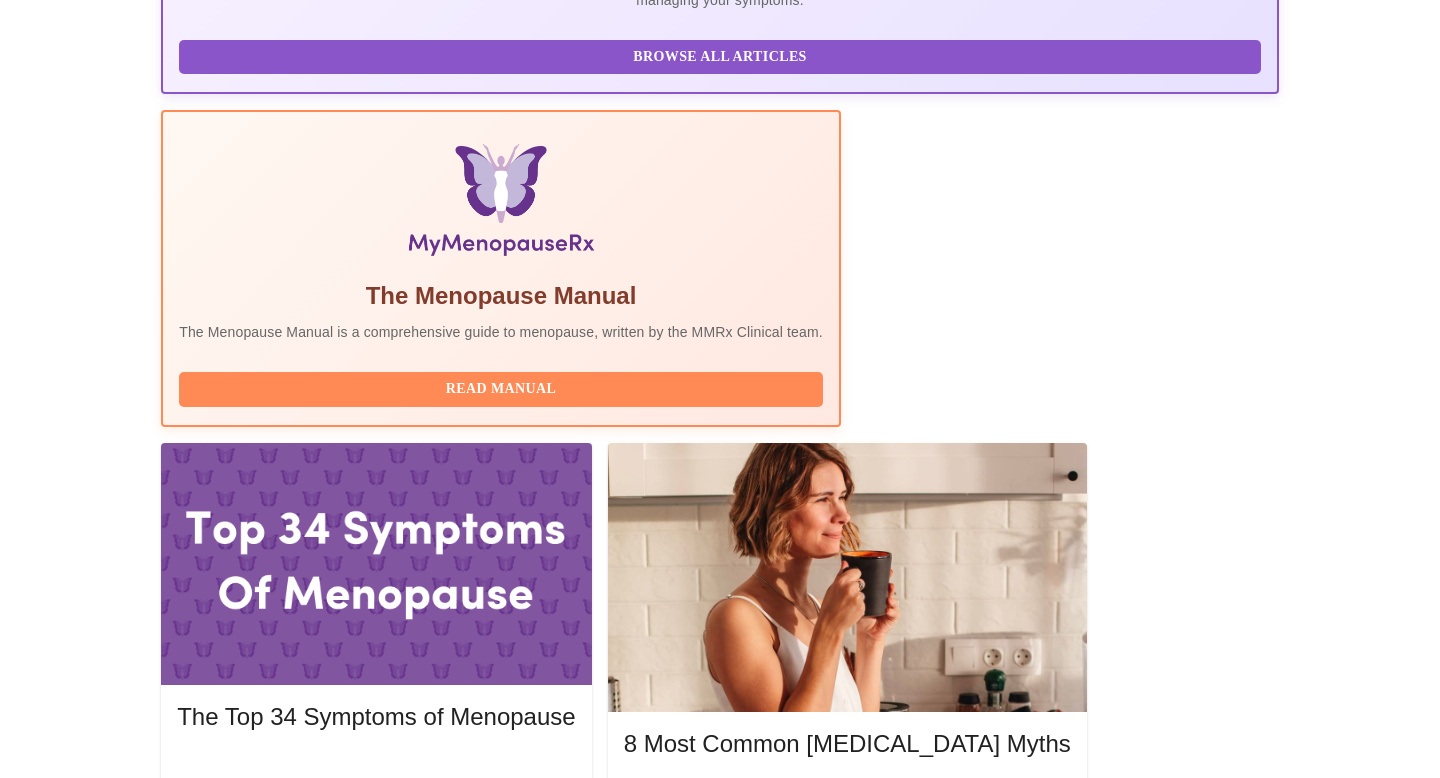 scroll, scrollTop: 534, scrollLeft: 0, axis: vertical 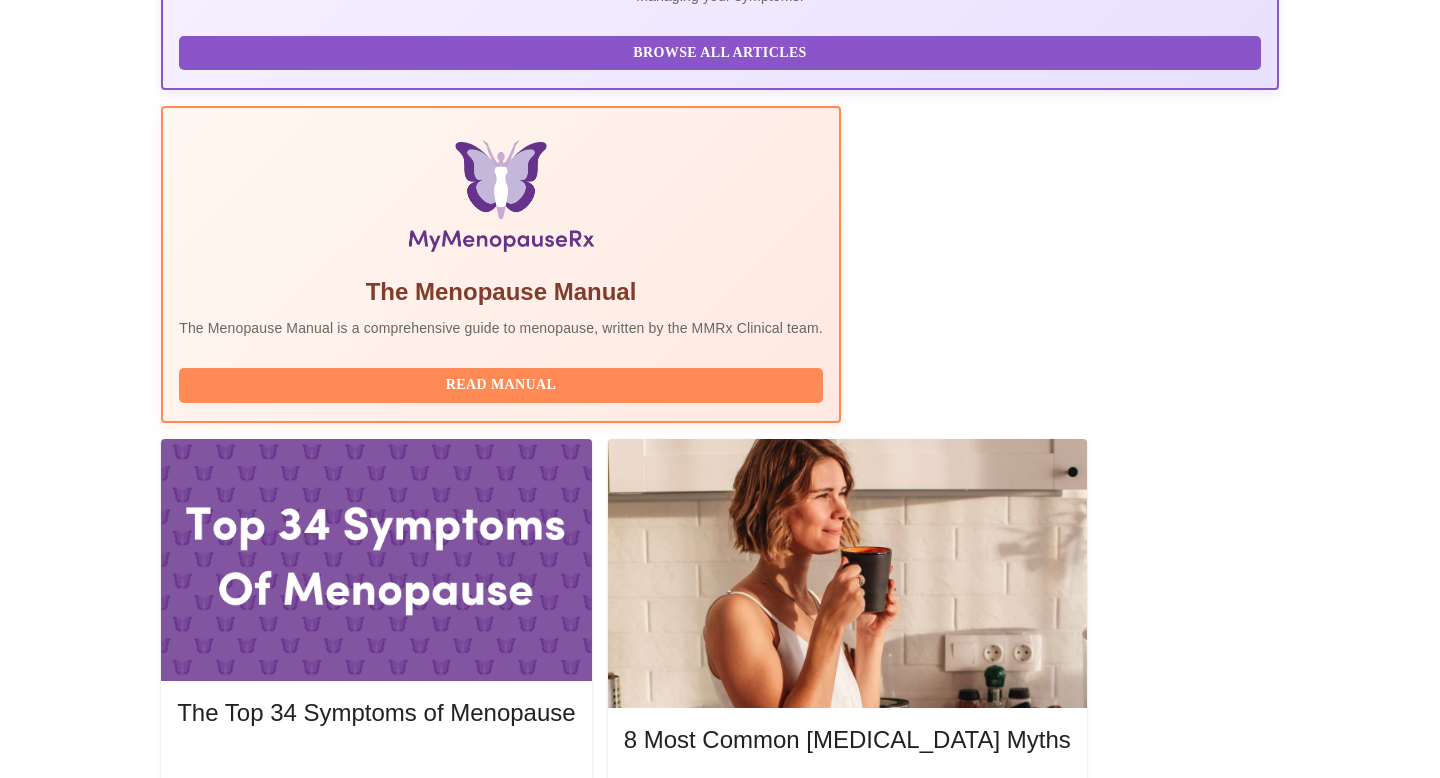 click on "Complete Pre-Assessment" at bounding box center [1143, 2018] 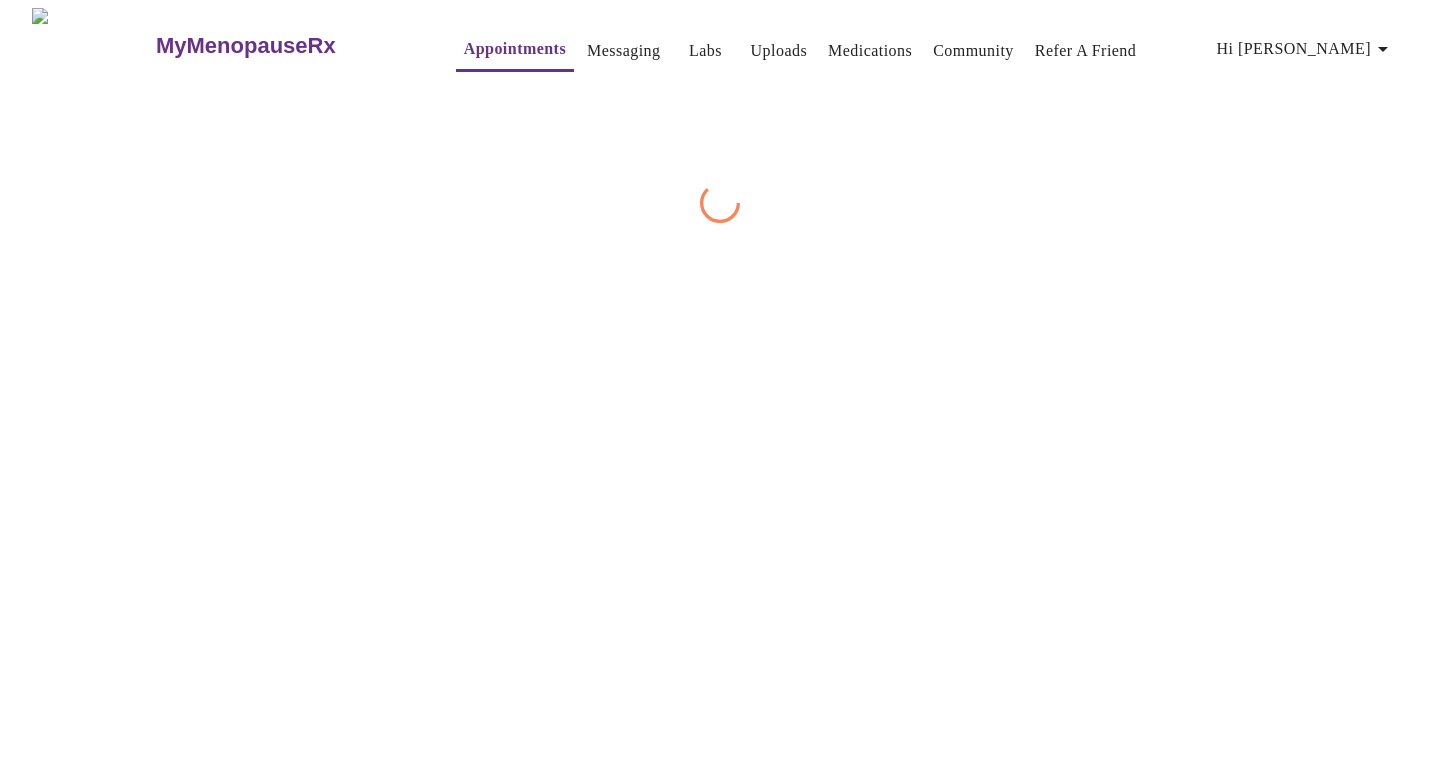 scroll, scrollTop: 0, scrollLeft: 0, axis: both 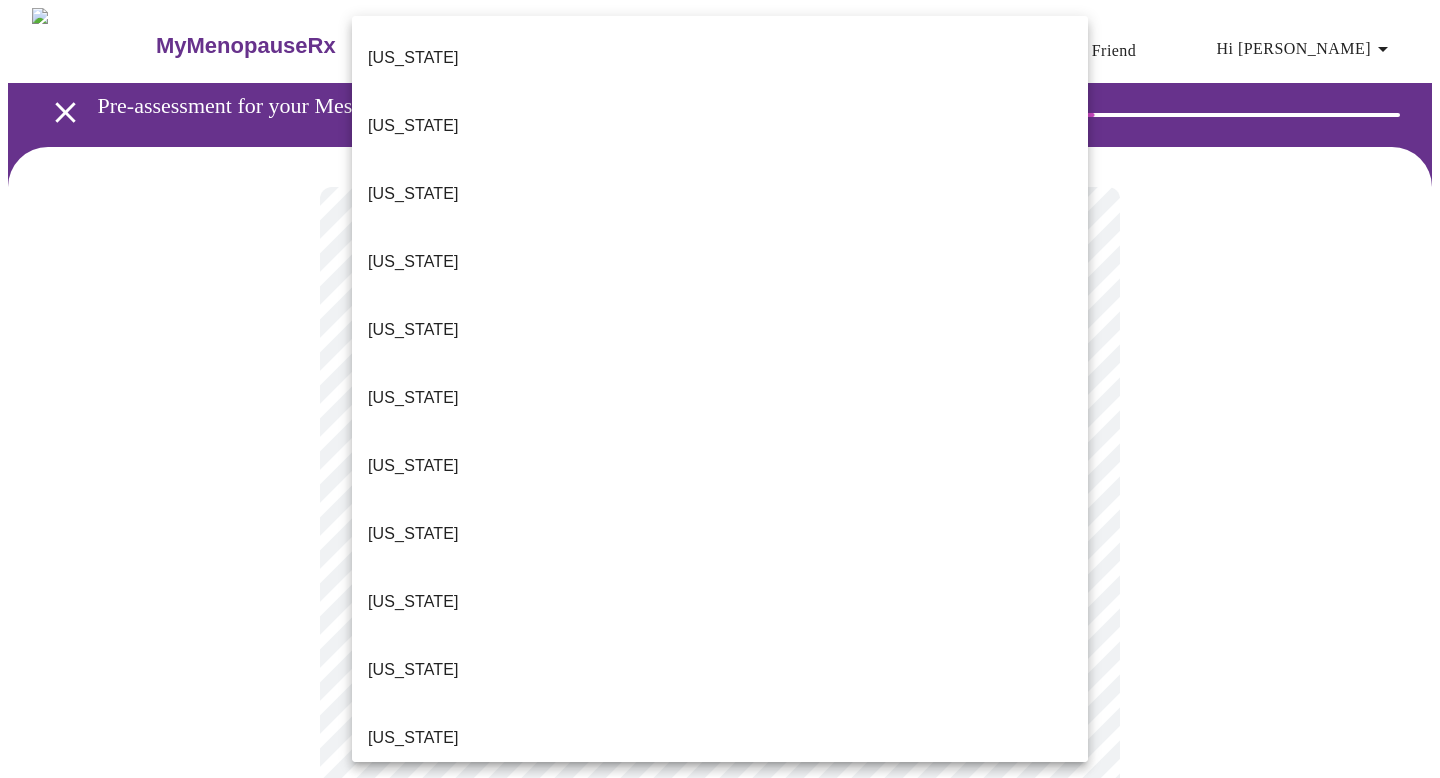 click on "MyMenopauseRx Appointments Messaging Labs Uploads Medications Community Refer a Friend Hi Amy   Pre-assessment for your Message Visit: Medication 30-day Refill 1  /  12 Settings Billing Invoices Log out Alabama
Alaska
Arizona
Arkansas
California
Colorado
Connecticut
Delaware
Florida
Georgia
Hawaii
Idaho
Illinois
Indiana
Iowa
Kansas
Kentucky
Louisiana
Maine
Maryland
Massachusetts
Michigan
Minnesota
Mississippi
Missouri
Montana
Nebraska
Nevada
New Hanpshire
New Jersey
New Mexico
New York
North Carolina
North Dakota
Ohio
Oklahoma
Oregon
Pennsylvania
Rhode Island
South Carolina
Tennessee
Texas
Utah
Vermont
Virginia
Washington
Washington, D.C. (District of Columbia)
West Virginia
Wisconsin
Wyoming" at bounding box center (720, 927) 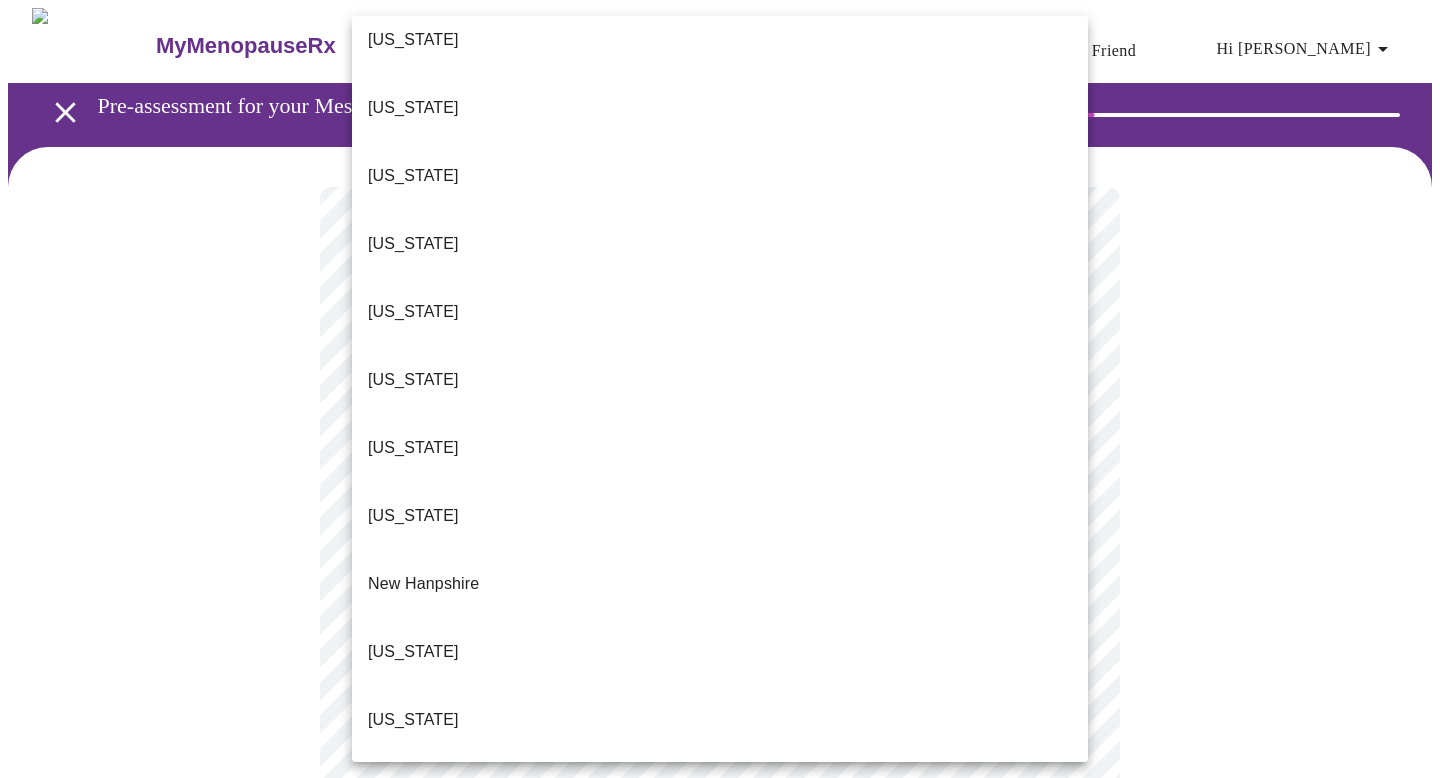 scroll, scrollTop: 1385, scrollLeft: 0, axis: vertical 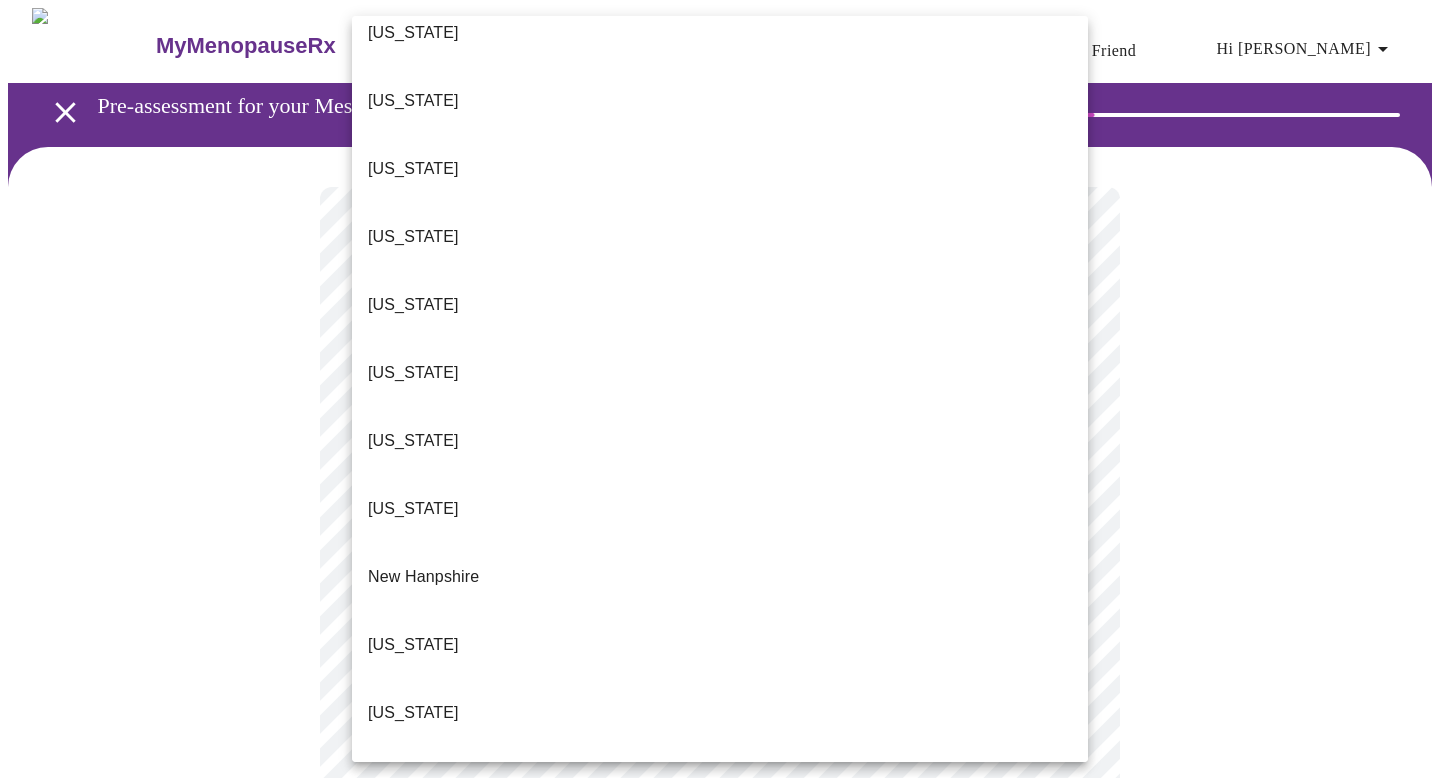click on "Pennsylvania" at bounding box center (720, 1189) 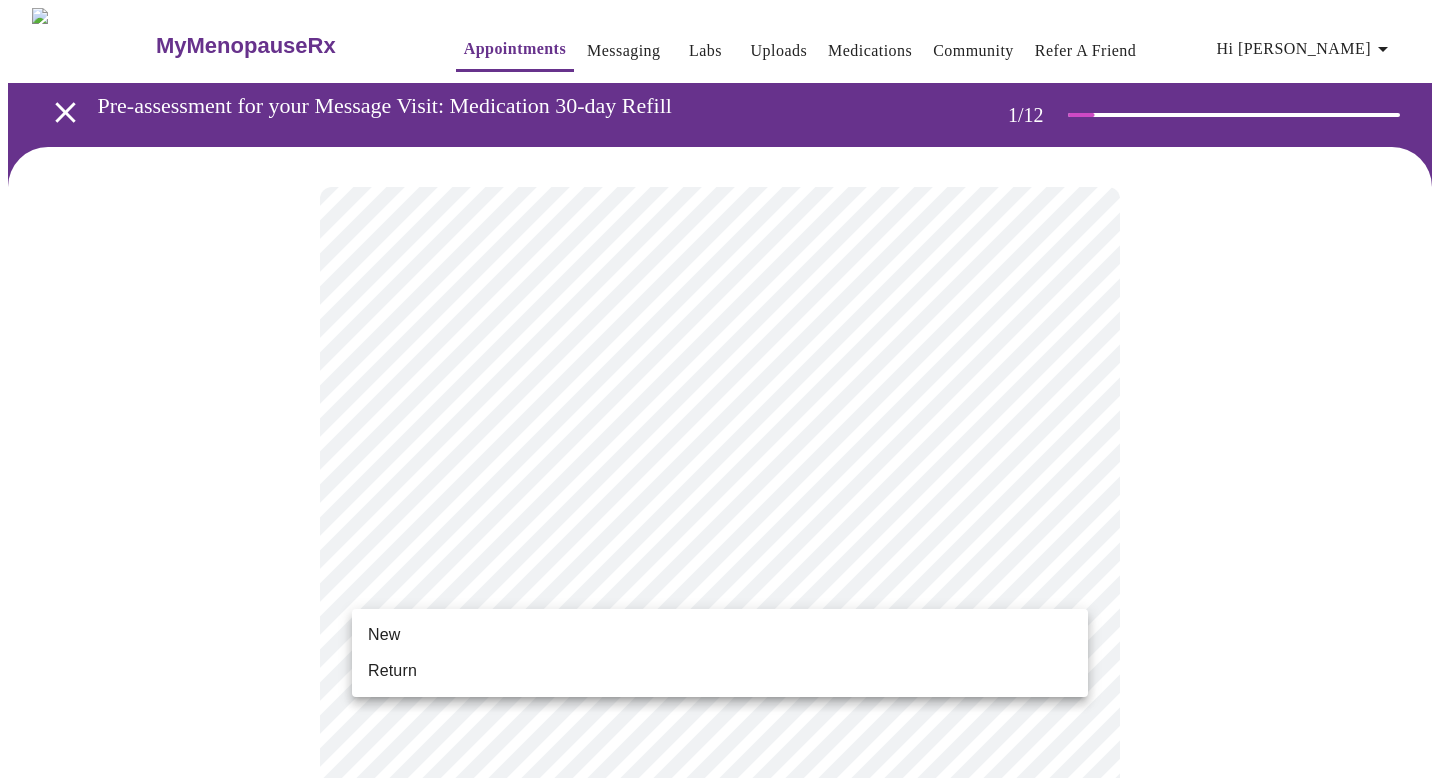 click on "MyMenopauseRx Appointments Messaging Labs Uploads Medications Community Refer a Friend Hi Amy   Pre-assessment for your Message Visit: Medication 30-day Refill 1  /  12 Settings Billing Invoices Log out New Return" at bounding box center (720, 921) 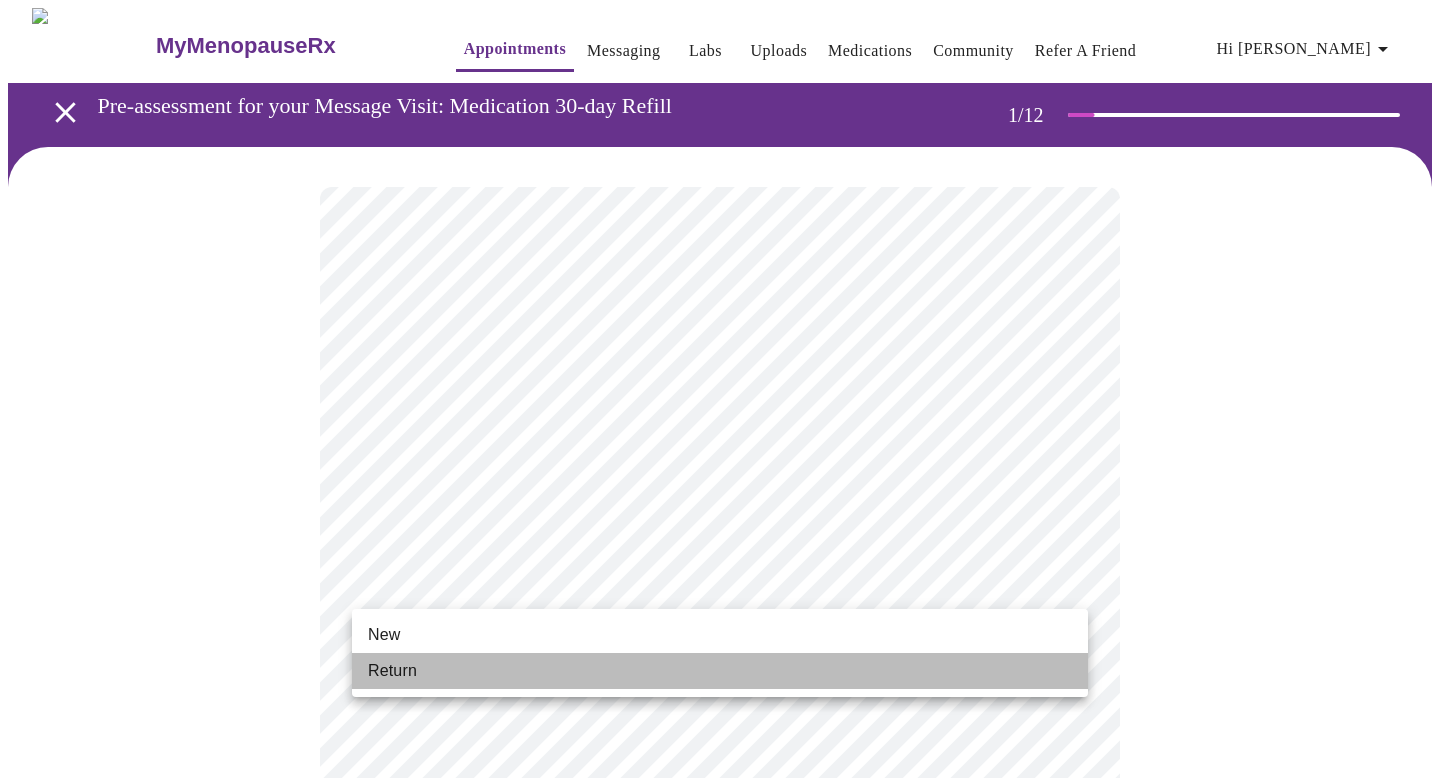 click on "Return" at bounding box center [720, 671] 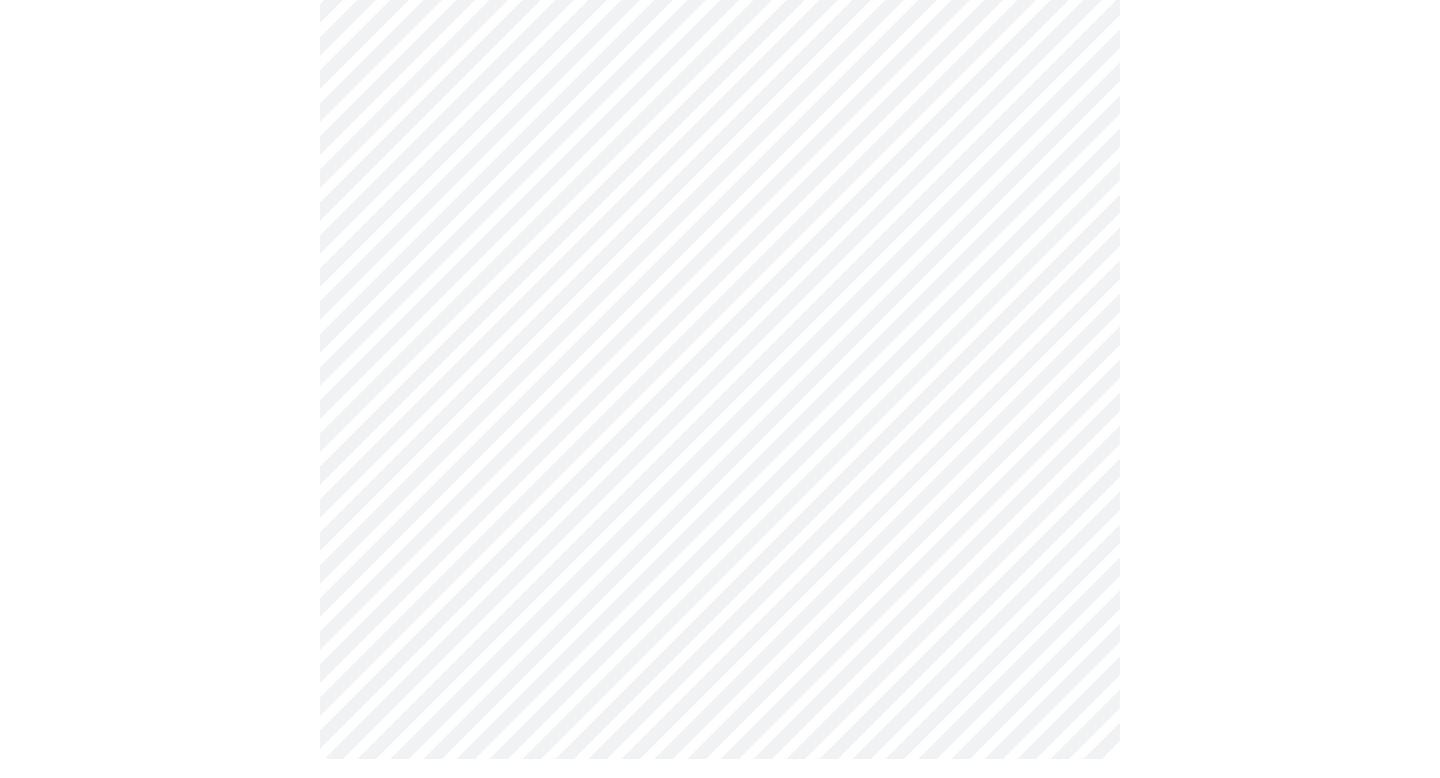 scroll, scrollTop: 1021, scrollLeft: 0, axis: vertical 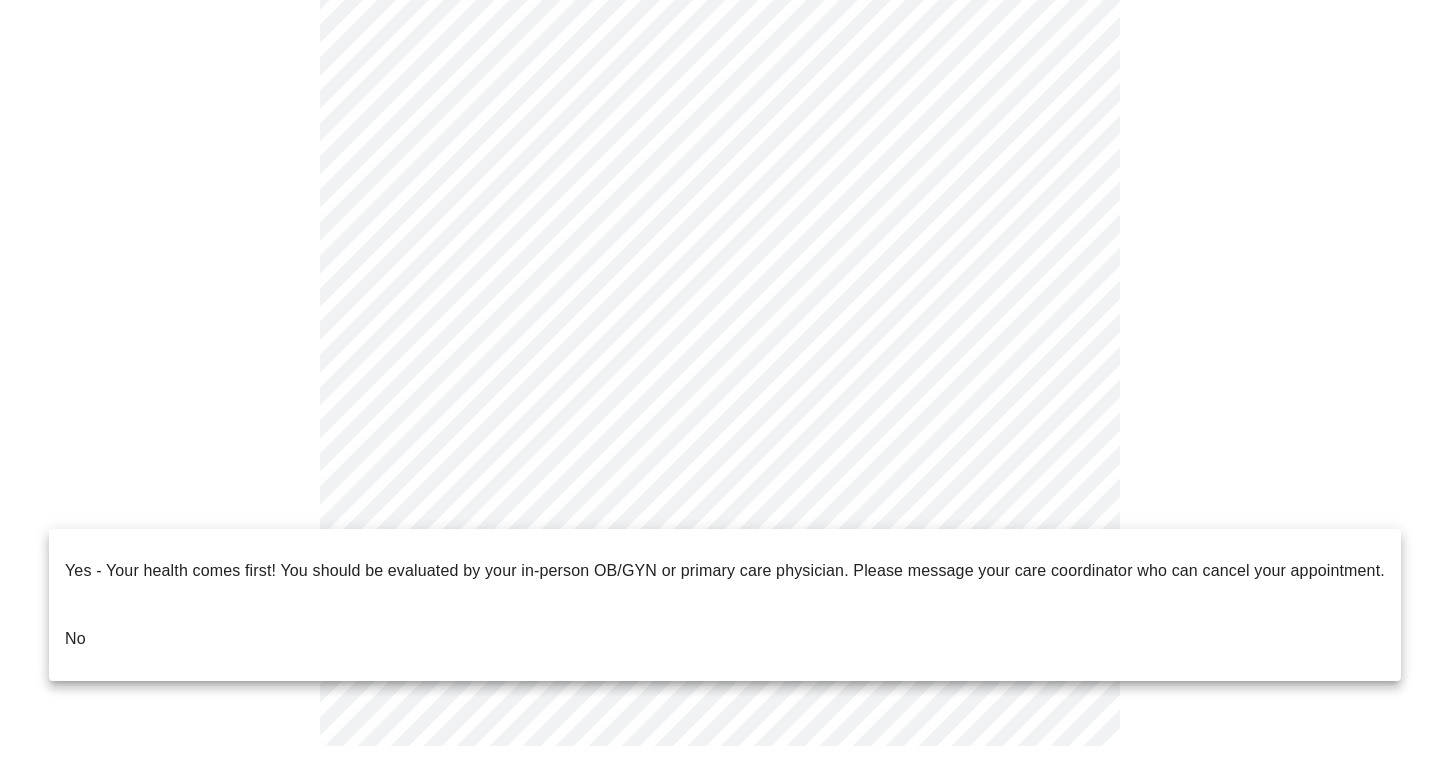 click on "MyMenopauseRx Appointments Messaging Labs Uploads Medications Community Refer a Friend Hi Amy   Pre-assessment for your Message Visit: Medication 30-day Refill 1  /  12 Settings Billing Invoices Log out Yes - Your health comes first! You should be evaluated by your in-person OB/GYN or primary care physician.  Please message your care coordinator who can cancel your appointment.
No" at bounding box center (720, -114) 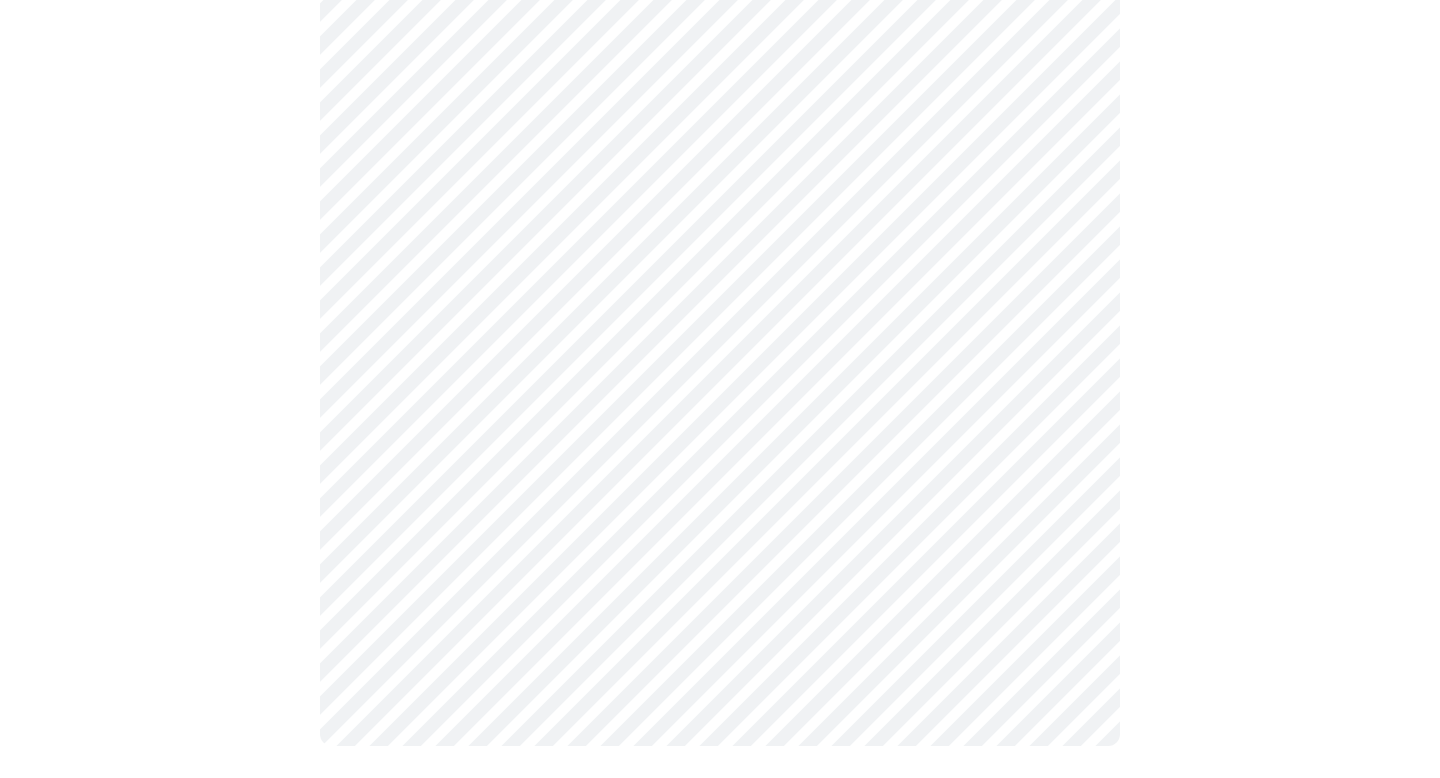 scroll, scrollTop: 0, scrollLeft: 0, axis: both 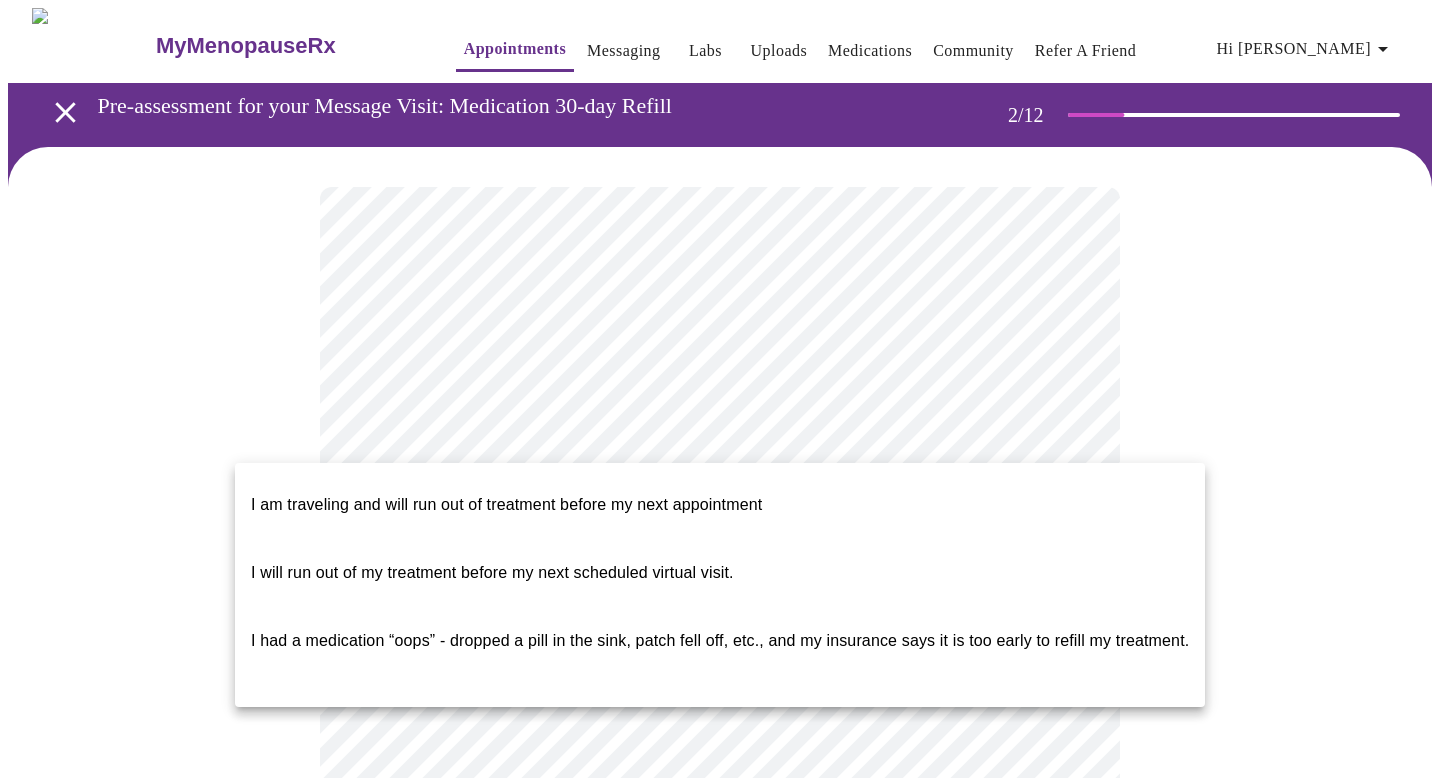 click on "MyMenopauseRx Appointments Messaging Labs Uploads Medications Community Refer a Friend Hi Amy   Pre-assessment for your Message Visit: Medication 30-day Refill 2  /  12 Settings Billing Invoices Log out I am traveling and will run out of treatment before my next appointment
I will run out of my treatment before my next scheduled virtual visit.
I had a medication “oops” - dropped a pill in the sink, patch fell off, etc., and my insurance says it is too early to refill my treatment." at bounding box center (720, 818) 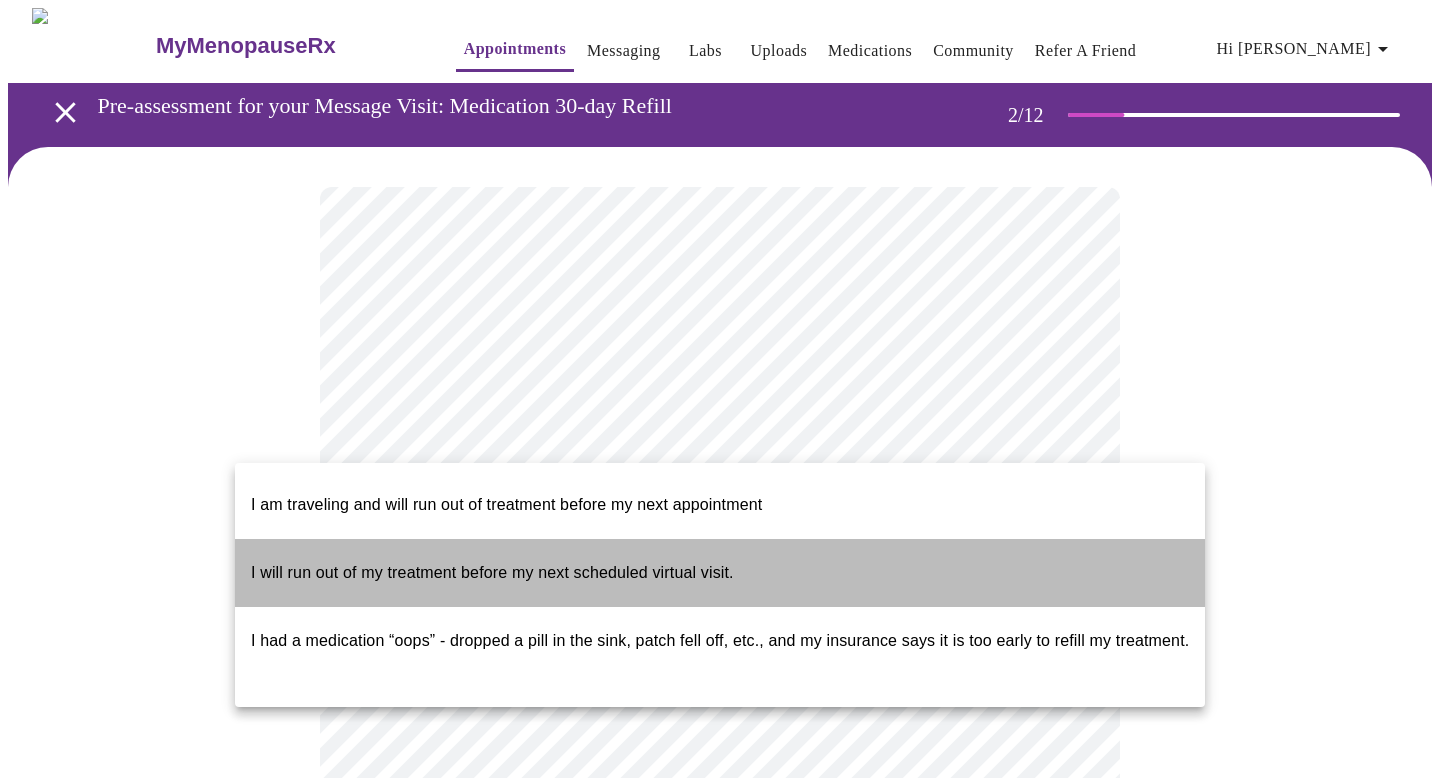 click on "I will run out of my treatment before my next scheduled virtual visit." at bounding box center (720, 573) 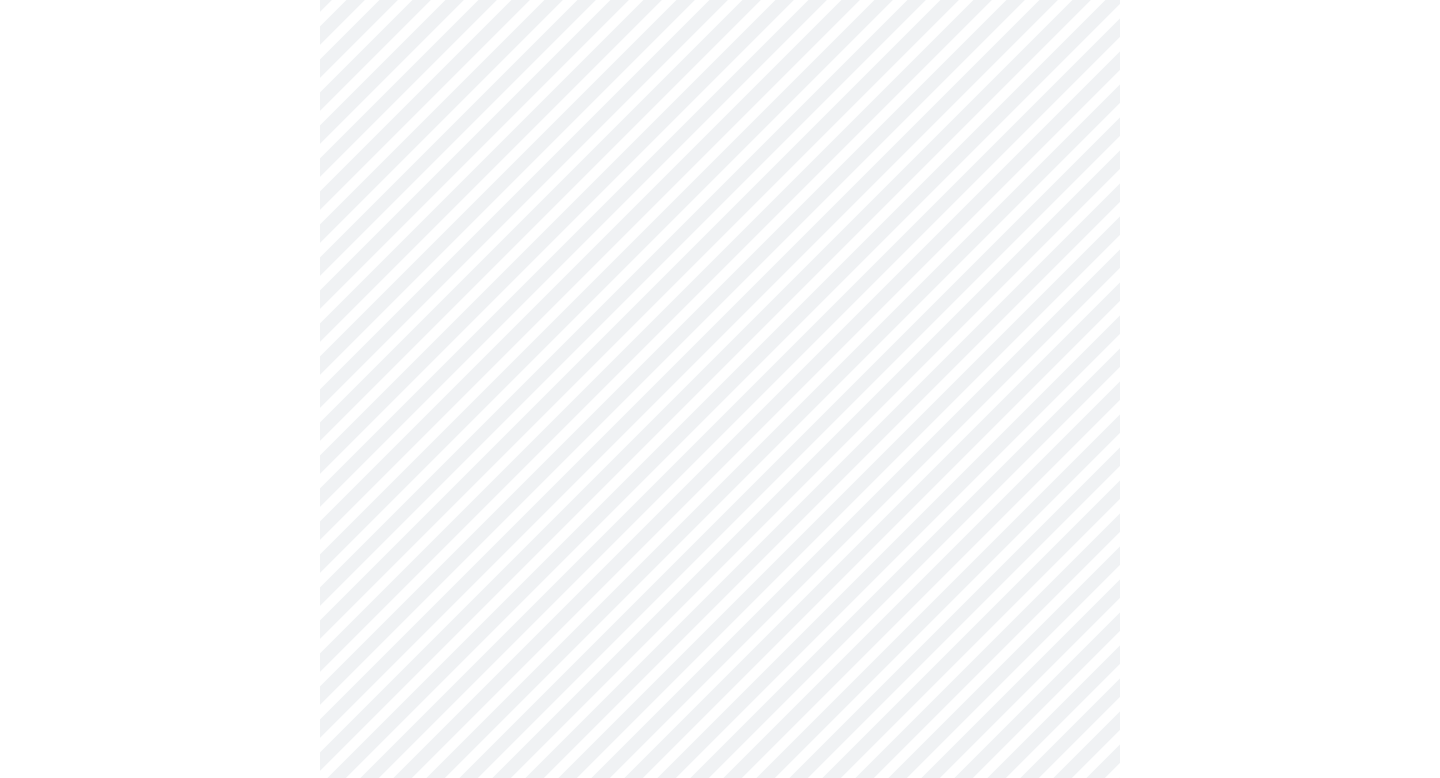 scroll, scrollTop: 570, scrollLeft: 0, axis: vertical 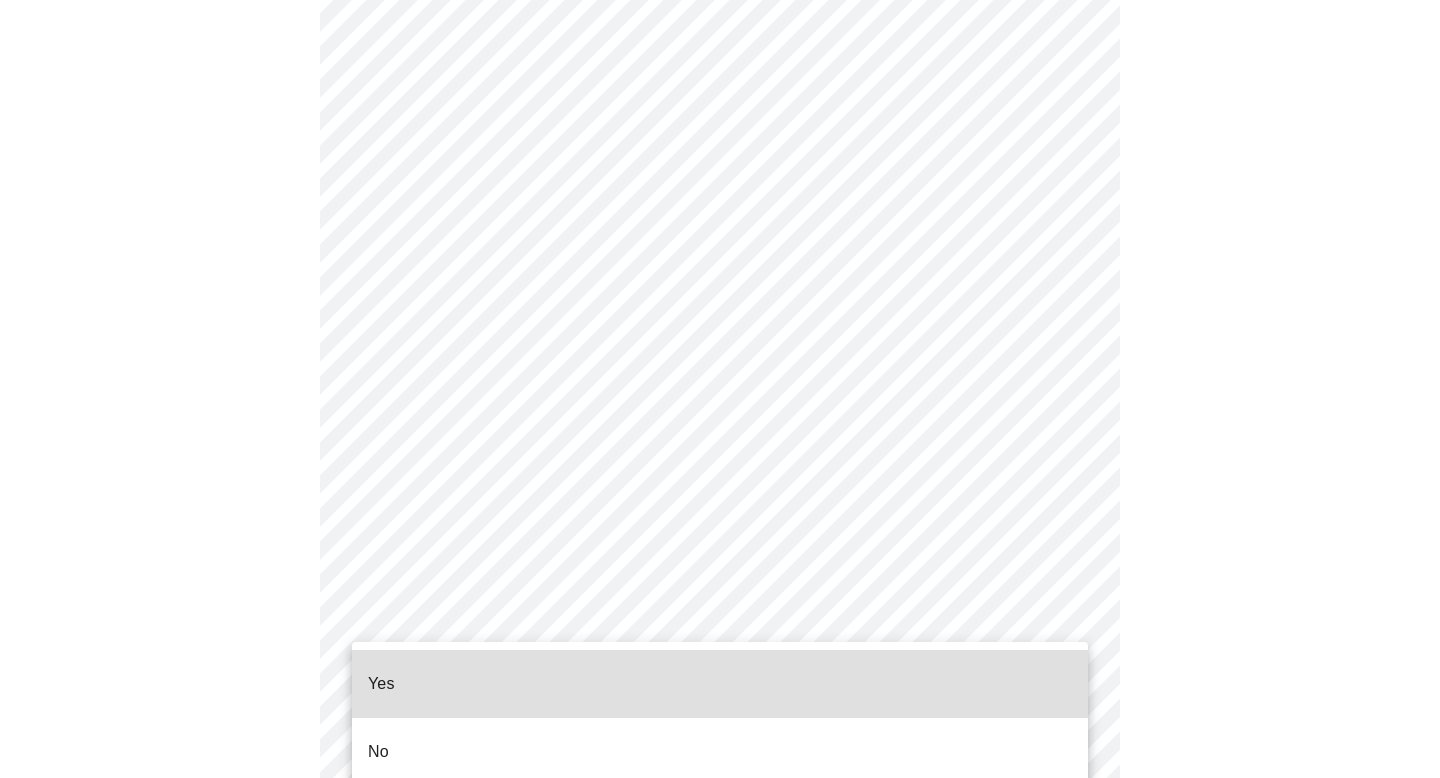 click on "MyMenopauseRx Appointments Messaging Labs Uploads Medications Community Refer a Friend Hi Amy   Pre-assessment for your Message Visit: Medication 30-day Refill 2  /  12 Settings Billing Invoices Log out Yes
No" at bounding box center (720, 177) 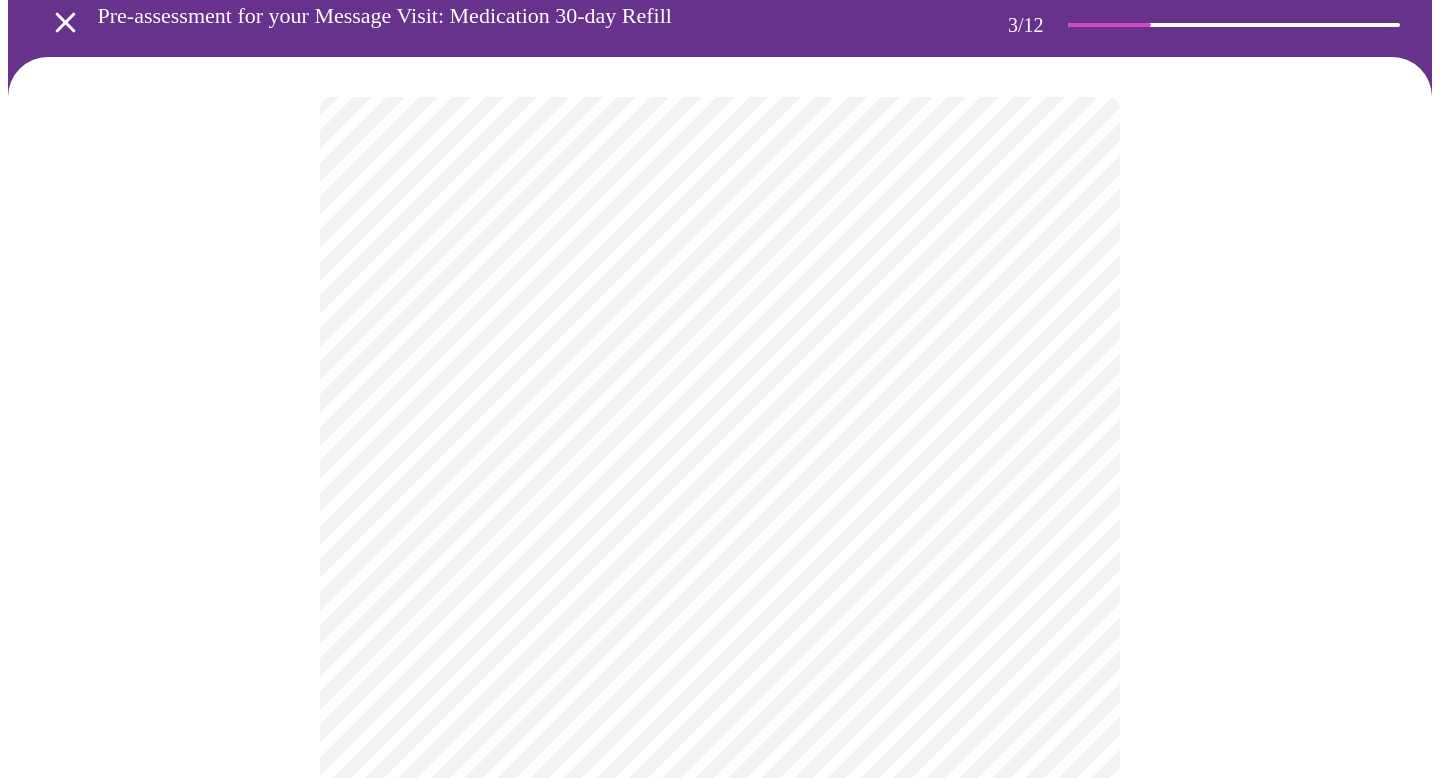 scroll, scrollTop: 97, scrollLeft: 0, axis: vertical 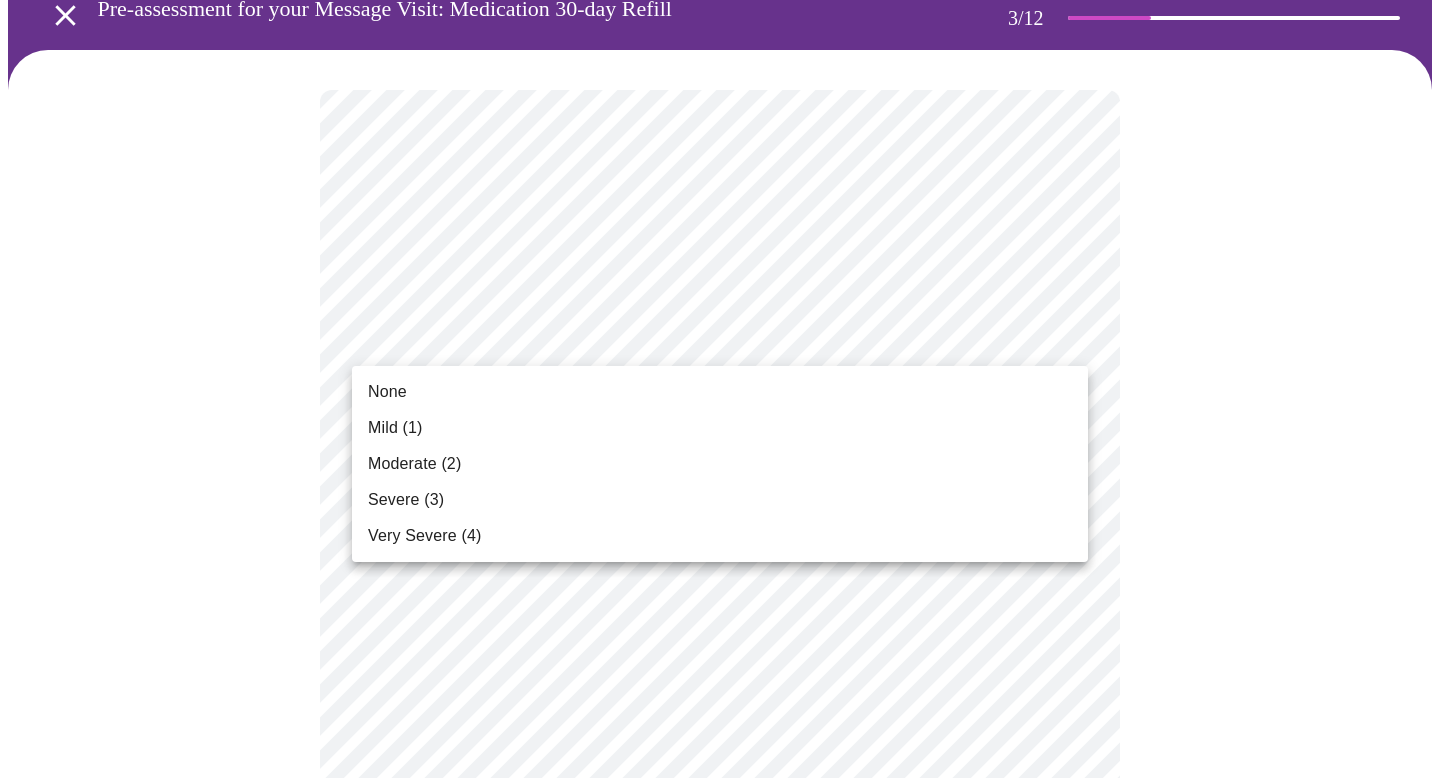 click on "MyMenopauseRx Appointments Messaging Labs Uploads Medications Community Refer a Friend Hi Amy   Pre-assessment for your Message Visit: Medication 30-day Refill 3  /  12 Settings Billing Invoices Log out None Mild (1) Moderate (2) Severe (3)  Very Severe (4)" at bounding box center [720, 1262] 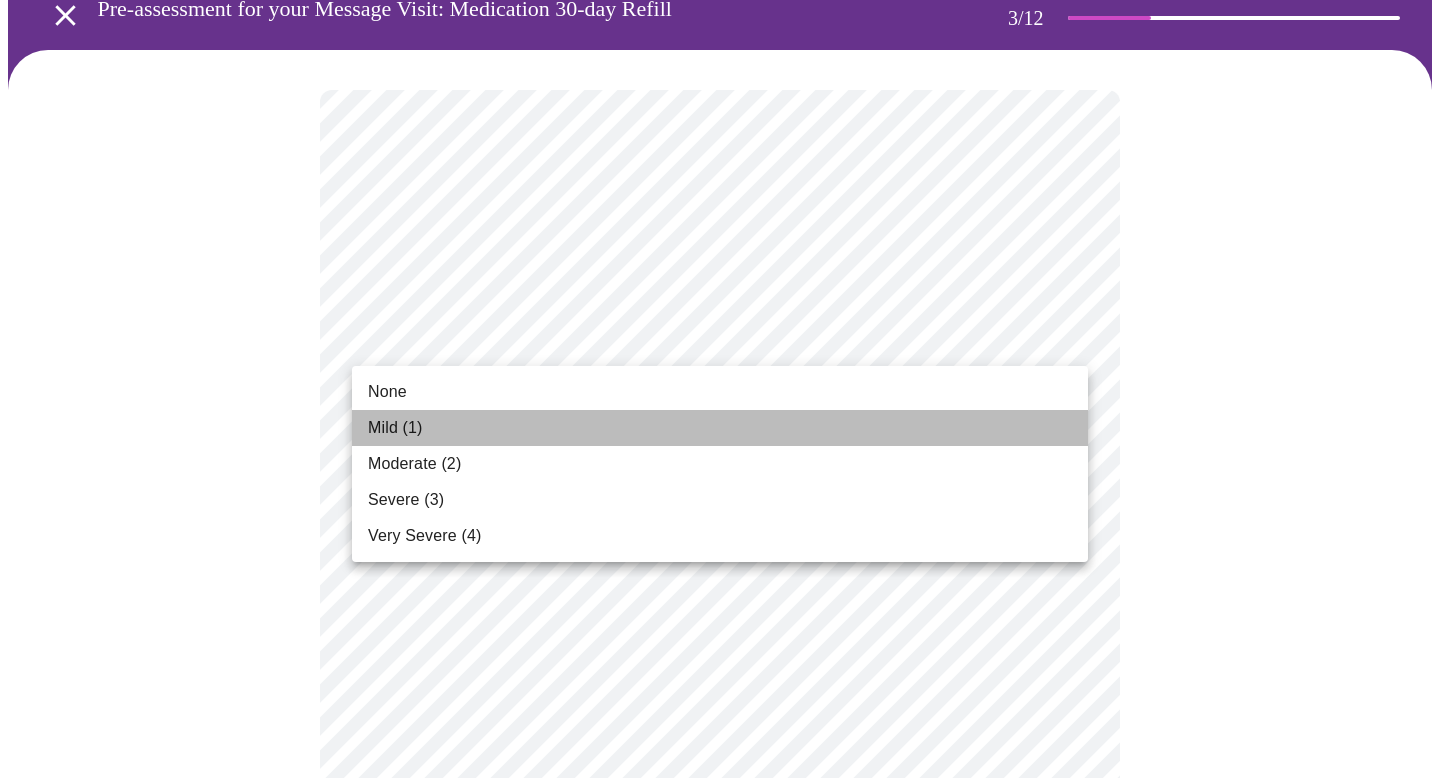 click on "Mild (1)" at bounding box center [720, 428] 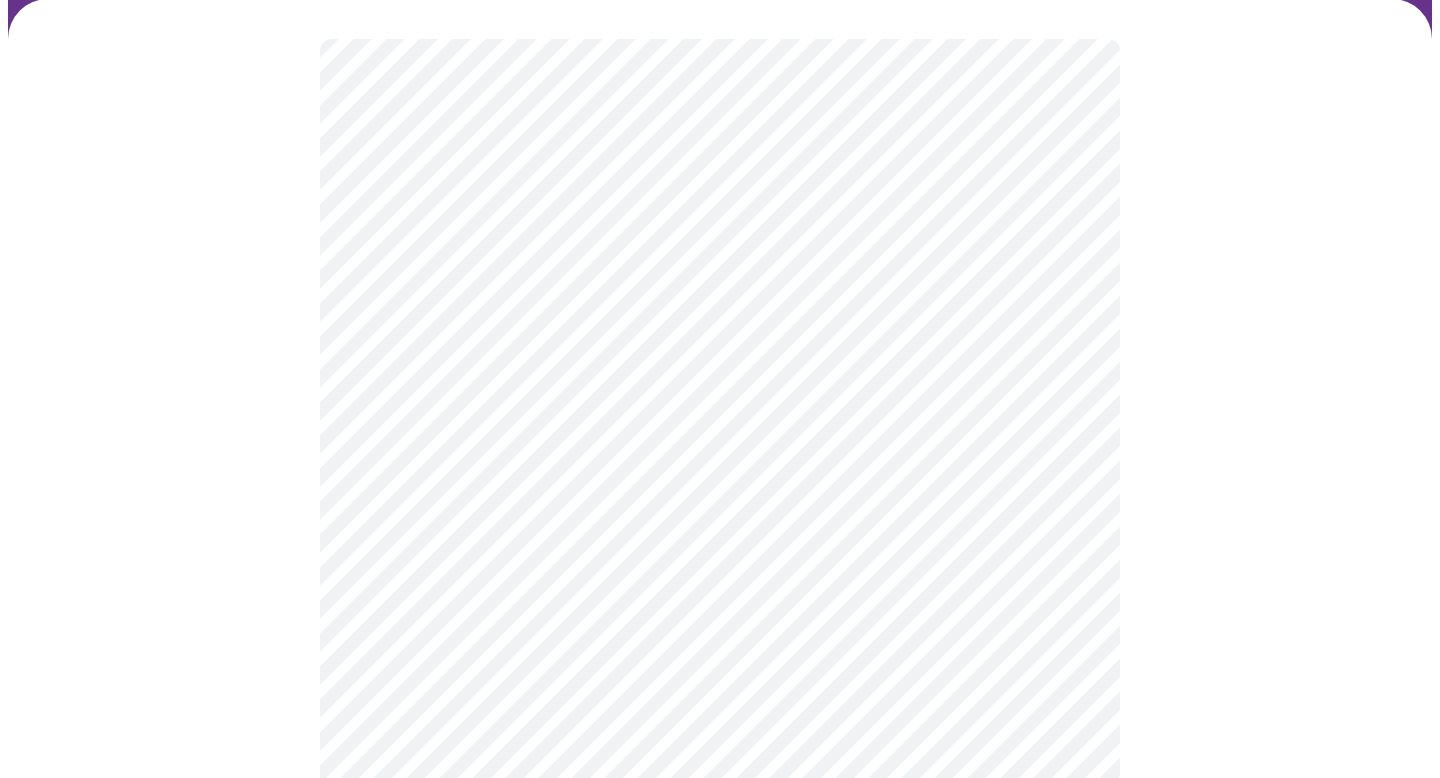 scroll, scrollTop: 193, scrollLeft: 0, axis: vertical 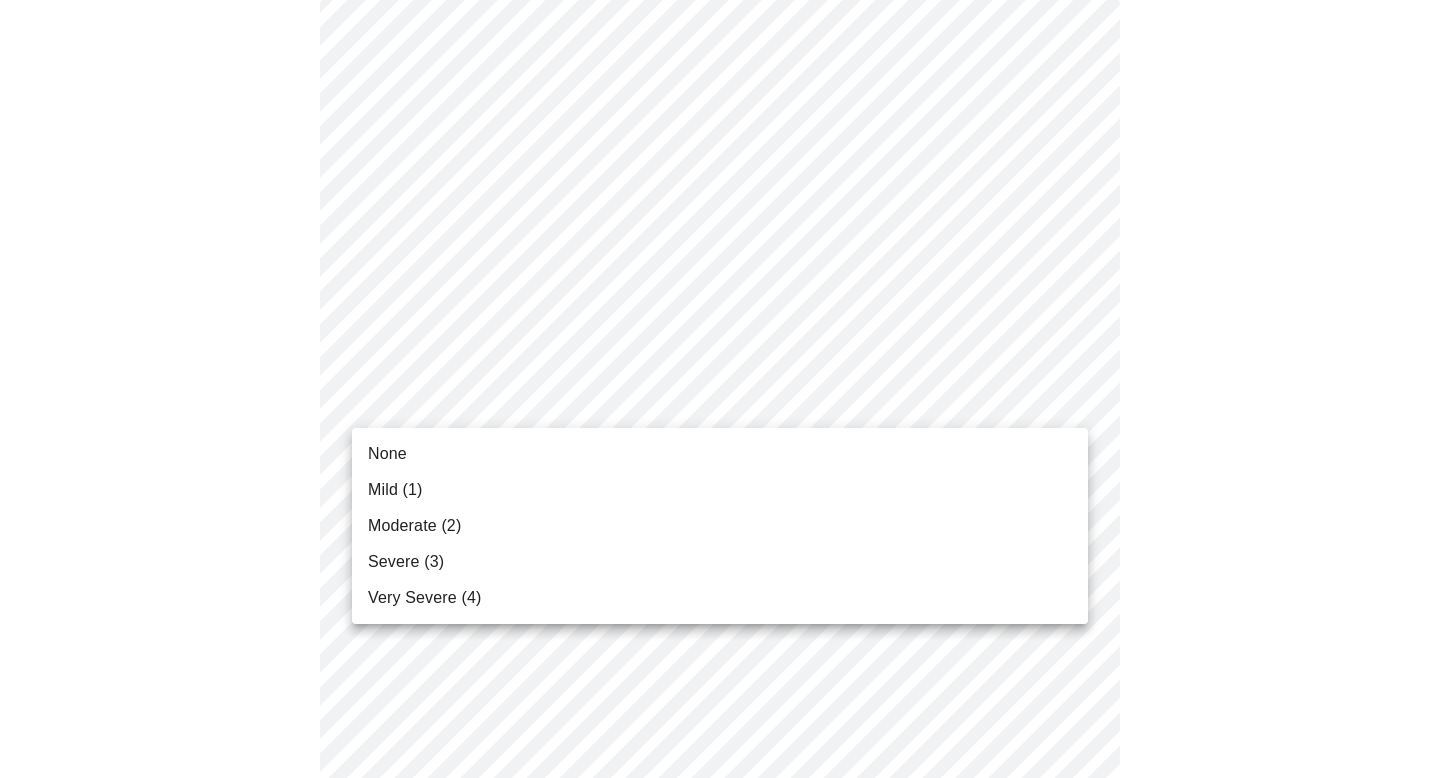 click on "MyMenopauseRx Appointments Messaging Labs Uploads Medications Community Refer a Friend Hi Amy   Pre-assessment for your Message Visit: Medication 30-day Refill 3  /  12 Settings Billing Invoices Log out None Mild (1) Moderate (2) Severe (3) Very Severe (4)" at bounding box center [720, 1131] 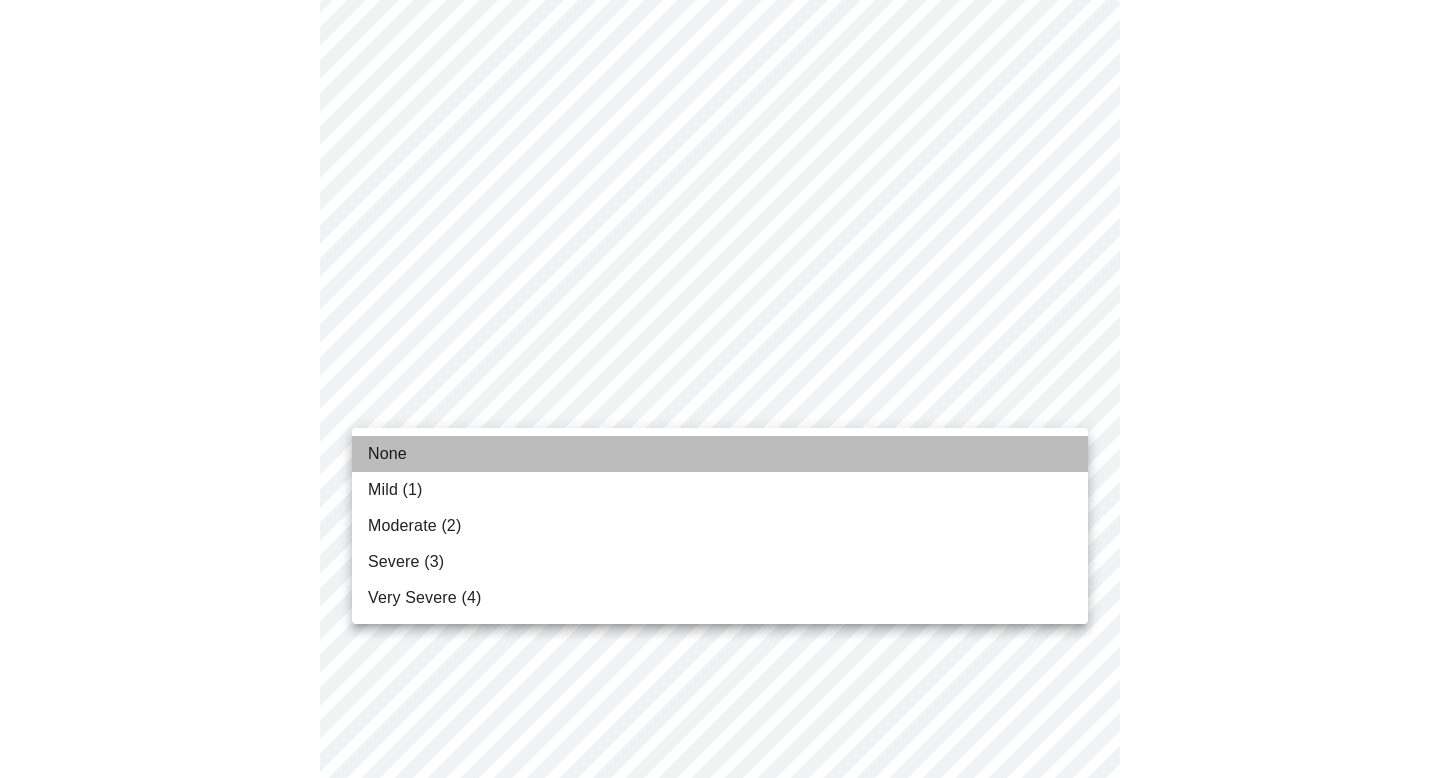 click on "None" at bounding box center (720, 454) 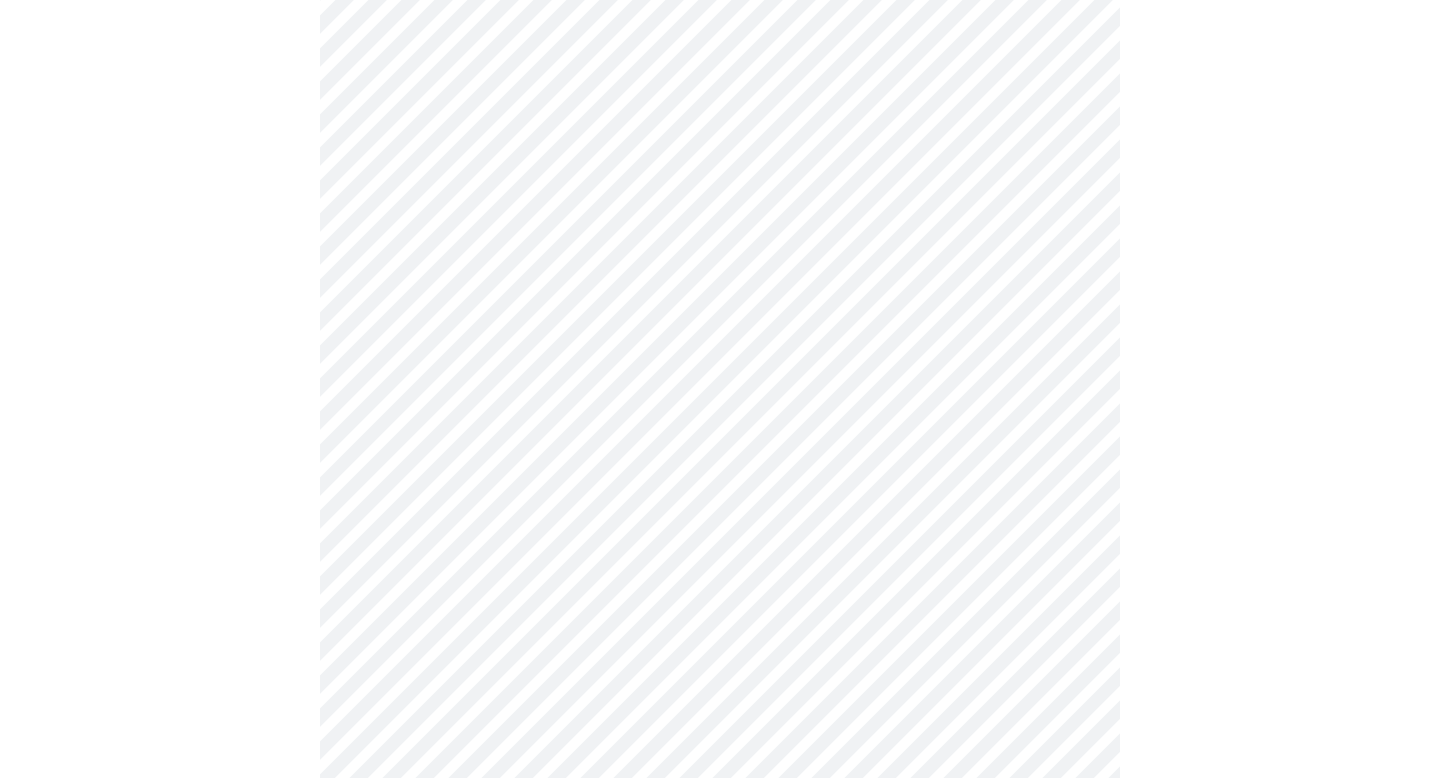 scroll, scrollTop: 360, scrollLeft: 0, axis: vertical 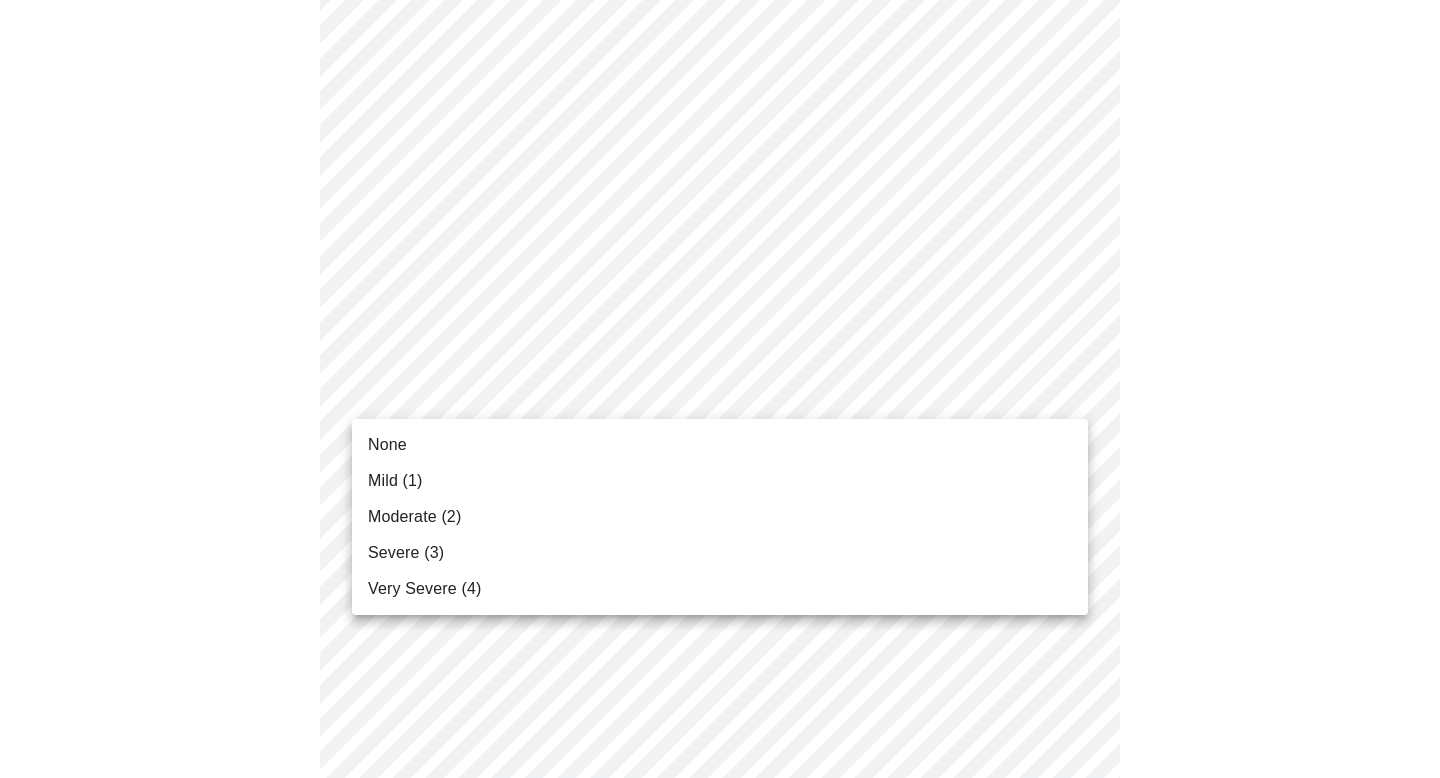 click on "MyMenopauseRx Appointments Messaging Labs Uploads Medications Community Refer a Friend Hi Amy   Pre-assessment for your Message Visit: Medication 30-day Refill 3  /  12 Settings Billing Invoices Log out None Mild (1) Moderate (2) Severe (3) Very Severe (4)" at bounding box center [720, 950] 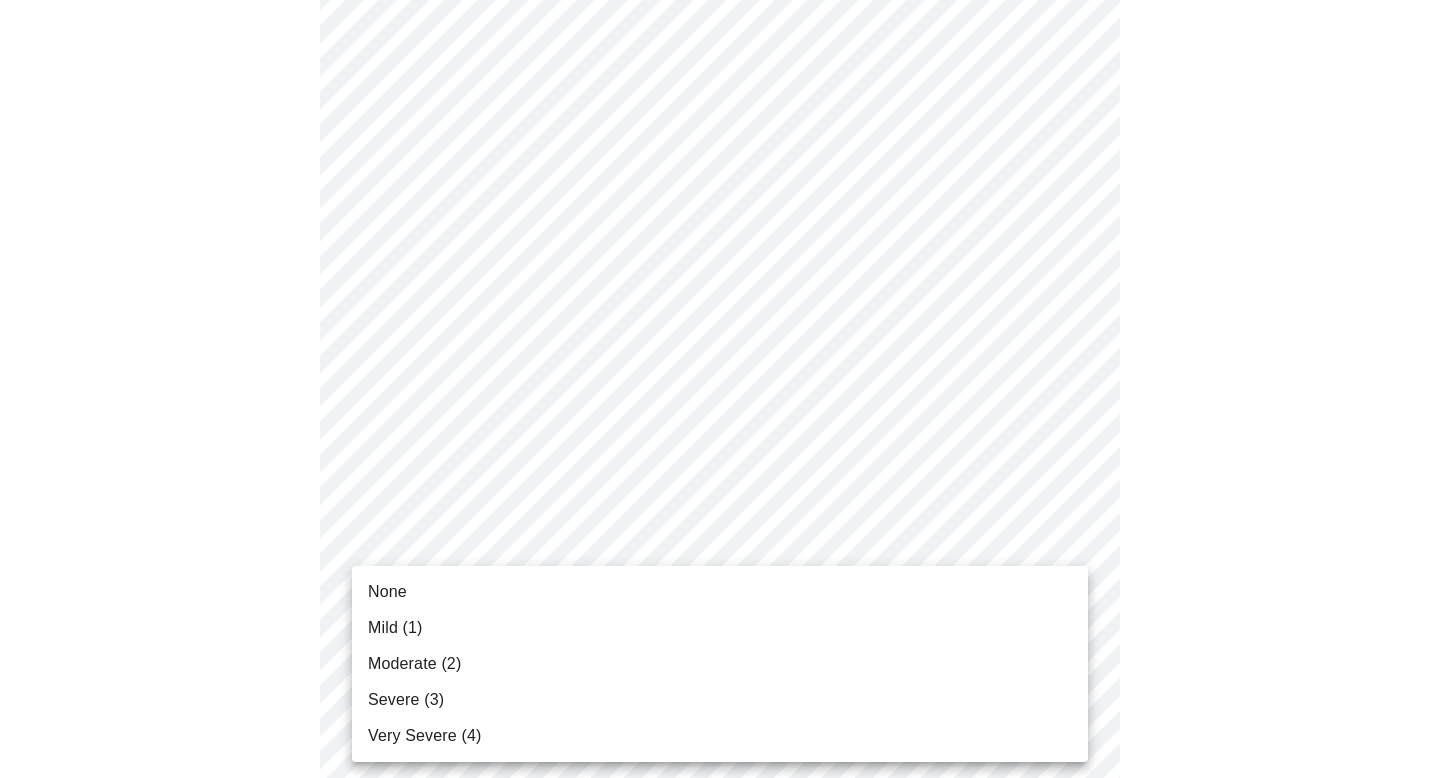 click on "MyMenopauseRx Appointments Messaging Labs Uploads Medications Community Refer a Friend Hi Amy   Pre-assessment for your Message Visit: Medication 30-day Refill 3  /  12 Settings Billing Invoices Log out None Mild (1) Moderate (2) Severe (3) Very Severe (4)" at bounding box center (720, 936) 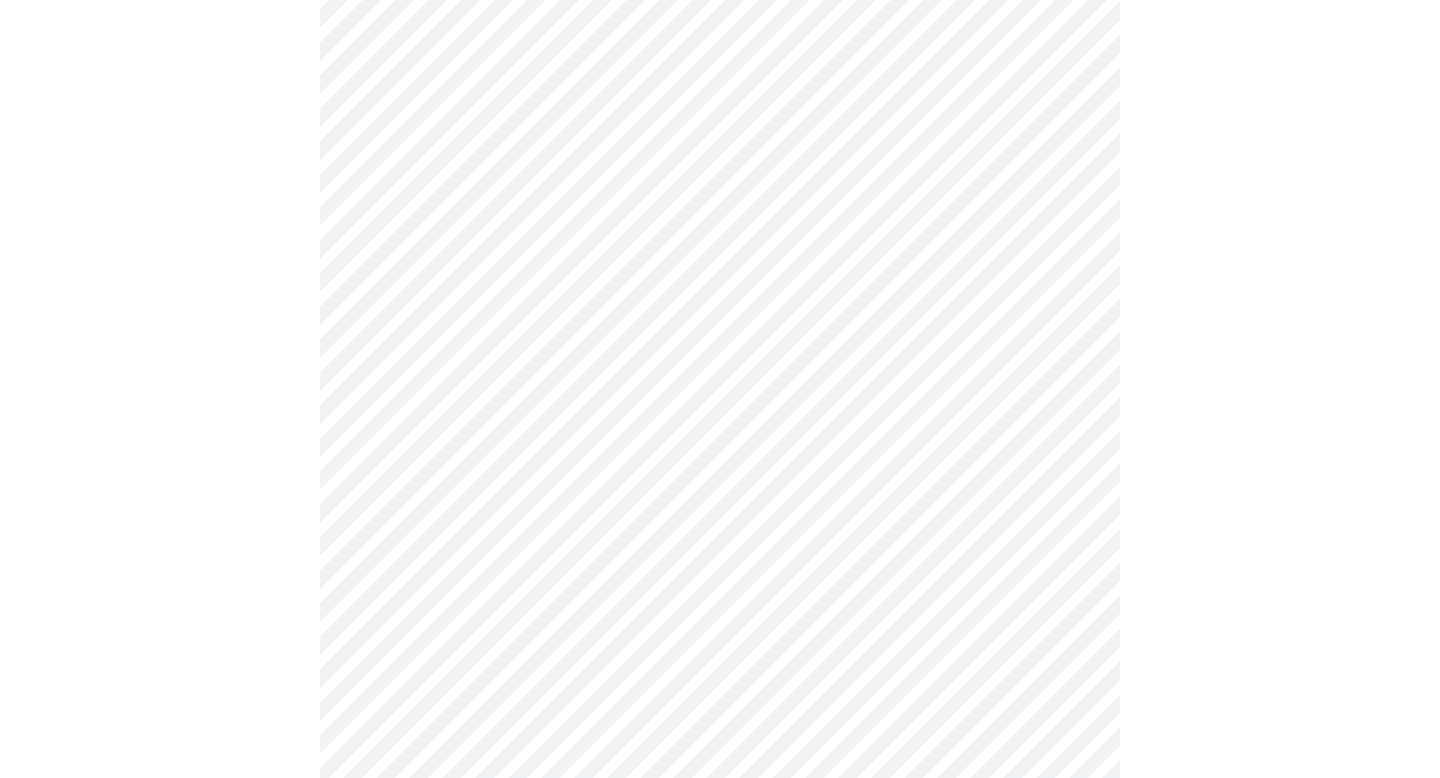 scroll, scrollTop: 510, scrollLeft: 0, axis: vertical 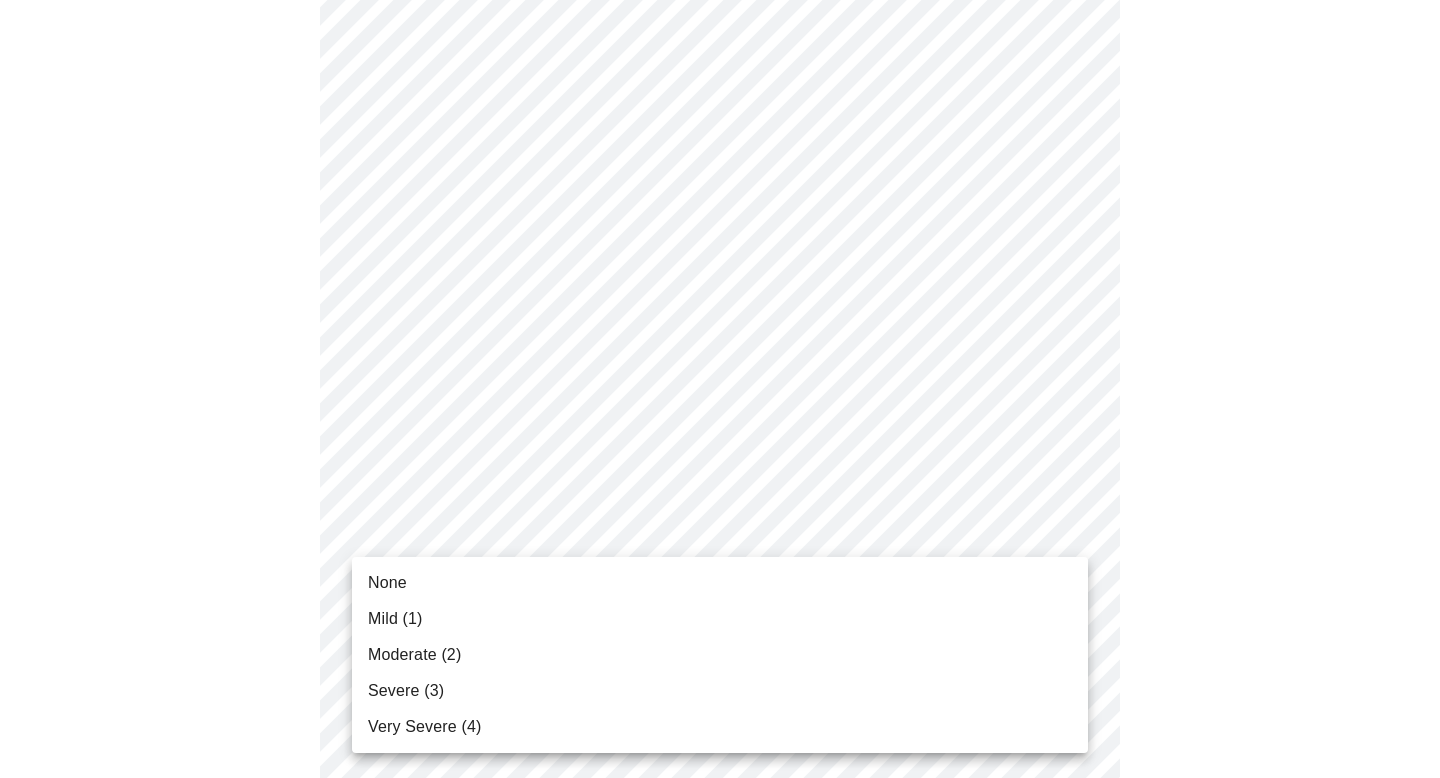 click on "MyMenopauseRx Appointments Messaging Labs Uploads Medications Community Refer a Friend Hi Amy   Pre-assessment for your Message Visit: Medication 30-day Refill 3  /  12 Settings Billing Invoices Log out None Mild (1) Moderate (2) Severe (3) Very Severe (4)" at bounding box center [720, 772] 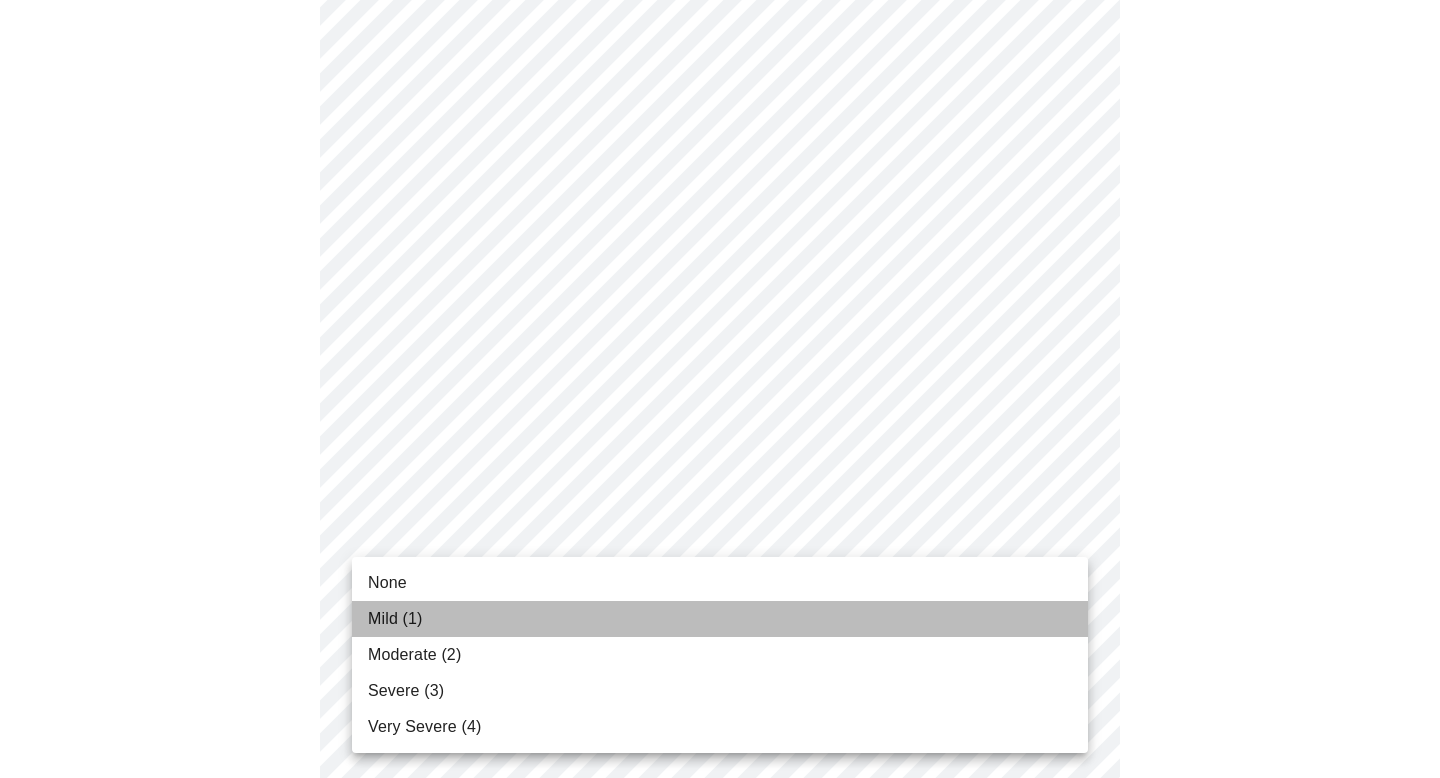 click on "Mild (1)" at bounding box center [720, 619] 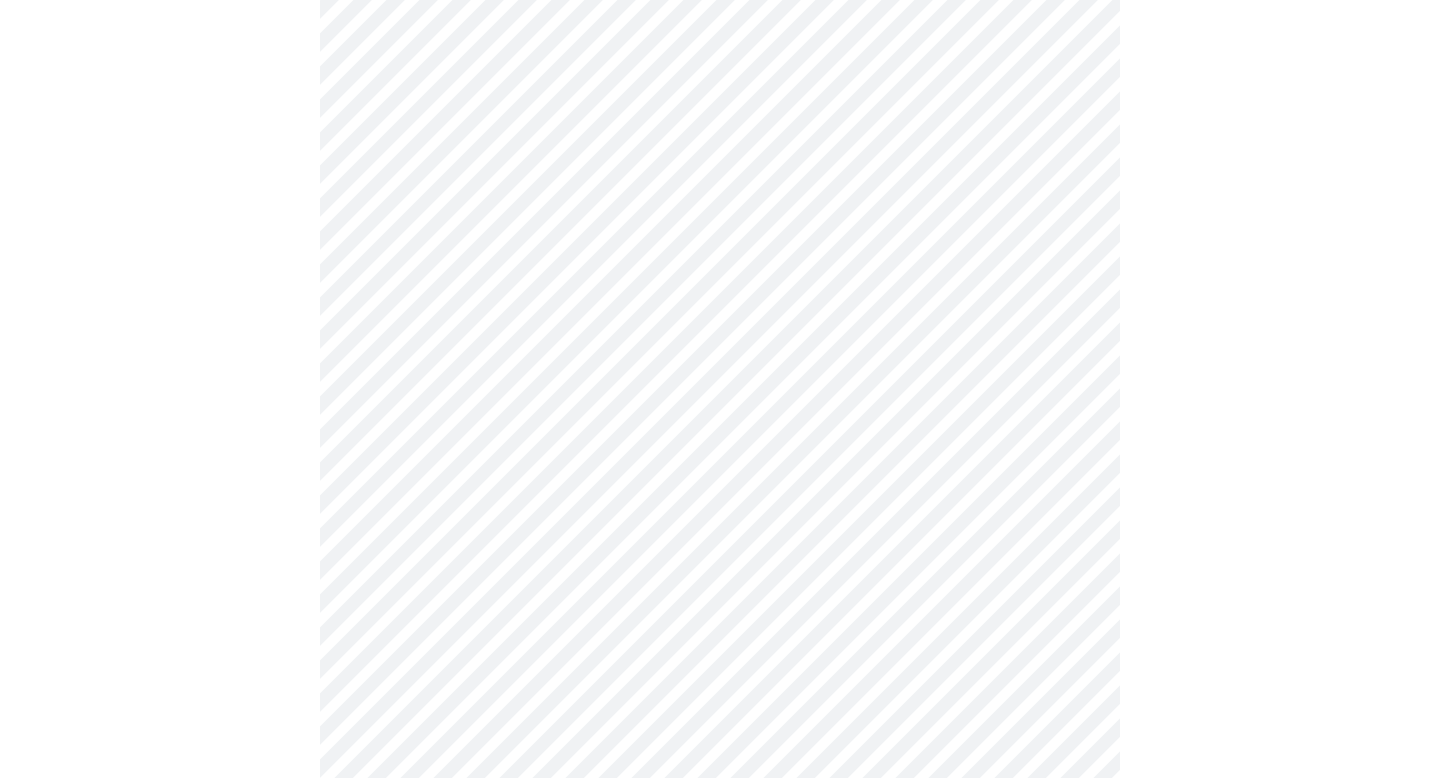 scroll, scrollTop: 625, scrollLeft: 0, axis: vertical 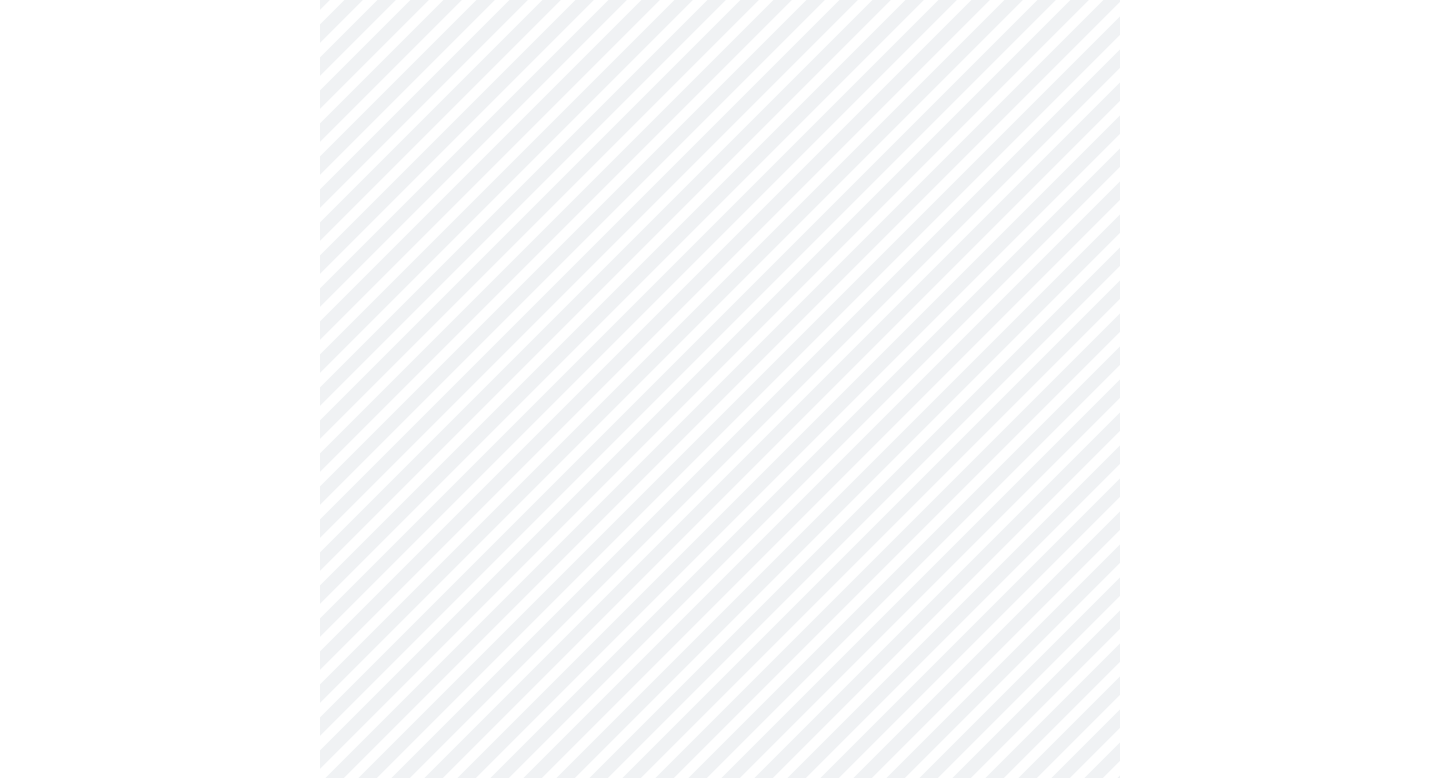 click on "MyMenopauseRx Appointments Messaging Labs Uploads Medications Community Refer a Friend Hi Amy   Pre-assessment for your Message Visit: Medication 30-day Refill 3  /  12 Settings Billing Invoices Log out" at bounding box center (720, 643) 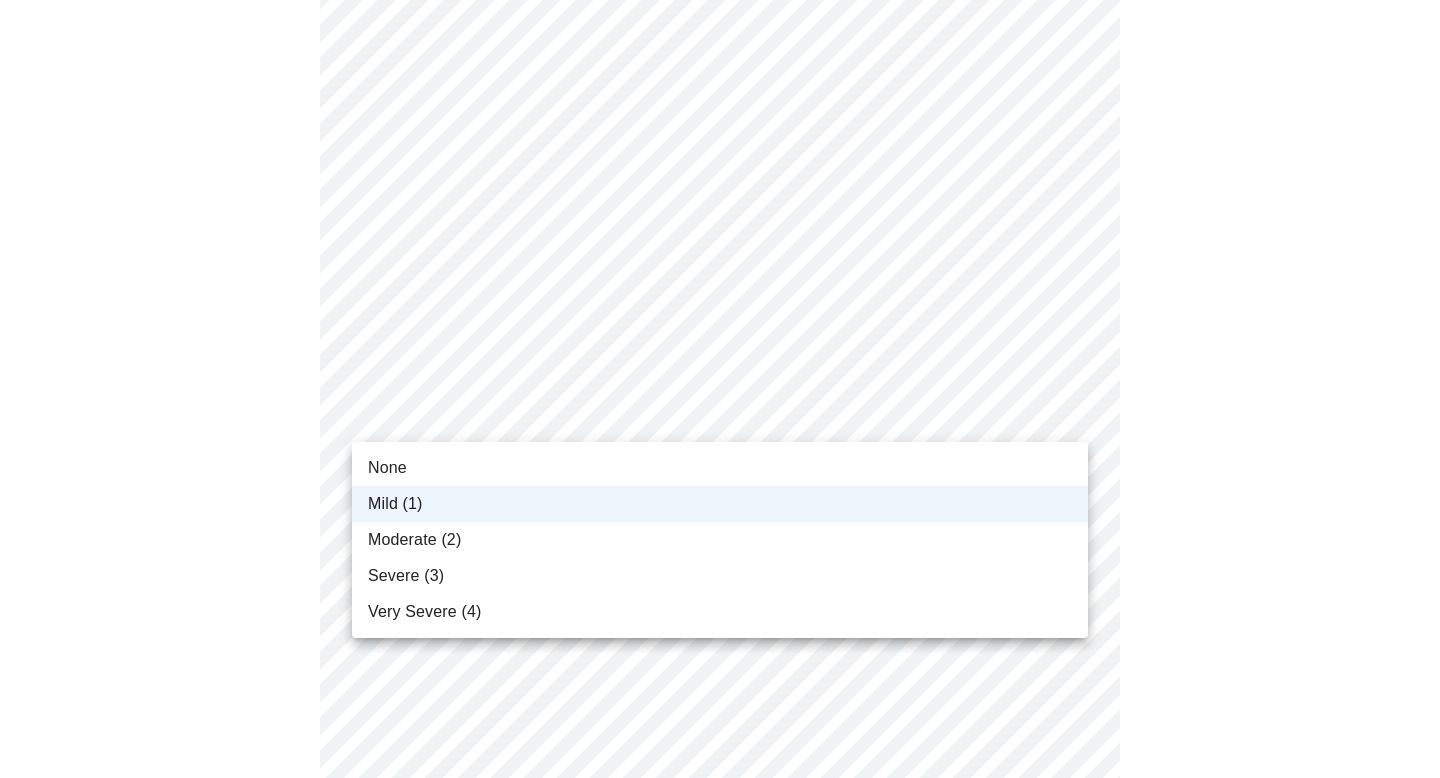 click on "None" at bounding box center [720, 468] 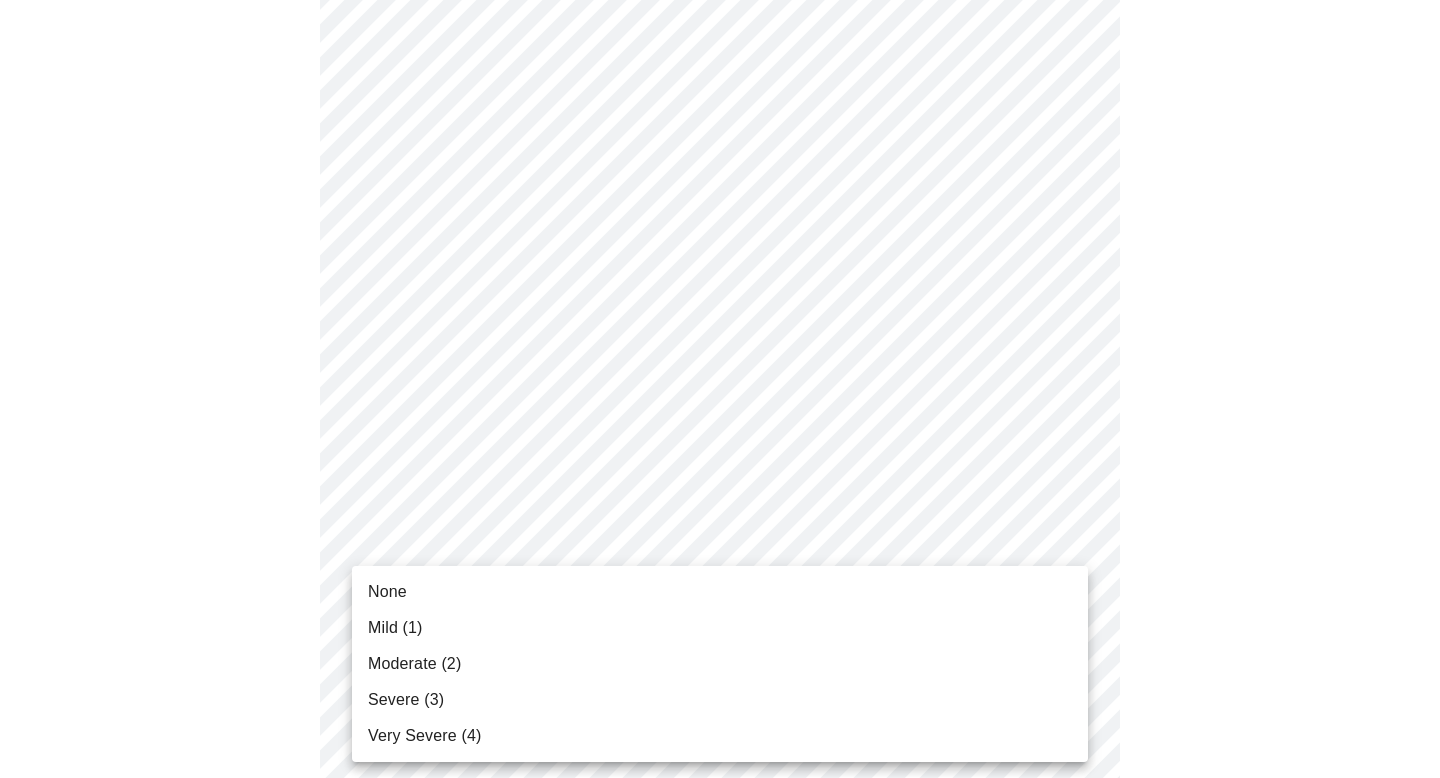 click on "MyMenopauseRx Appointments Messaging Labs Uploads Medications Community Refer a Friend Hi Amy   Pre-assessment for your Message Visit: Medication 30-day Refill 3  /  12 Settings Billing Invoices Log out None Mild (1) Moderate (2) Severe (3) Very Severe (4)" at bounding box center (720, 643) 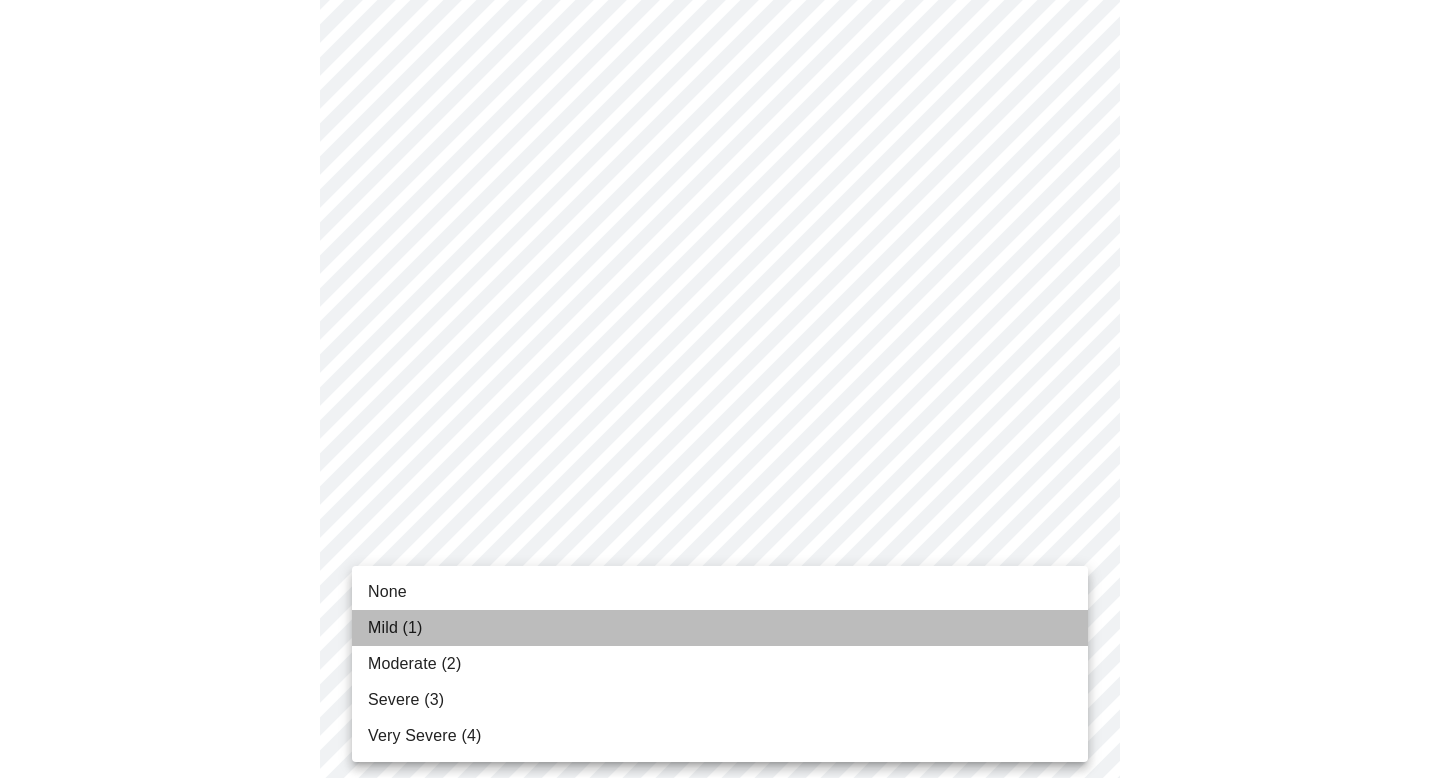 click on "Mild (1)" at bounding box center [720, 628] 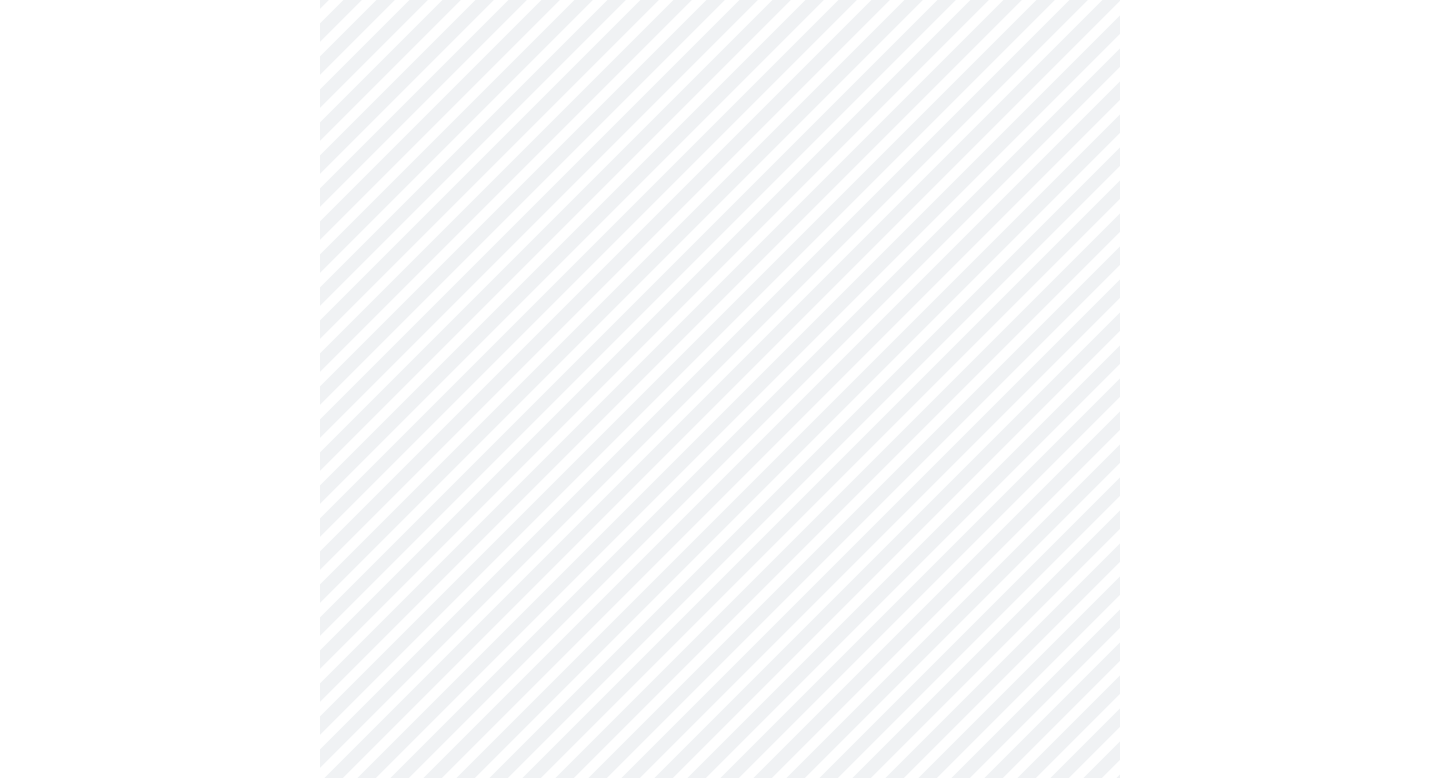 scroll, scrollTop: 864, scrollLeft: 0, axis: vertical 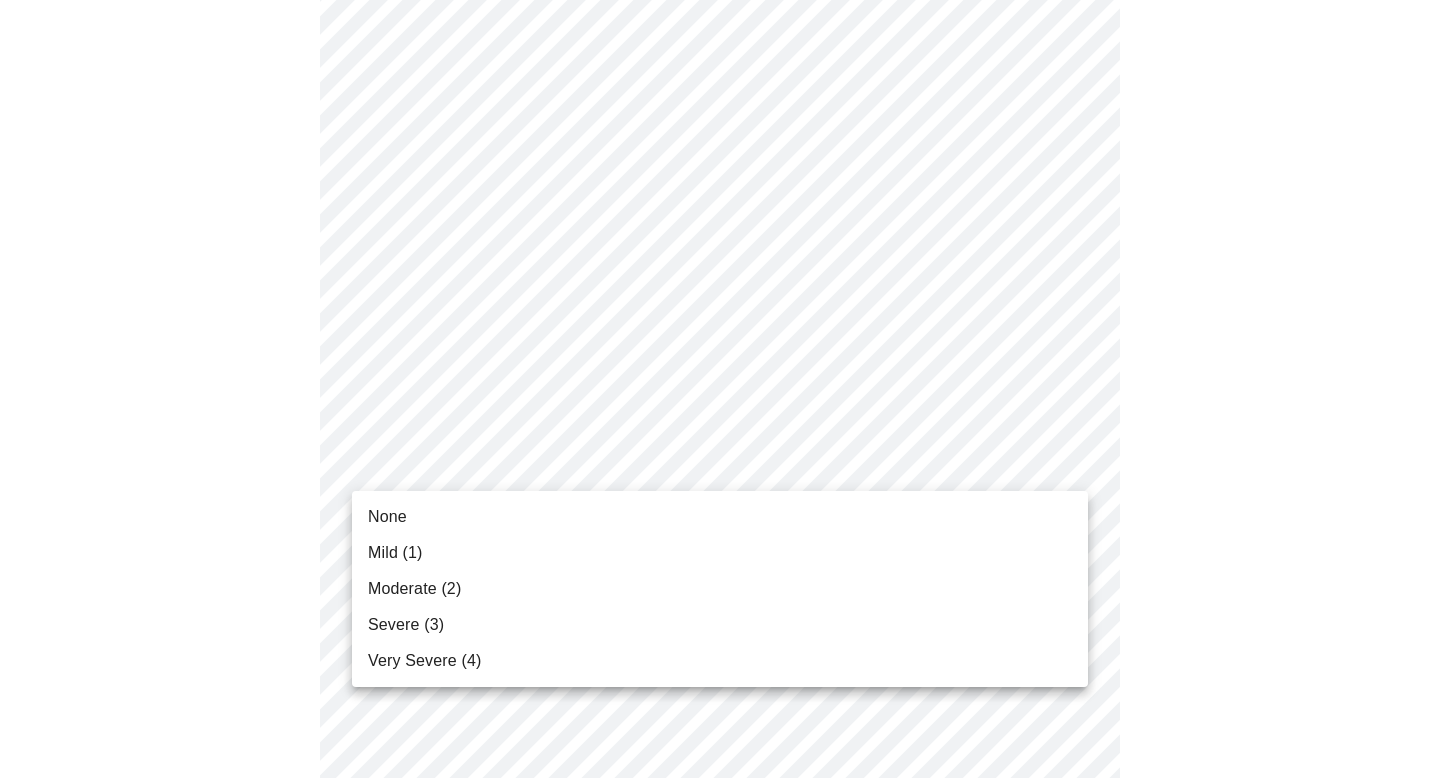 click on "MyMenopauseRx Appointments Messaging Labs Uploads Medications Community Refer a Friend Hi Amy   Pre-assessment for your Message Visit: Medication 30-day Refill 3  /  12 Settings Billing Invoices Log out None Mild (1) Moderate (2) Severe (3) Very Severe (4)" at bounding box center [720, 390] 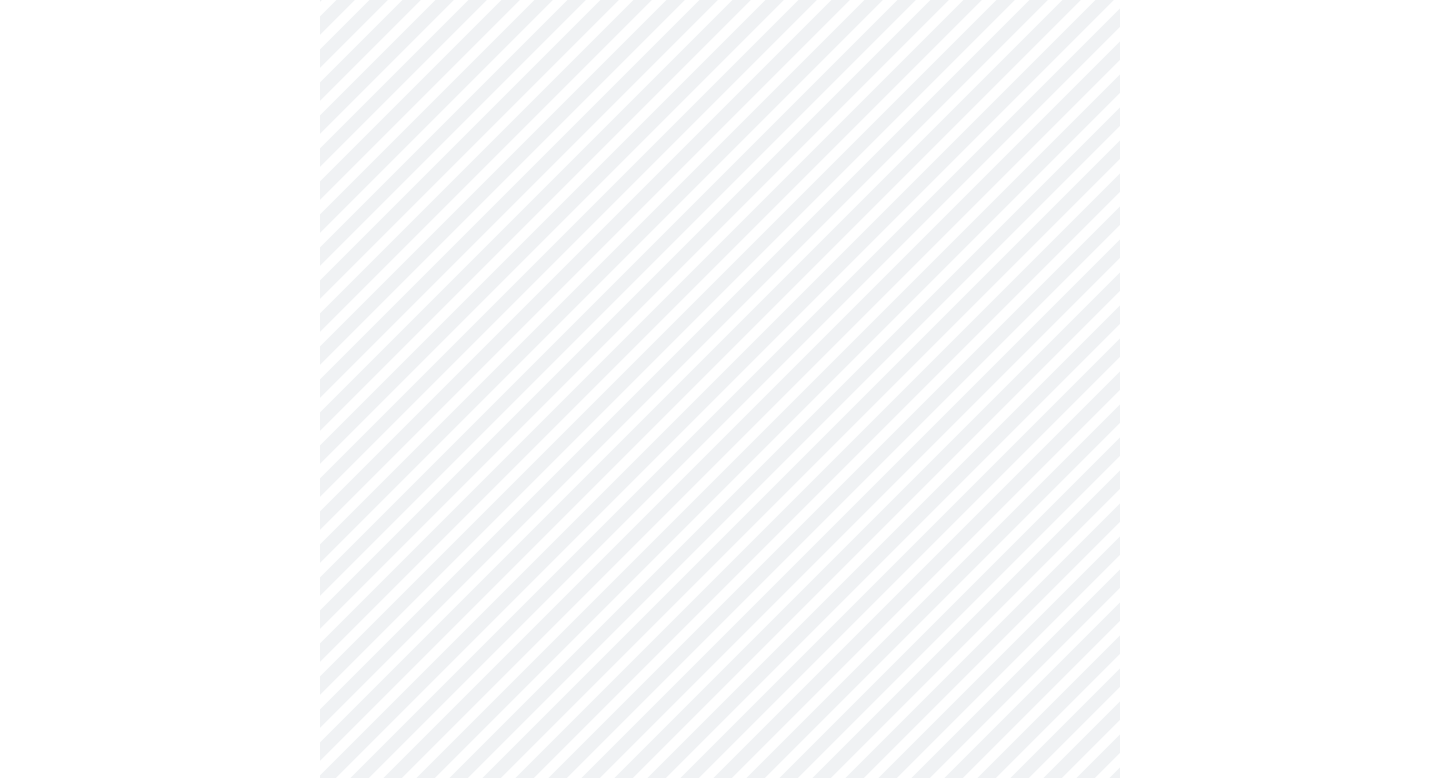 click on "MyMenopauseRx Appointments Messaging Labs Uploads Medications Community Refer a Friend Hi Amy   Pre-assessment for your Message Visit: Medication 30-day Refill 3  /  12 Settings Billing Invoices Log out" at bounding box center (720, 376) 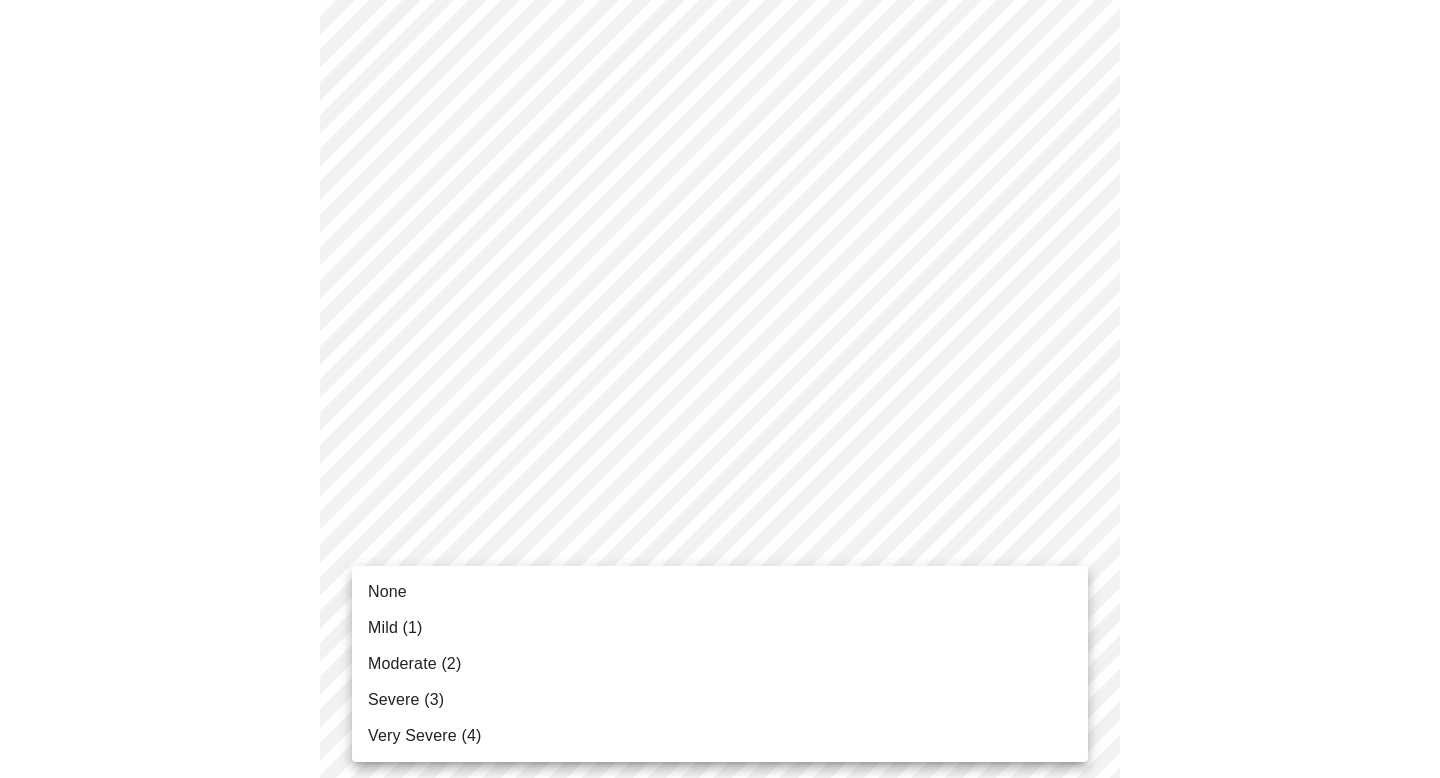 click on "None" at bounding box center (720, 592) 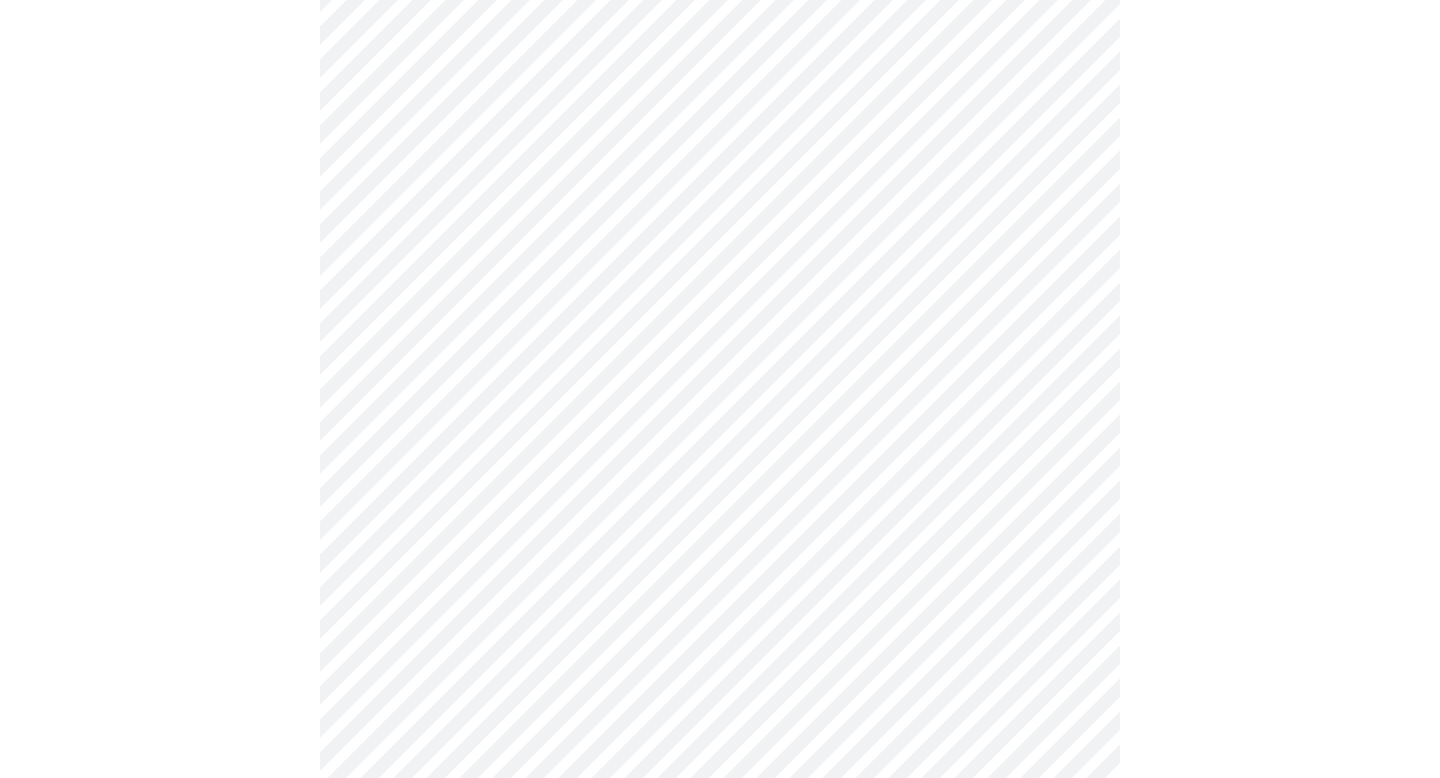 scroll, scrollTop: 1121, scrollLeft: 0, axis: vertical 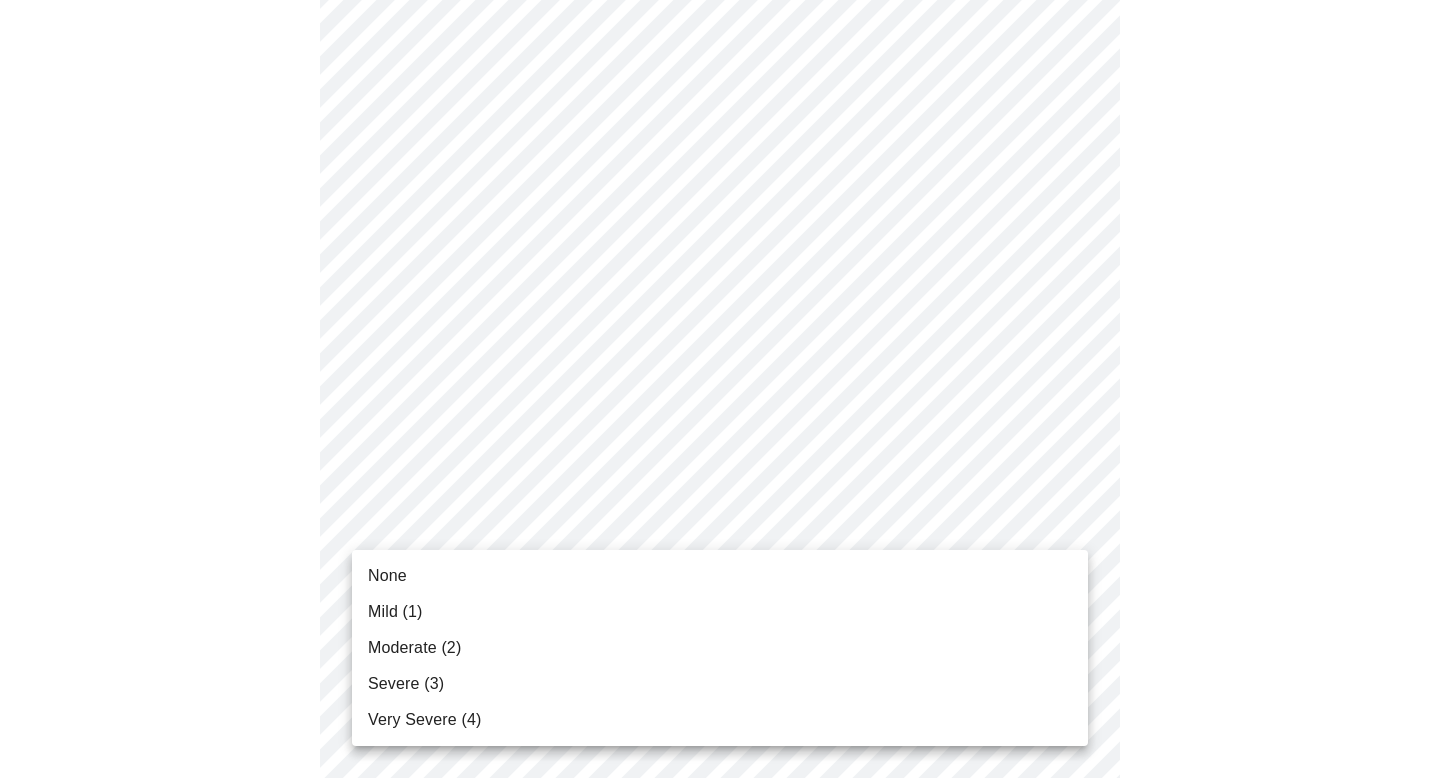 click on "MyMenopauseRx Appointments Messaging Labs Uploads Medications Community Refer a Friend Hi Amy   Pre-assessment for your Message Visit: Medication 30-day Refill 3  /  12 Settings Billing Invoices Log out None Mild (1) Moderate (2) Severe (3) Very Severe (4)" at bounding box center (720, 105) 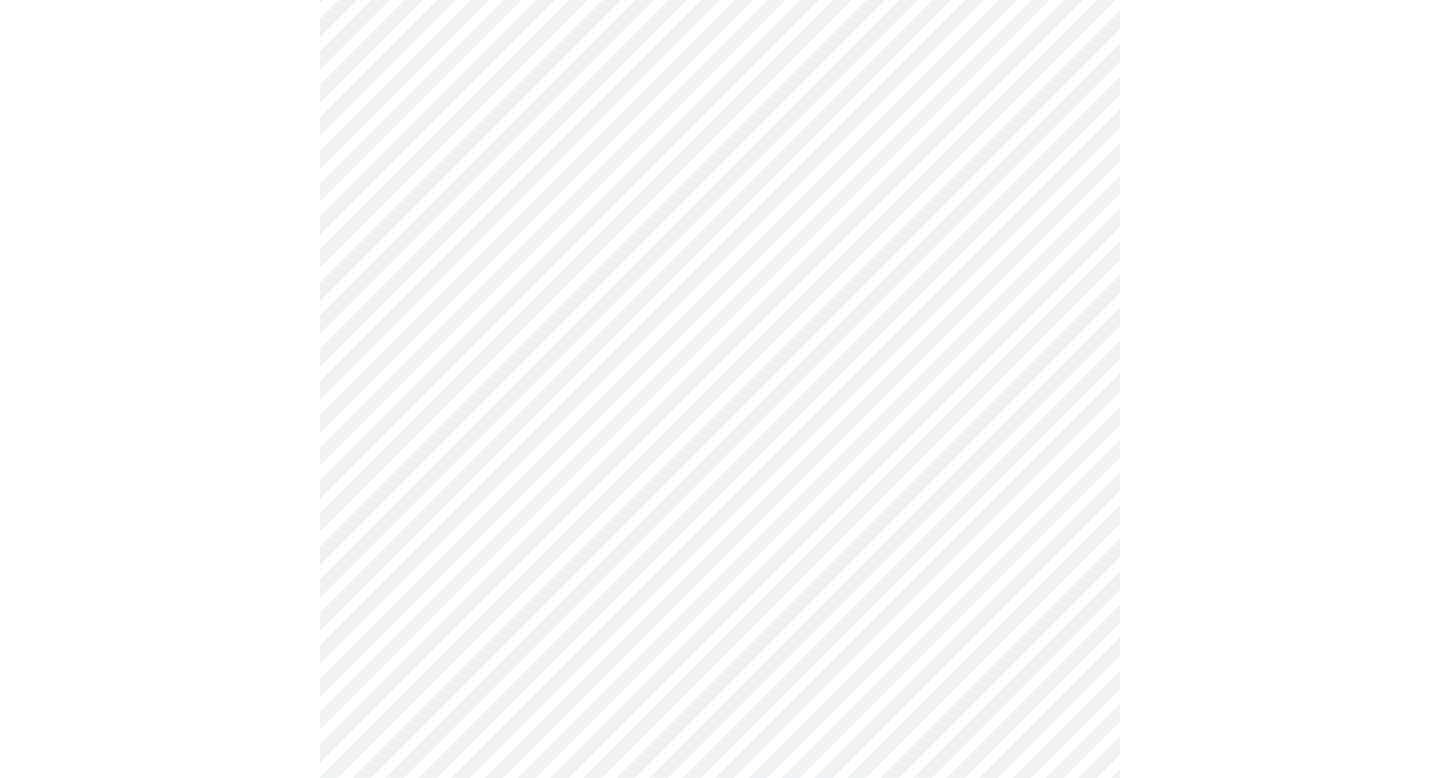 scroll, scrollTop: 1332, scrollLeft: 0, axis: vertical 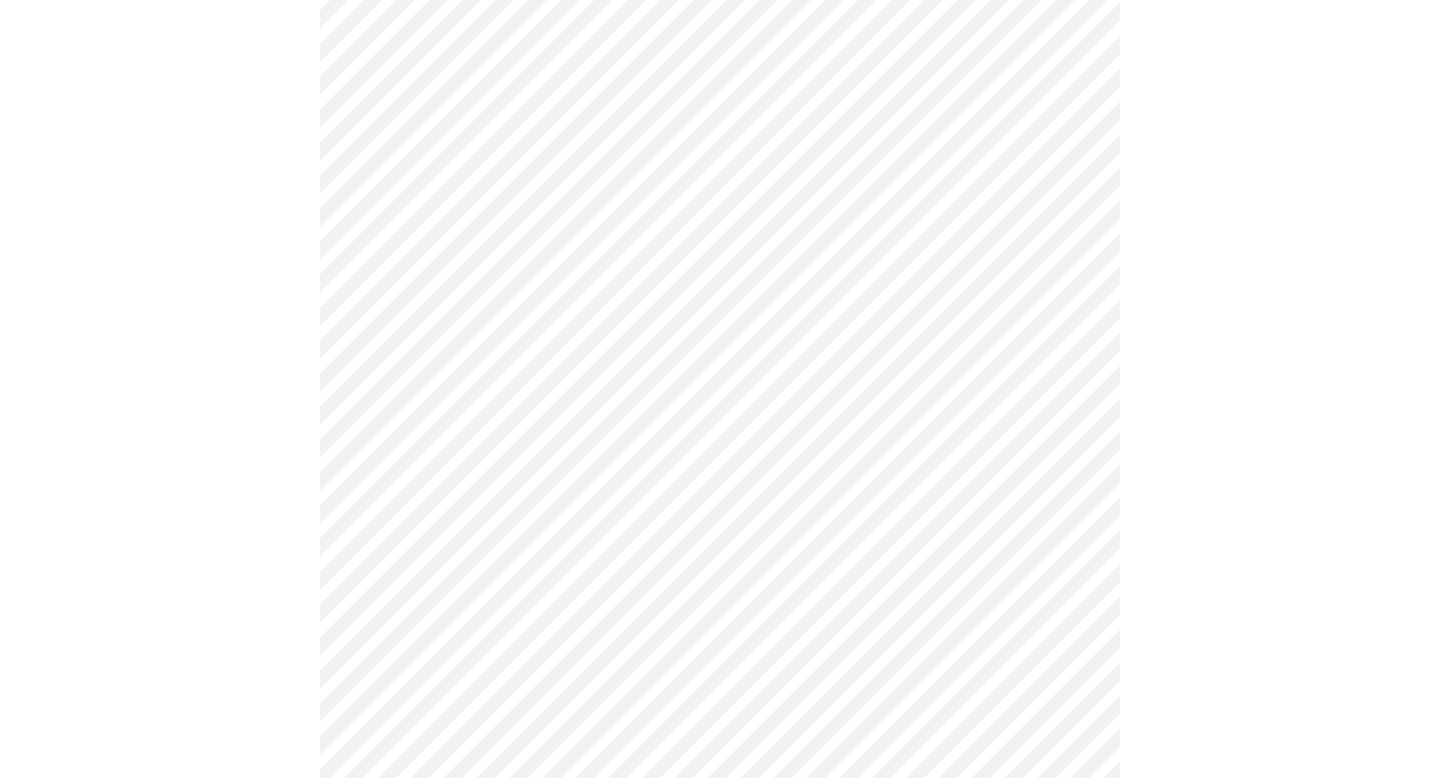 click on "MyMenopauseRx Appointments Messaging Labs Uploads Medications Community Refer a Friend Hi Amy   Pre-assessment for your Message Visit: Medication 30-day Refill 3  /  12 Settings Billing Invoices Log out" at bounding box center (720, -120) 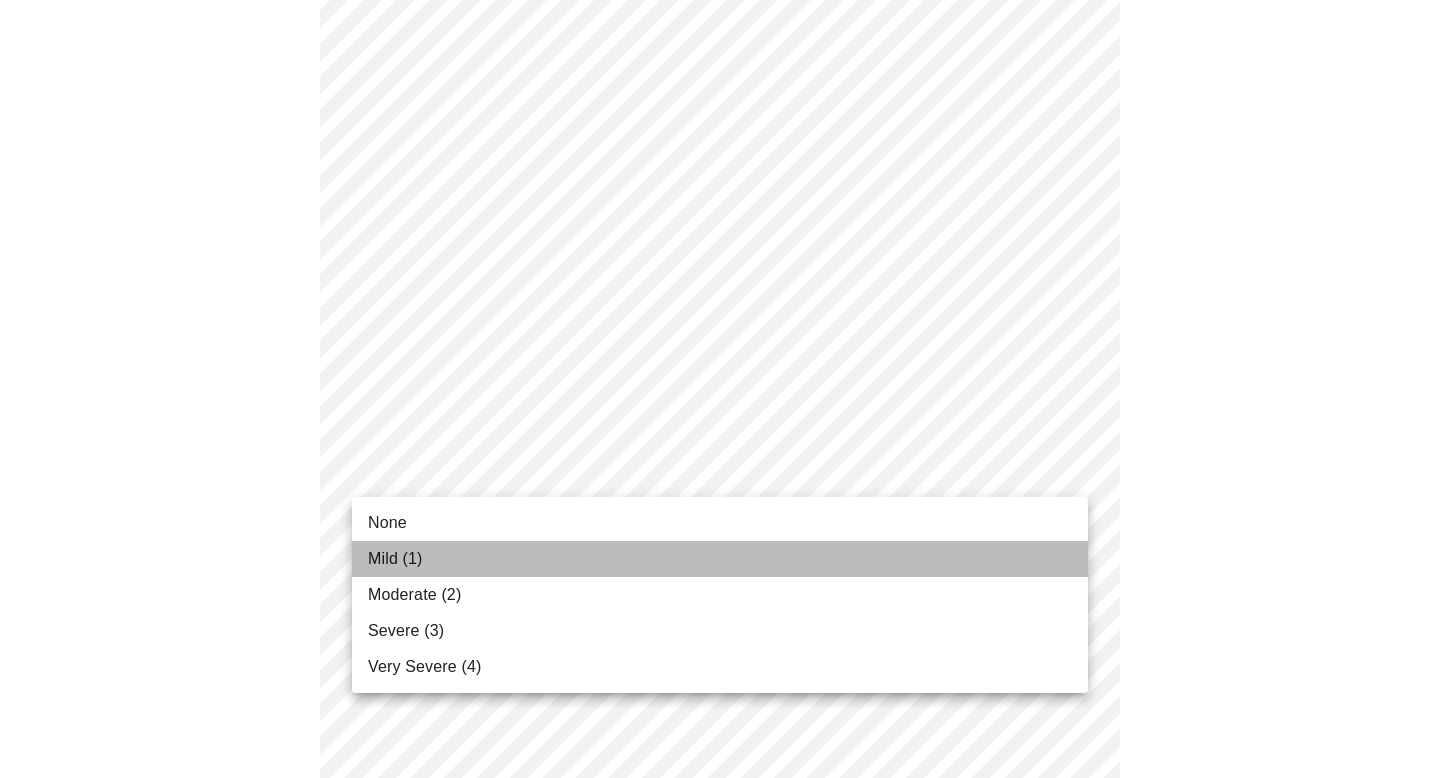 click on "Mild (1)" at bounding box center [720, 559] 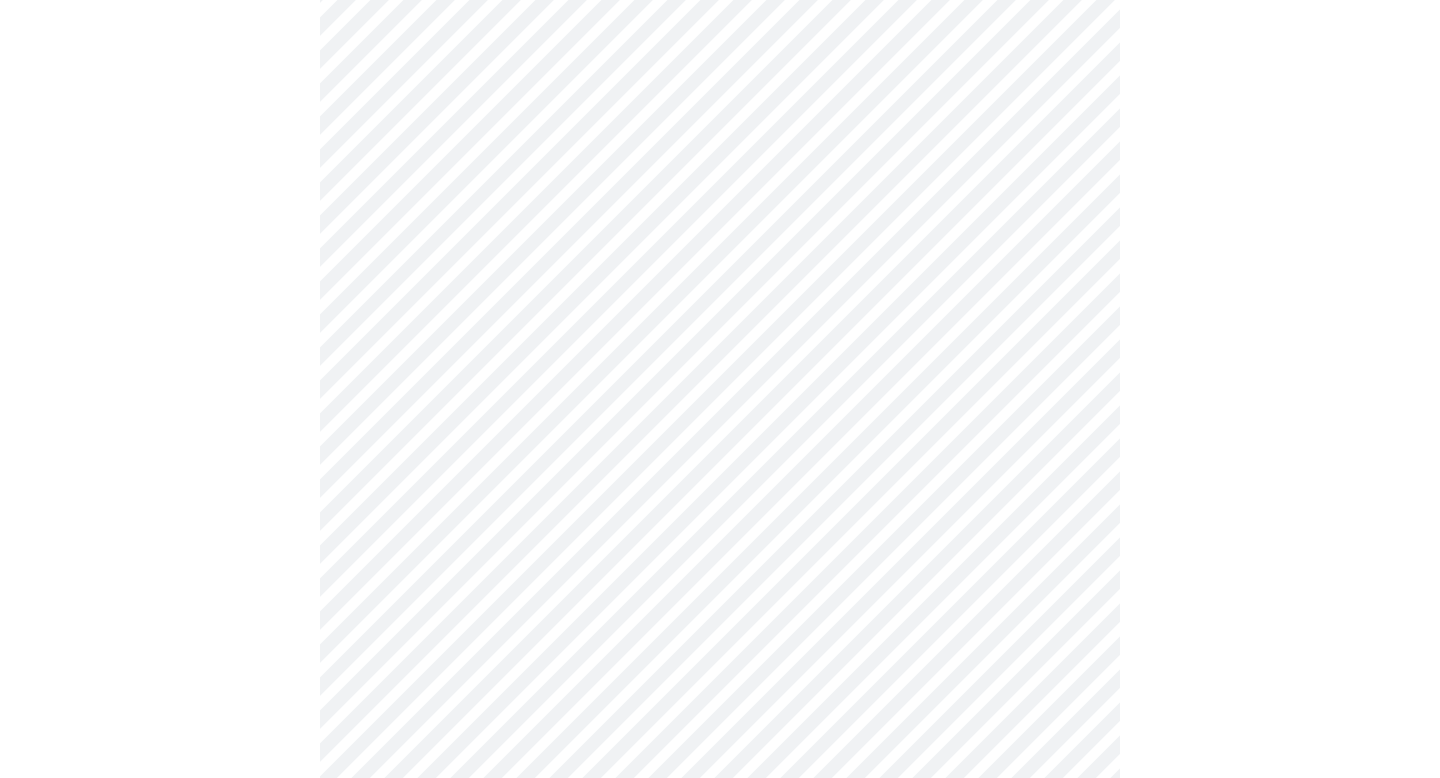 scroll, scrollTop: 1452, scrollLeft: 0, axis: vertical 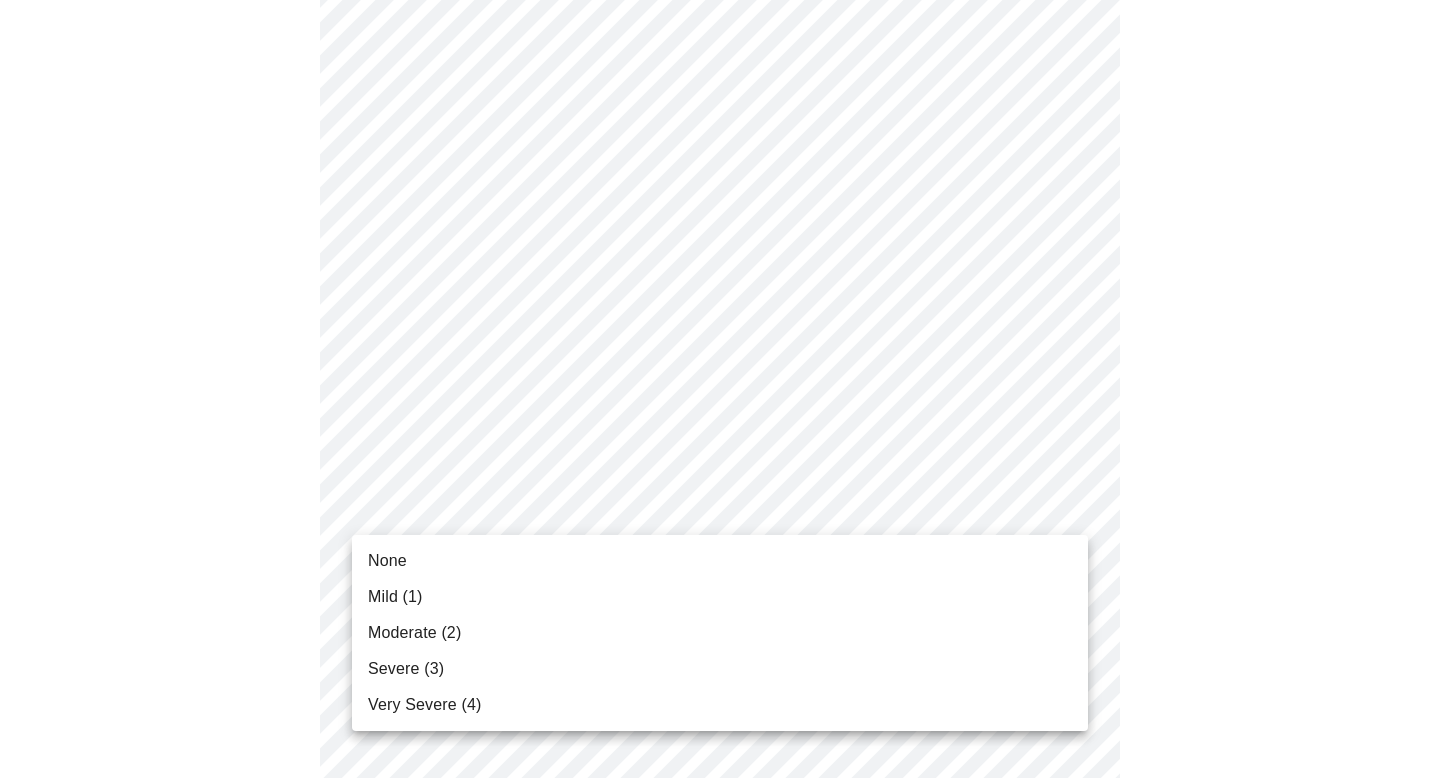 click on "MyMenopauseRx Appointments Messaging Labs Uploads Medications Community Refer a Friend Hi Amy   Pre-assessment for your Message Visit: Medication 30-day Refill 3  /  12 Settings Billing Invoices Log out None Mild (1) Moderate (2) Severe (3) Very Severe (4)" at bounding box center (720, -254) 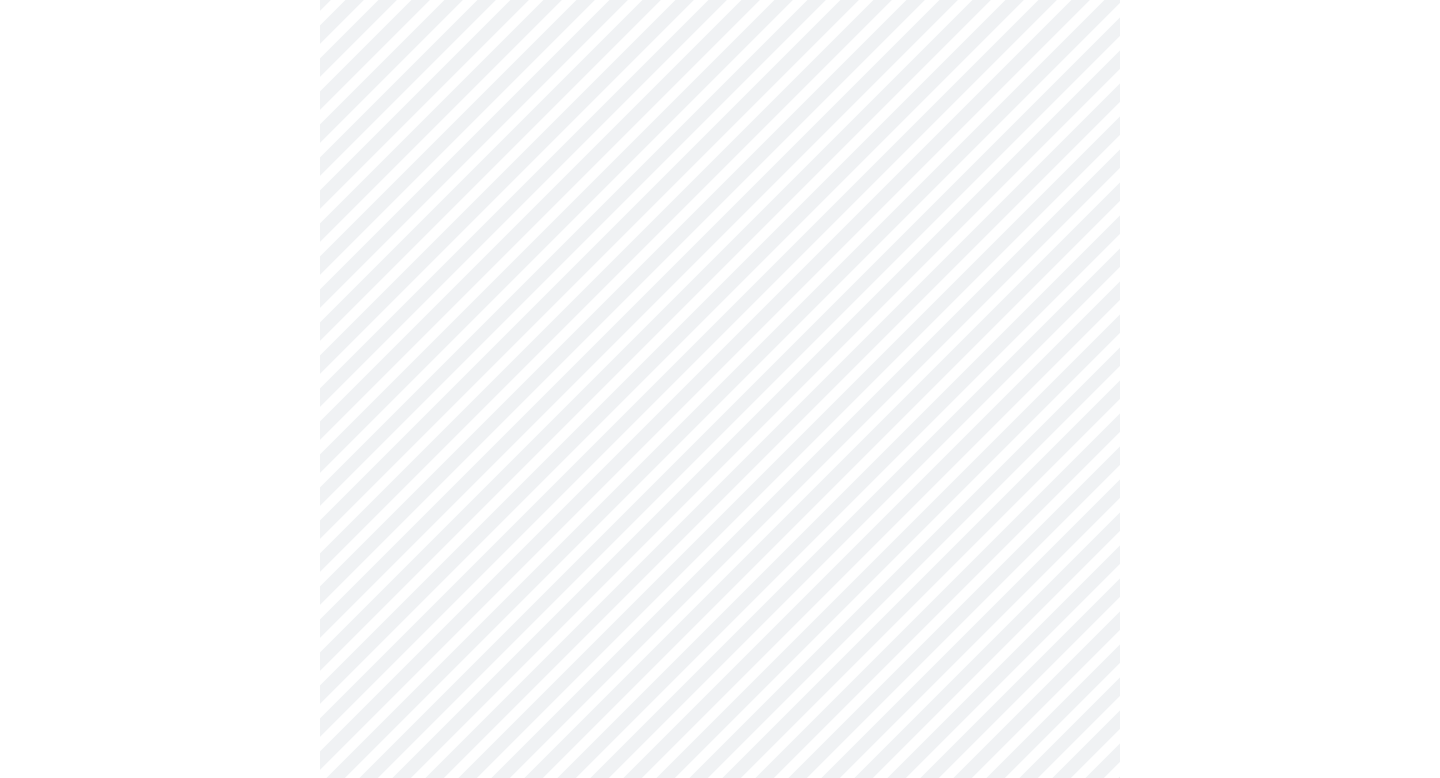 scroll, scrollTop: 823, scrollLeft: 0, axis: vertical 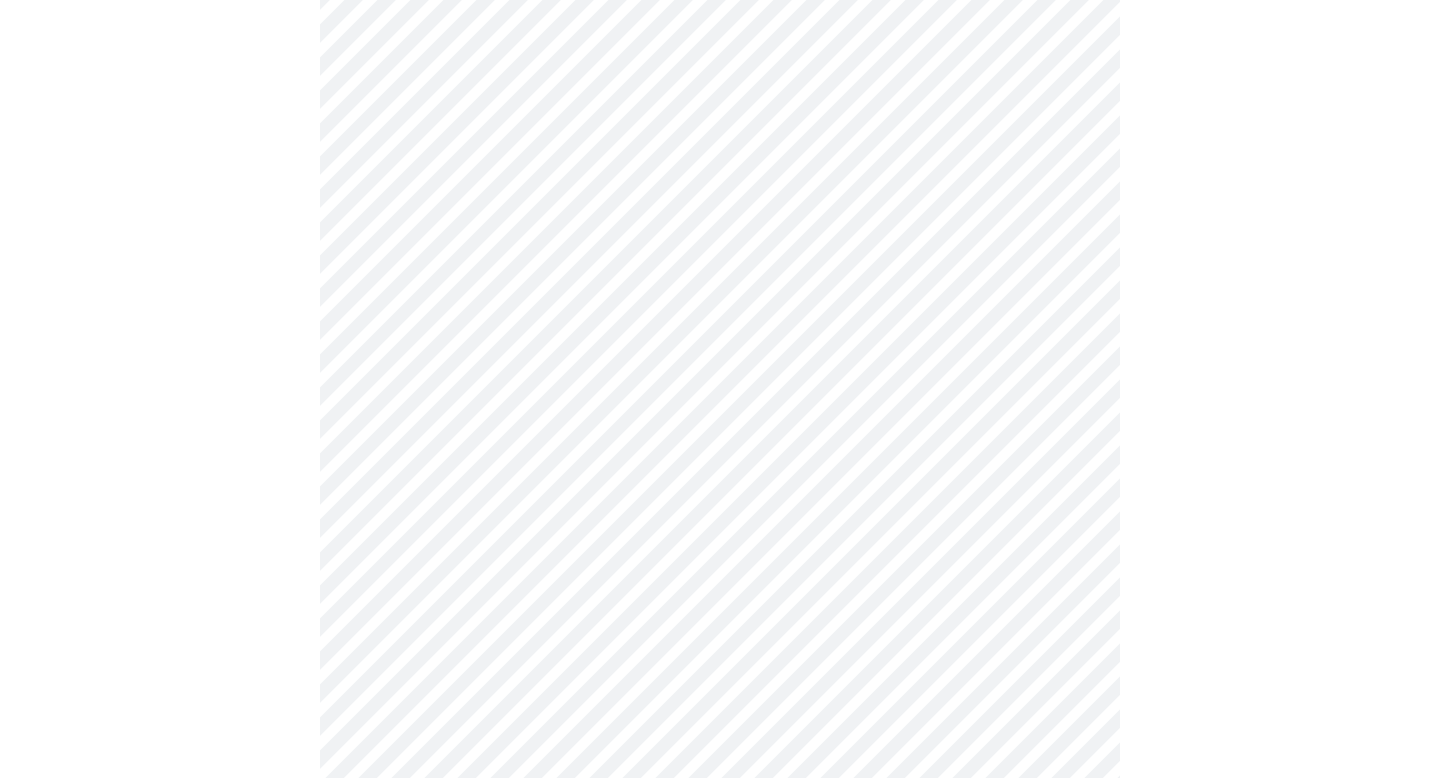 click on "MyMenopauseRx Appointments Messaging Labs Uploads Medications Community Refer a Friend Hi Amy   Pre-assessment for your Message Visit: Medication 30-day Refill 4  /  12 Settings Billing Invoices Log out" at bounding box center (720, 131) 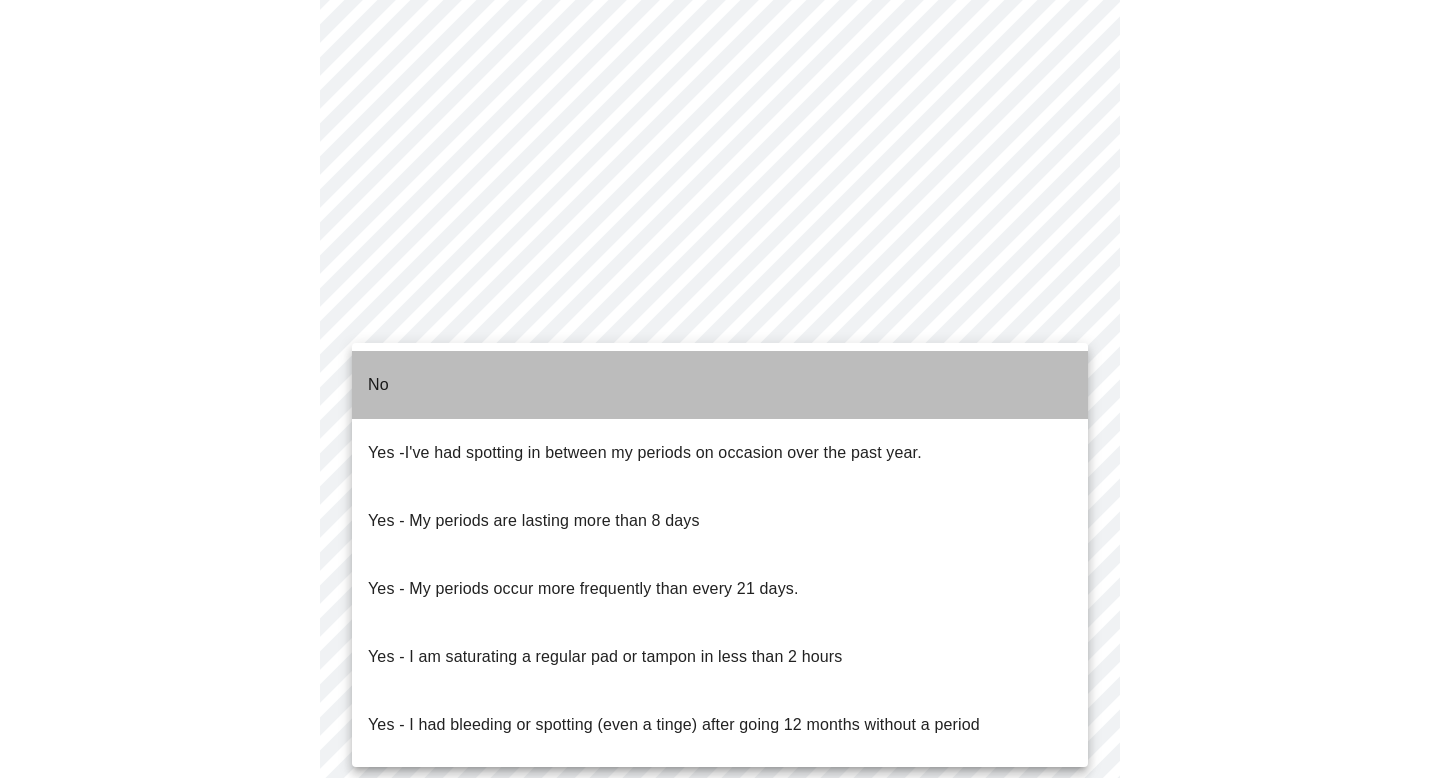 click on "No" at bounding box center (720, 385) 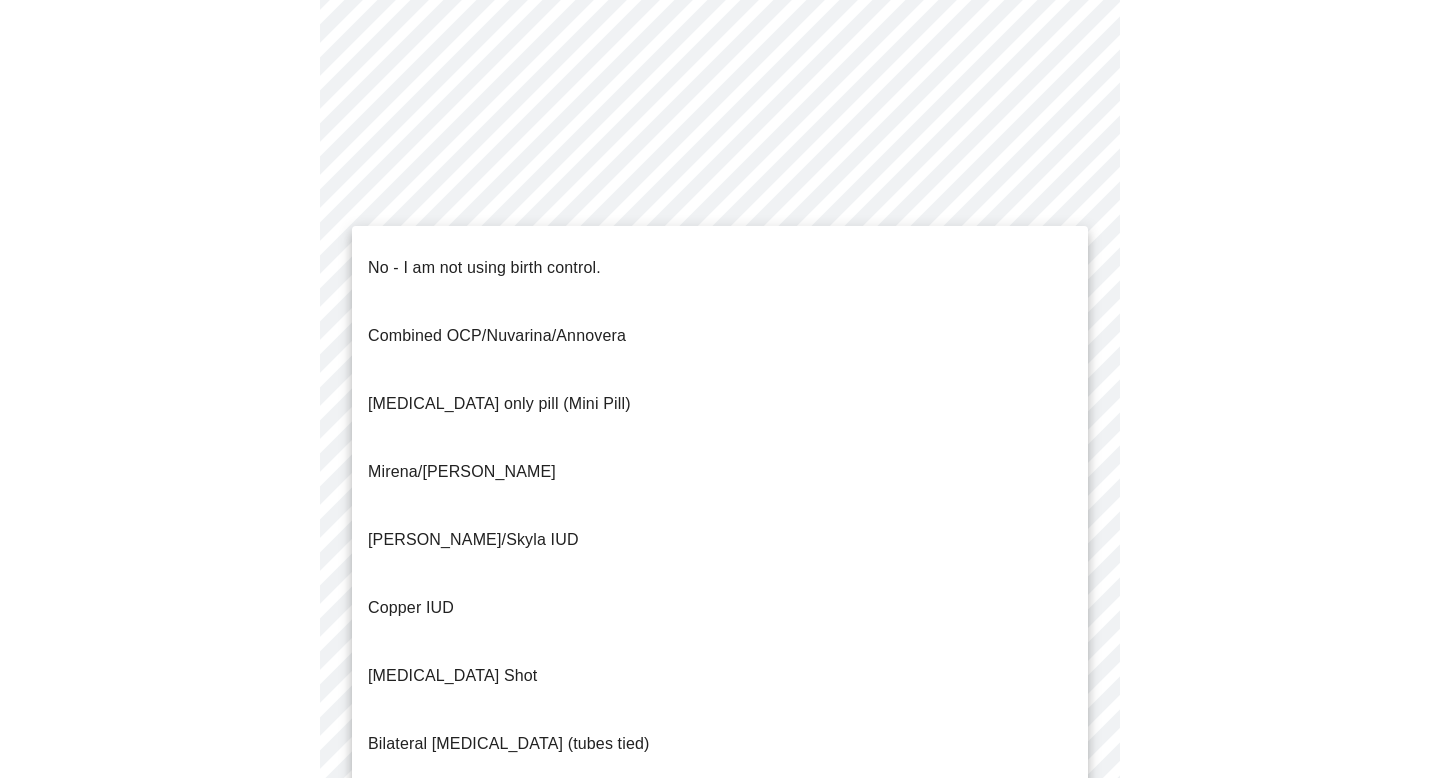 click on "MyMenopauseRx Appointments Messaging Labs Uploads Medications Community Refer a Friend Hi Amy   Pre-assessment for your Message Visit: Medication 30-day Refill 4  /  12 Settings Billing Invoices Log out No - I am not using birth control.
Combined OCP/Nuvarina/Annovera
Progesterone only pill (Mini Pill)
Mirena/Liletta IUD
Kyleena/Skyla IUD
Copper IUD
Progesterone Shot
Bilateral tubal ligation (tubes tied)
Parnter had vasectomy
Barrier method (condoms)" at bounding box center (720, 125) 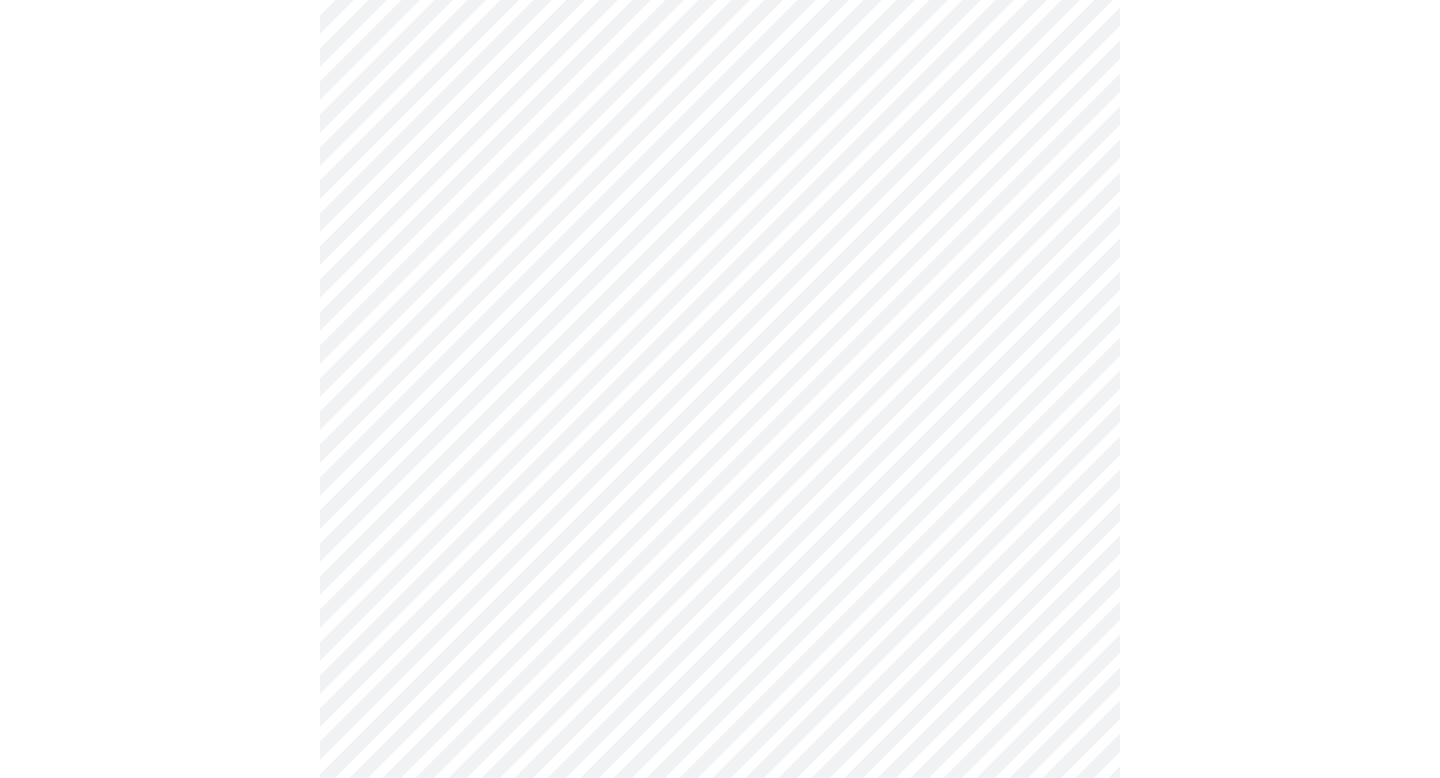 scroll, scrollTop: 978, scrollLeft: 0, axis: vertical 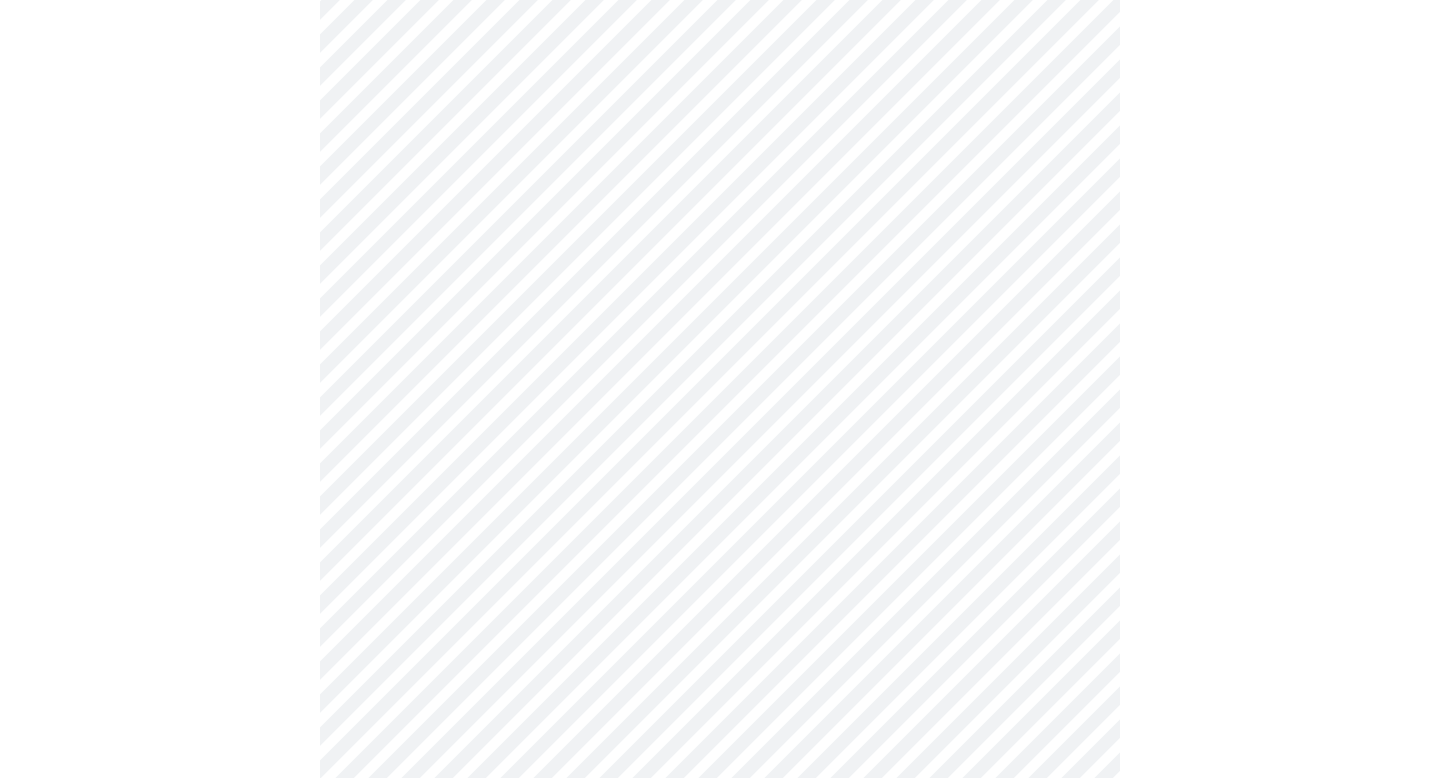 click on "MyMenopauseRx Appointments Messaging Labs Uploads Medications Community Refer a Friend Hi Amy   Pre-assessment for your Message Visit: Medication 30-day Refill 4  /  12 Settings Billing Invoices Log out" at bounding box center (720, -36) 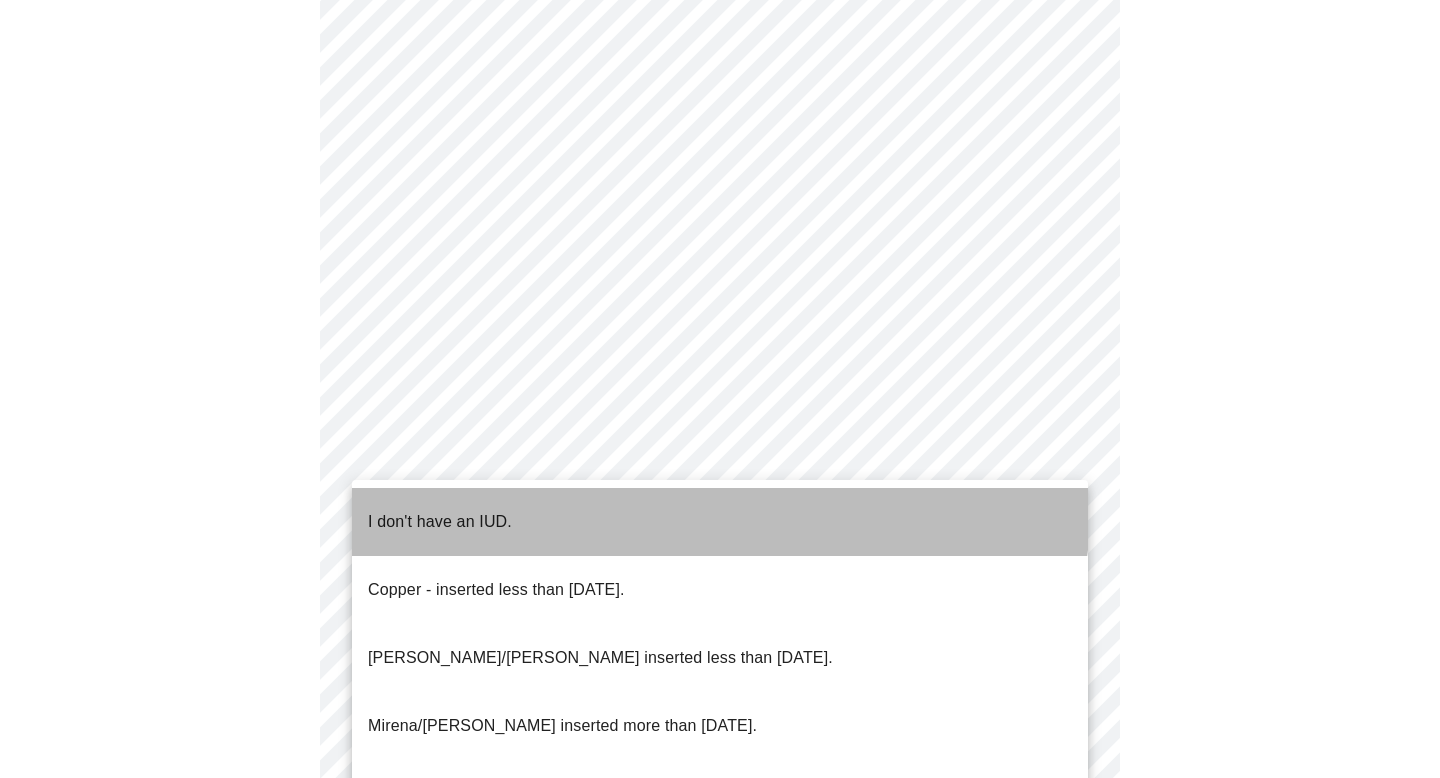 click on "I don't have an IUD." at bounding box center [720, 522] 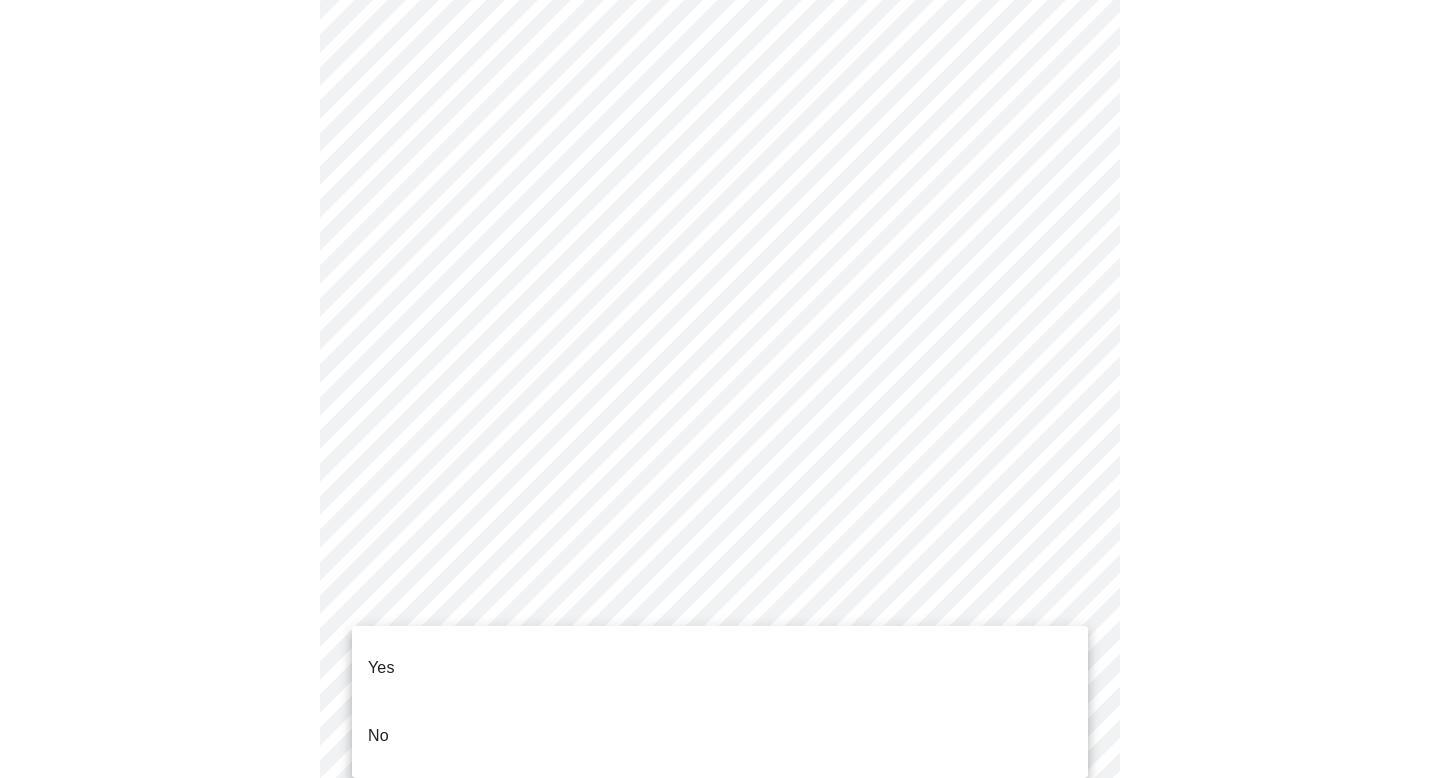 click on "MyMenopauseRx Appointments Messaging Labs Uploads Medications Community Refer a Friend Hi Amy   Pre-assessment for your Message Visit: Medication 30-day Refill 4  /  12 Settings Billing Invoices Log out Yes
No" at bounding box center [720, -42] 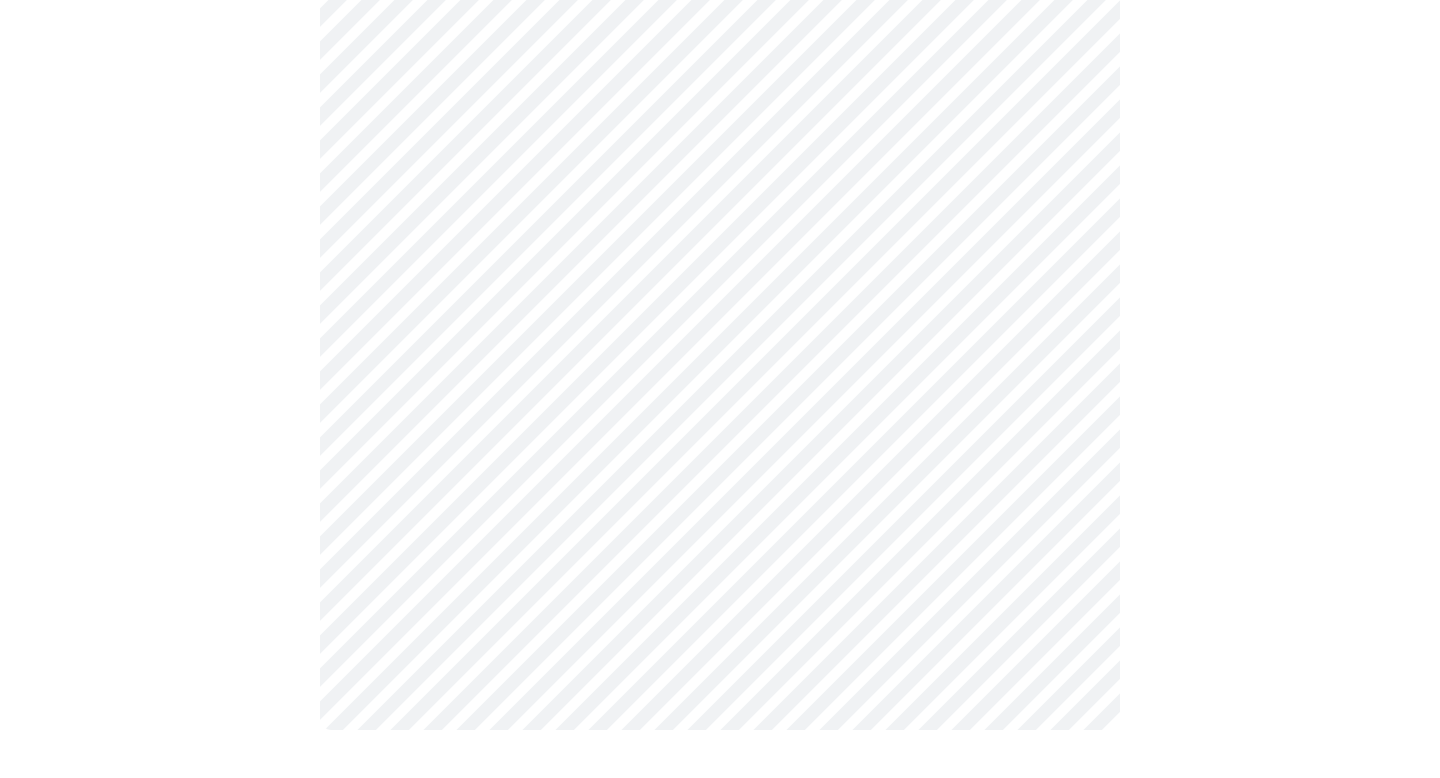 scroll, scrollTop: 0, scrollLeft: 0, axis: both 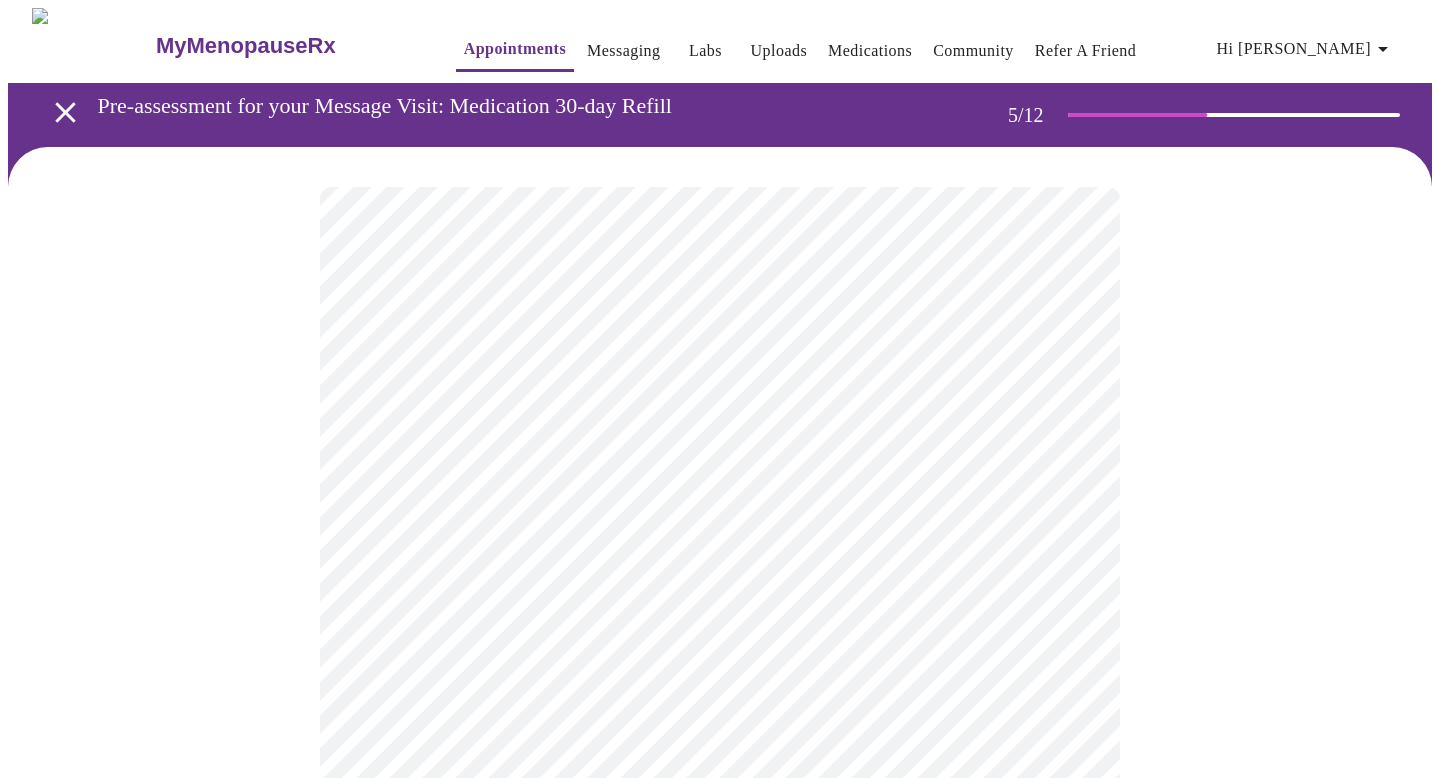 click on "MyMenopauseRx Appointments Messaging Labs Uploads Medications Community Refer a Friend Hi Amy   Pre-assessment for your Message Visit: Medication 30-day Refill 5  /  12 Settings Billing Invoices Log out" at bounding box center (720, 660) 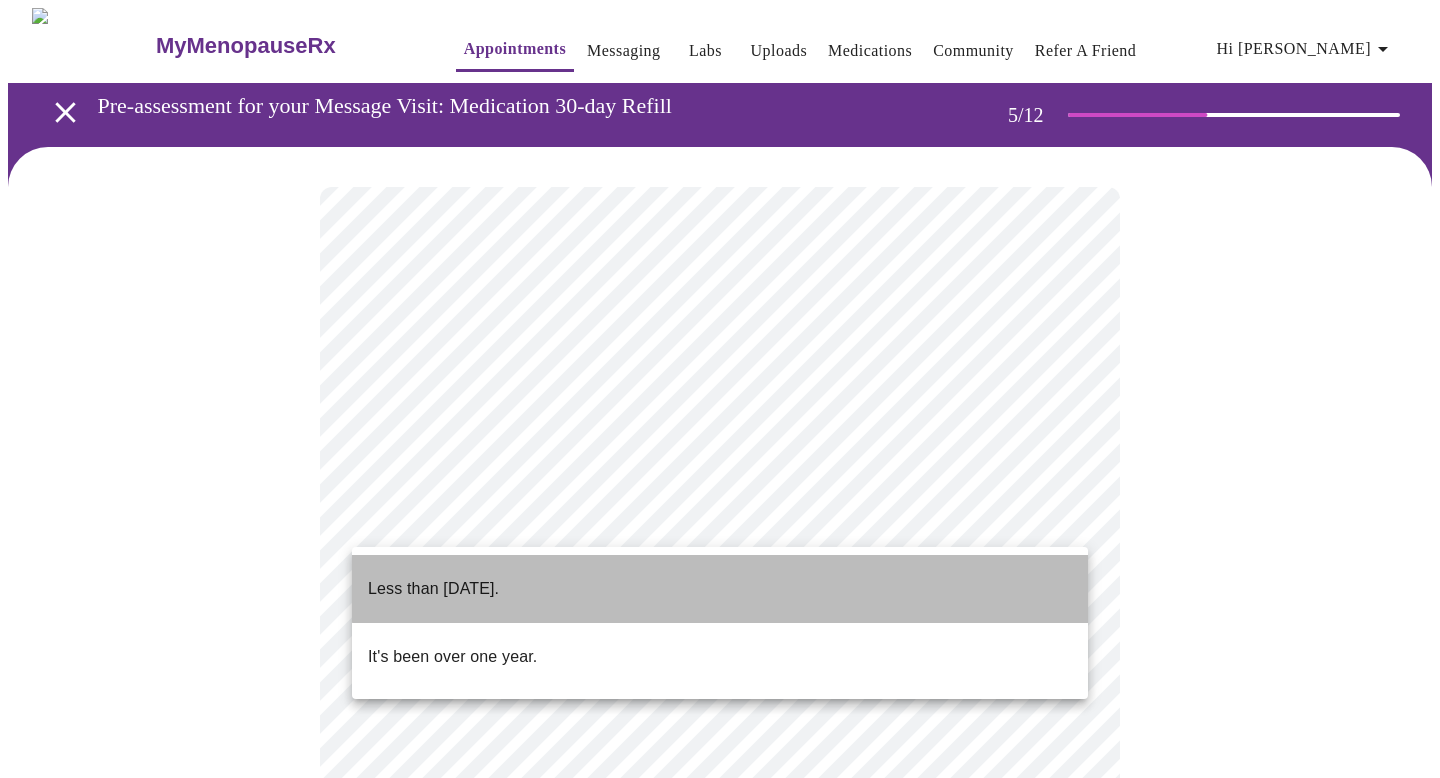 click on "Less than one year ago." at bounding box center (720, 589) 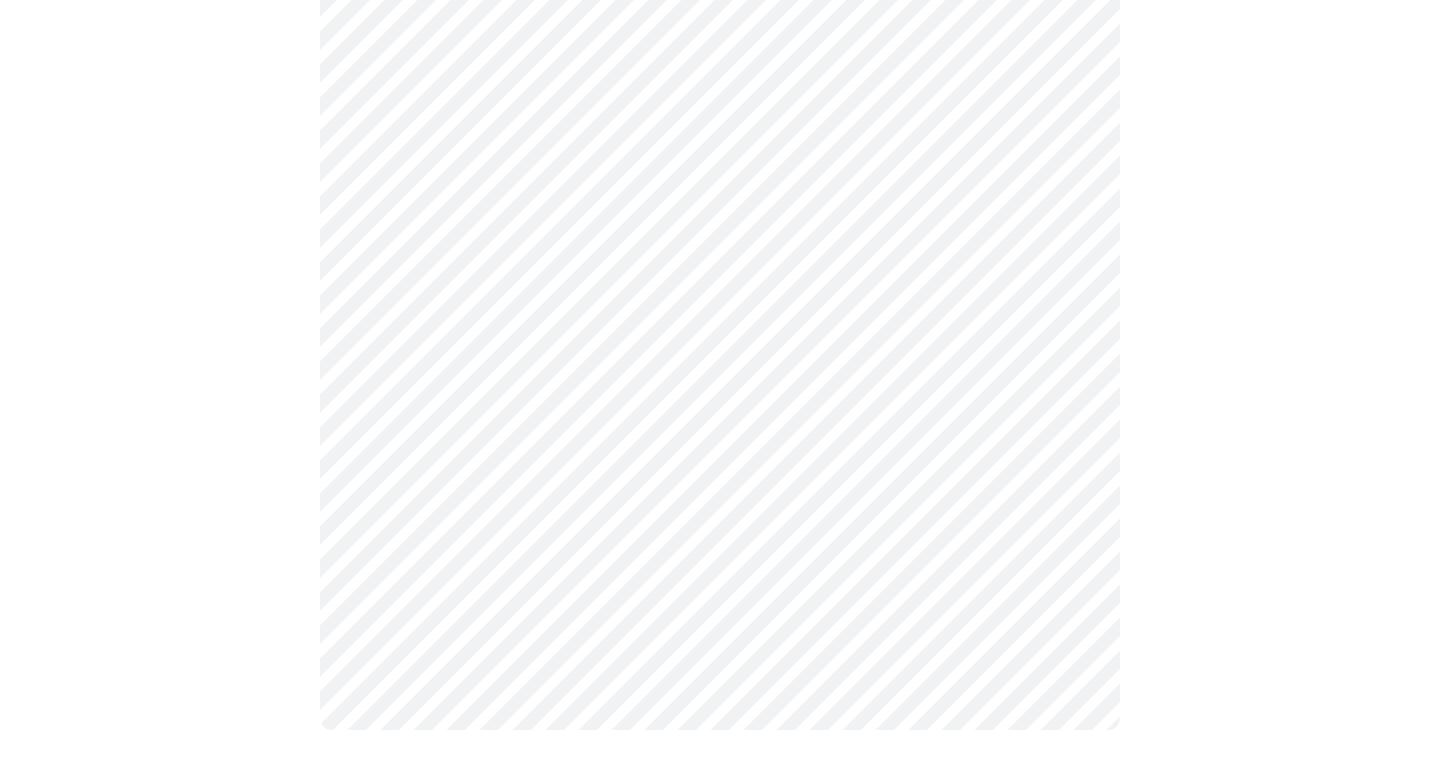scroll, scrollTop: 0, scrollLeft: 0, axis: both 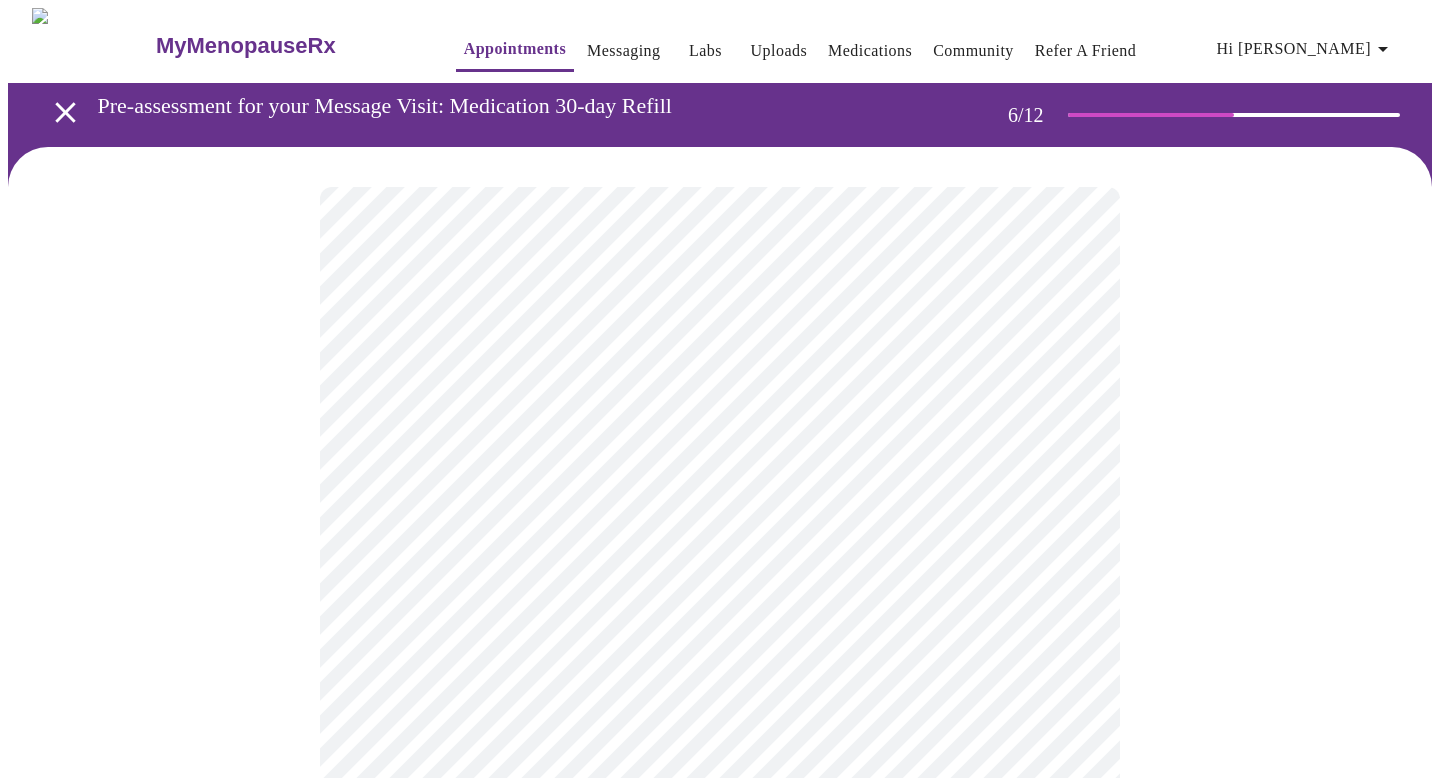 click on "MyMenopauseRx Appointments Messaging Labs Uploads Medications Community Refer a Friend Hi Amy   Pre-assessment for your Message Visit: Medication 30-day Refill 6  /  12 Settings Billing Invoices Log out" at bounding box center [720, 528] 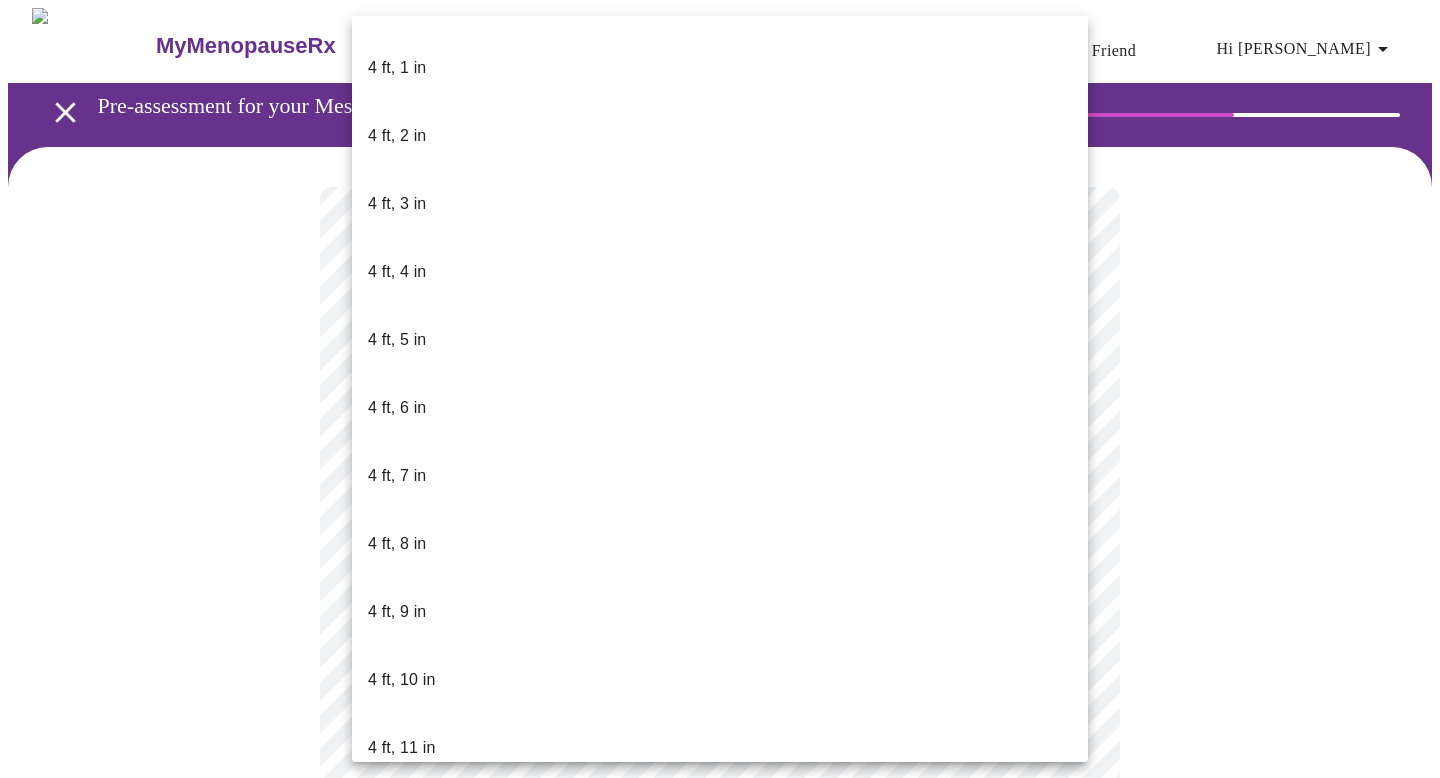 scroll, scrollTop: 875, scrollLeft: 0, axis: vertical 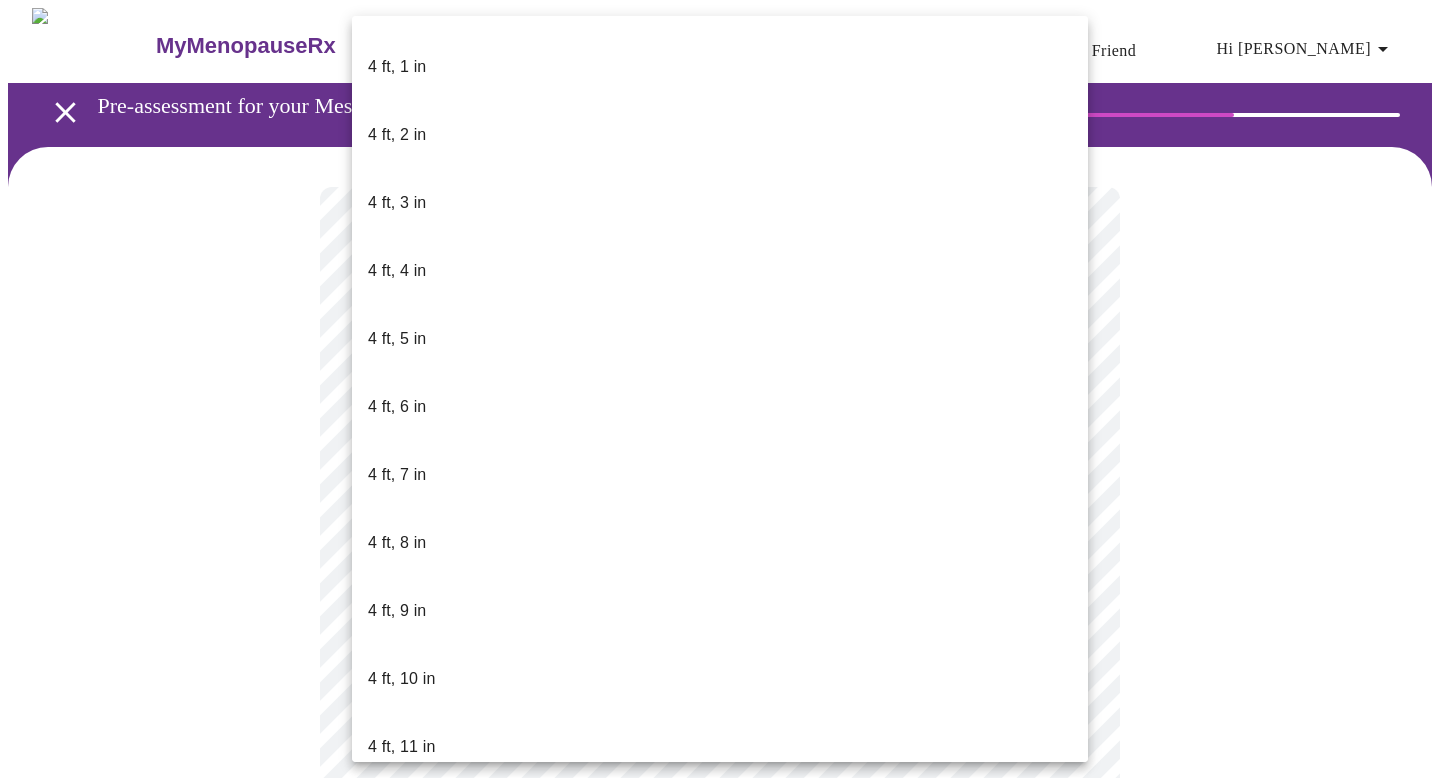 click on "5 ft, 3 in" at bounding box center (720, 1019) 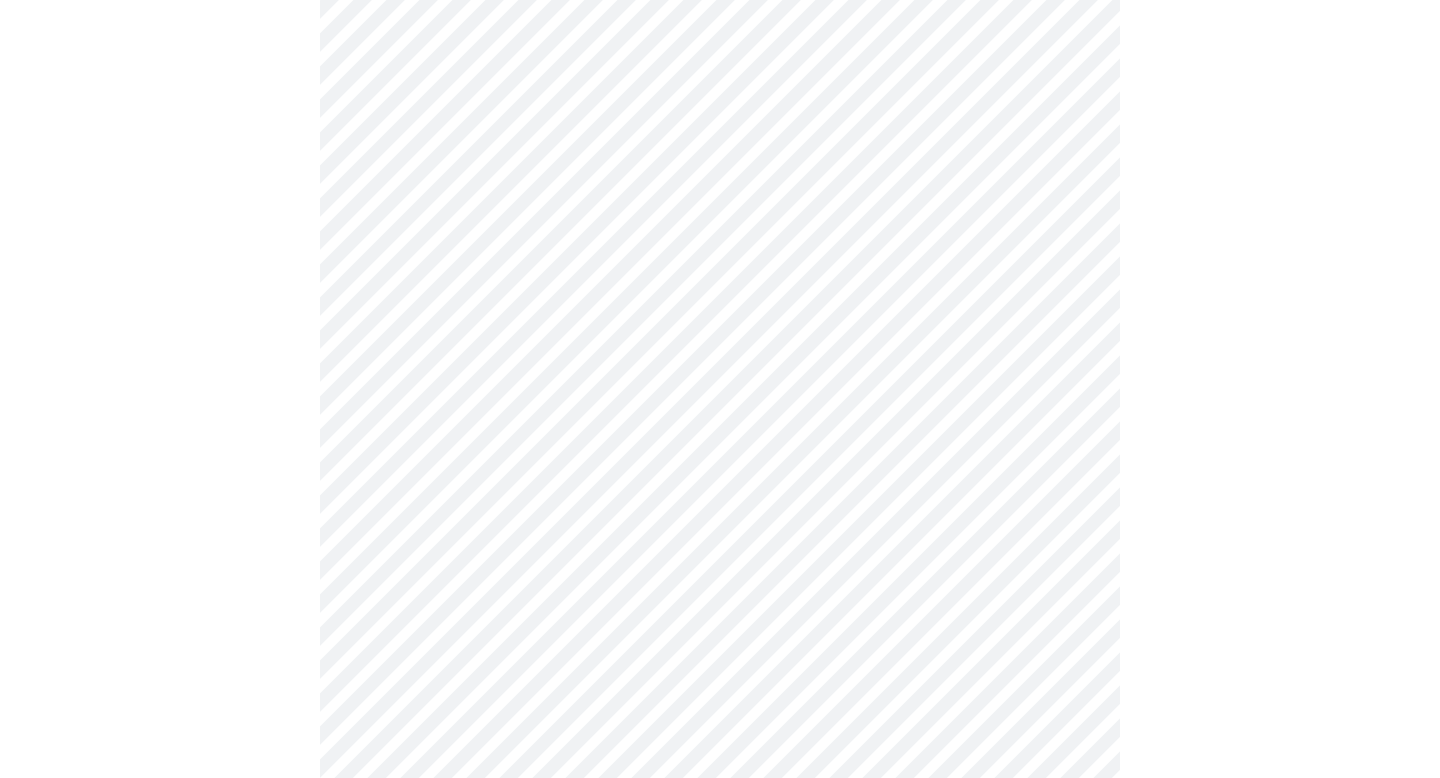 scroll, scrollTop: 5162, scrollLeft: 0, axis: vertical 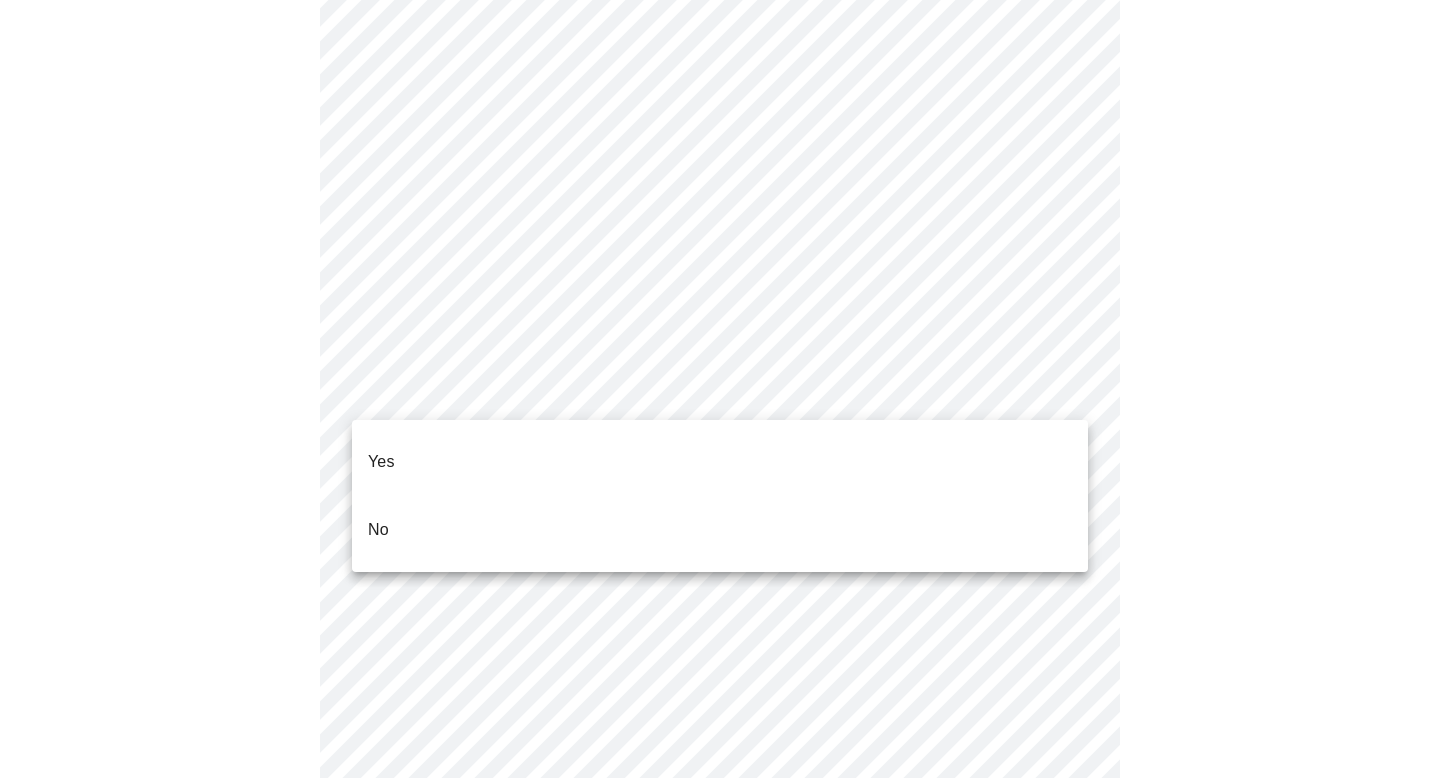 click on "MyMenopauseRx Appointments Messaging Labs Uploads Medications Community Refer a Friend Hi Amy   Pre-assessment for your Message Visit: Medication 30-day Refill 7  /  12 Settings Billing Invoices Log out Yes
No" at bounding box center (720, -1969) 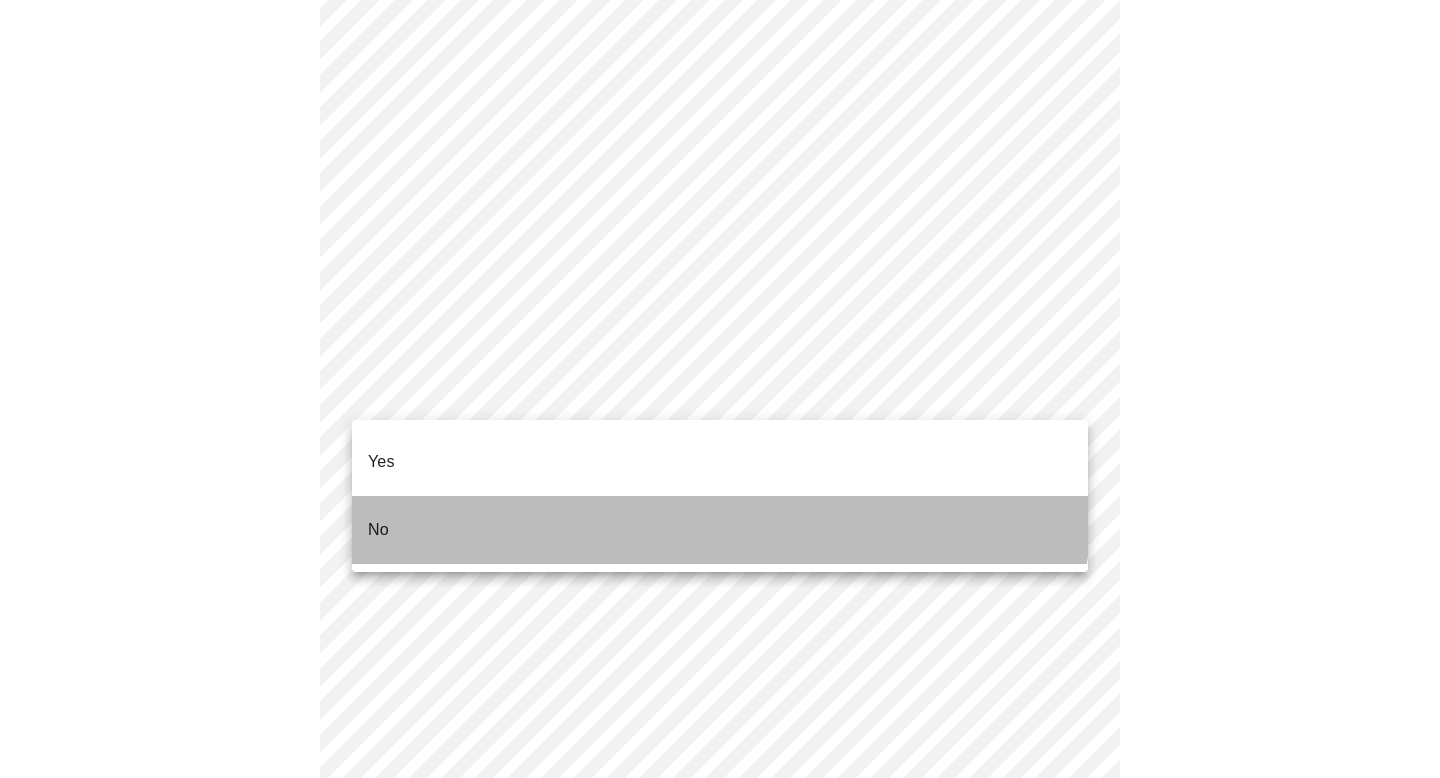 click on "No" at bounding box center (720, 530) 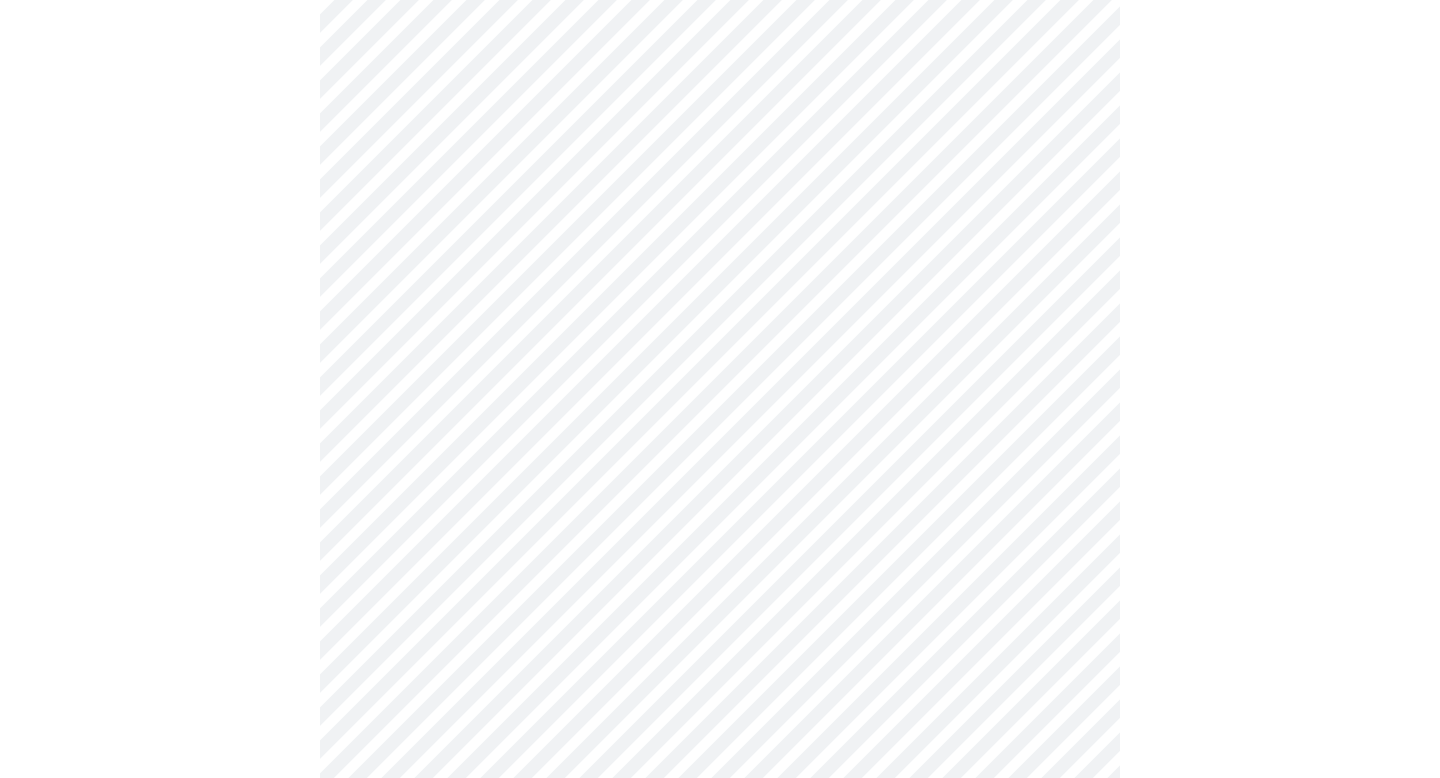 scroll, scrollTop: 914, scrollLeft: 0, axis: vertical 